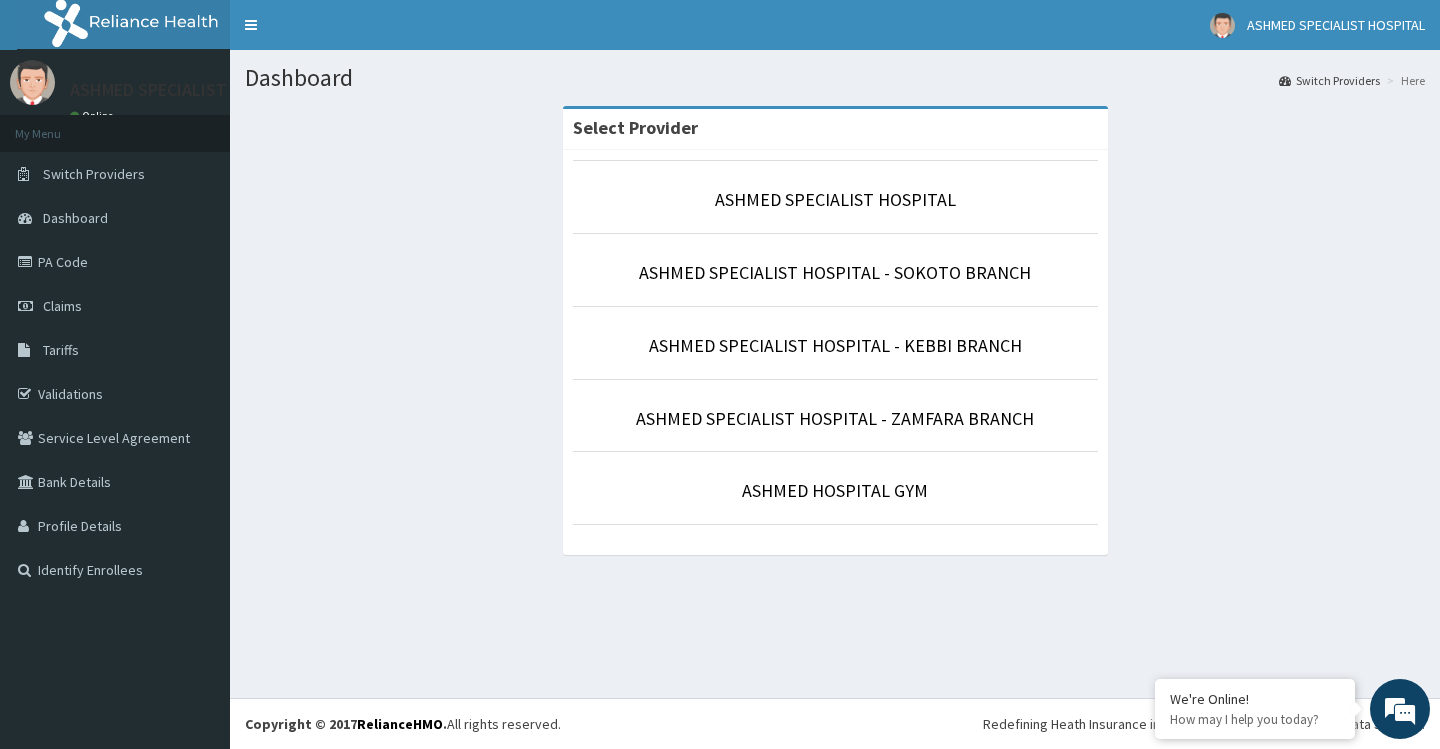 scroll, scrollTop: 0, scrollLeft: 0, axis: both 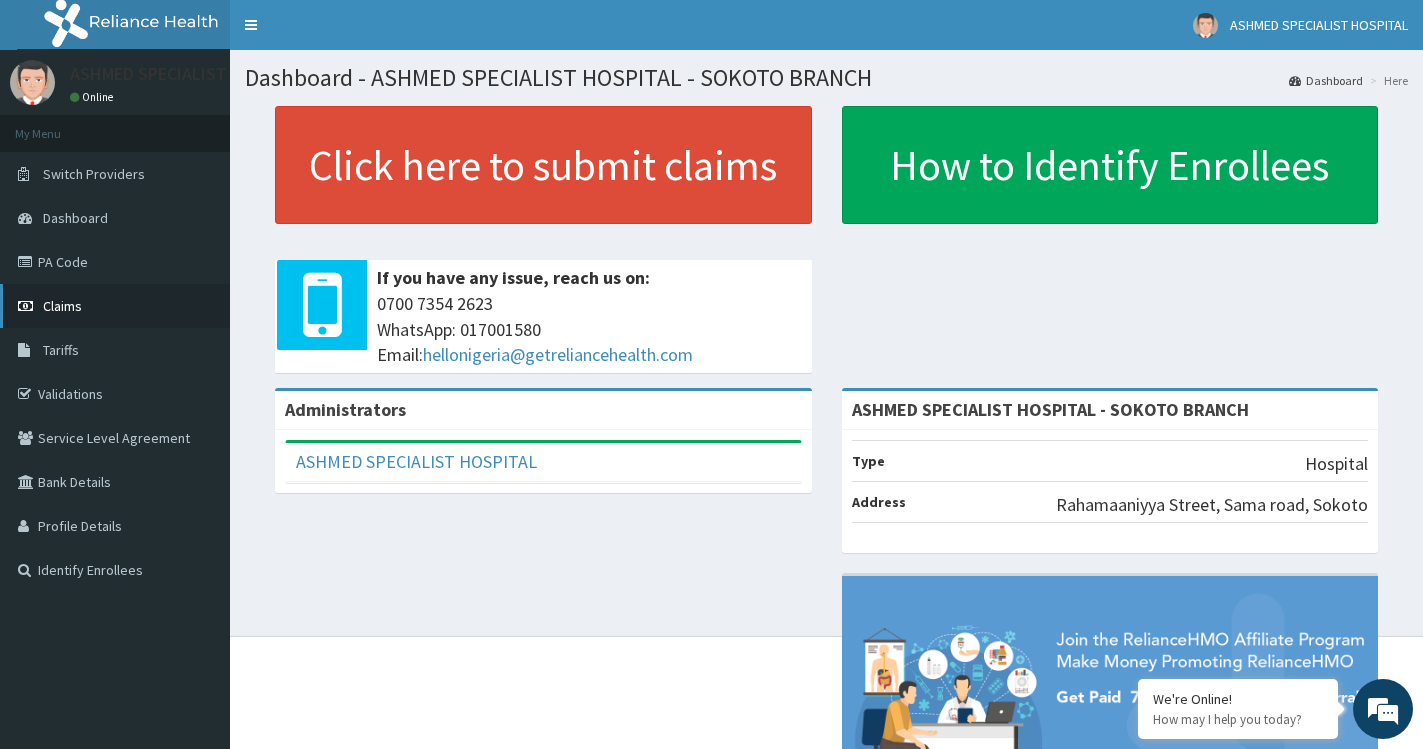 click on "Claims" at bounding box center (115, 306) 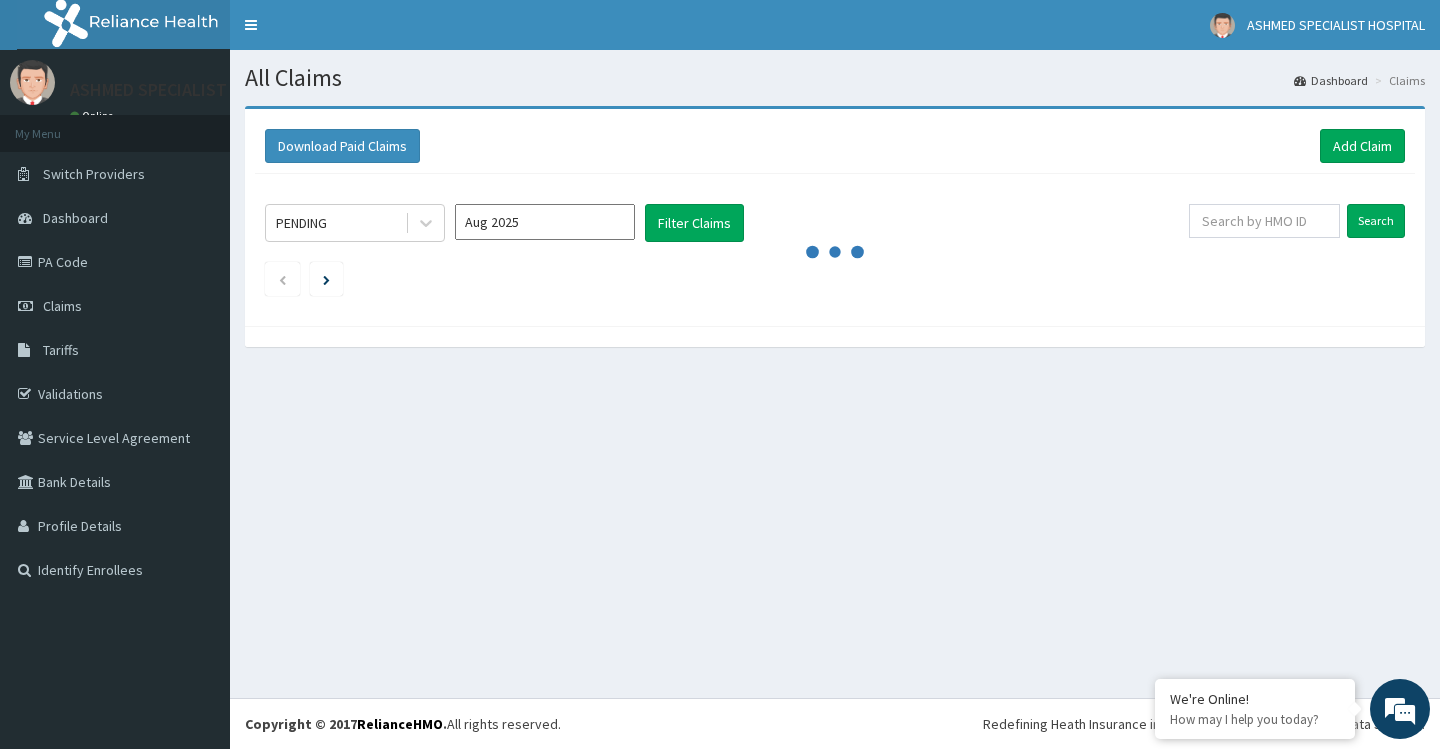 scroll, scrollTop: 0, scrollLeft: 0, axis: both 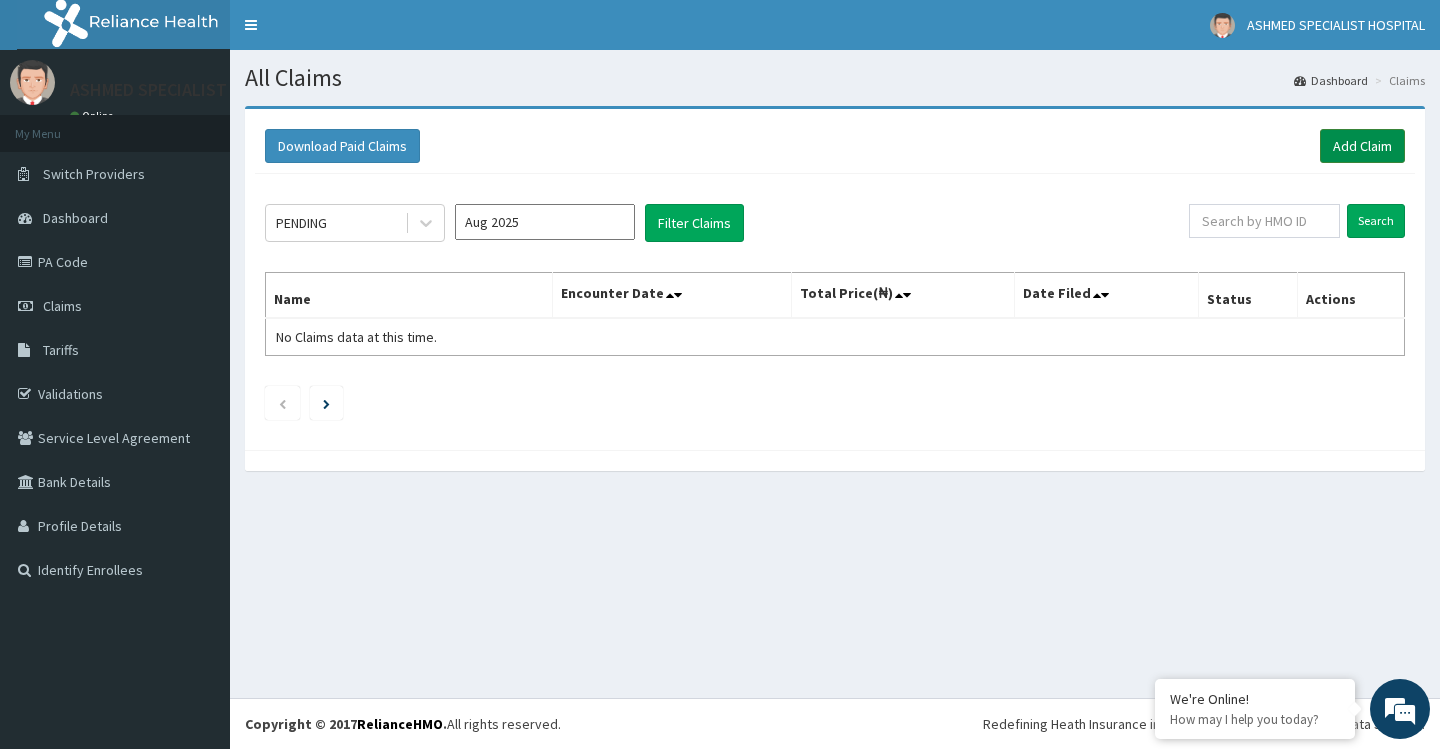 click on "Add Claim" at bounding box center [1362, 146] 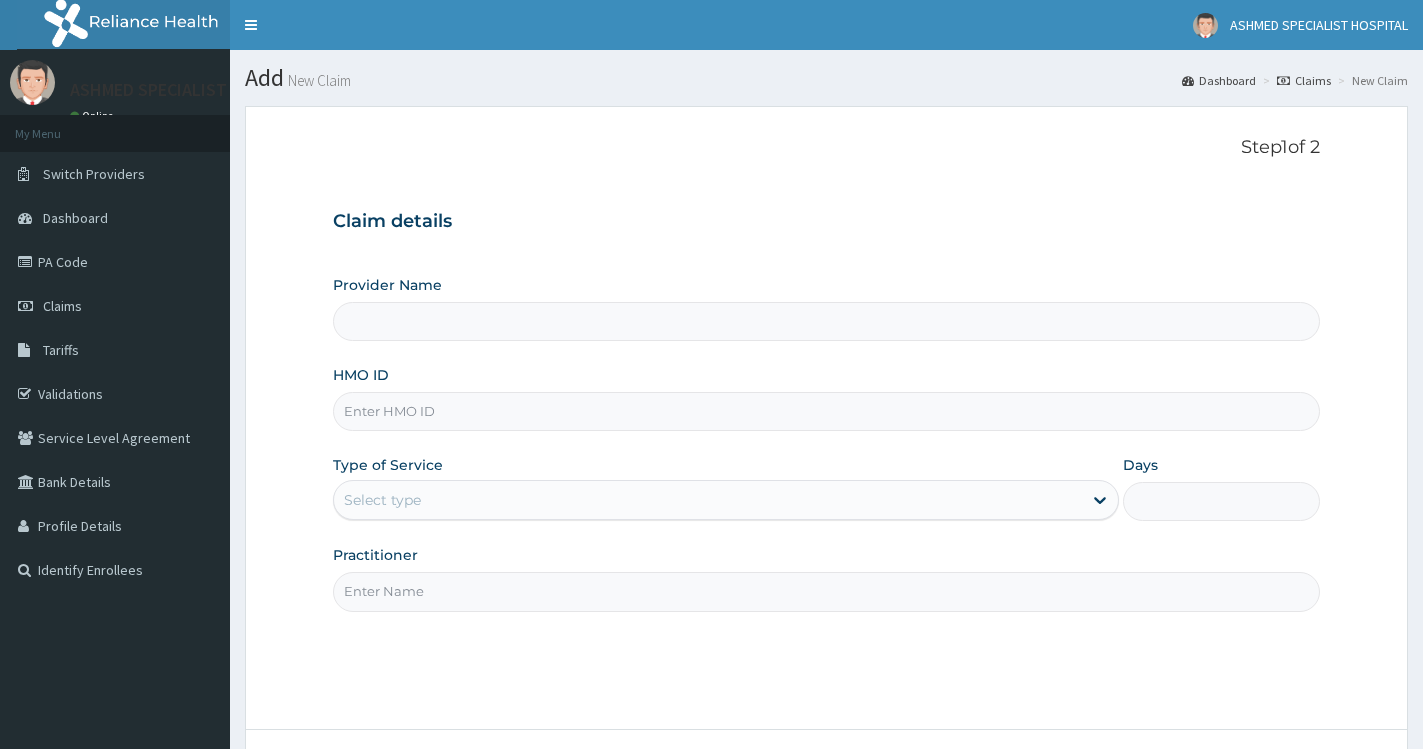 type on "ASHMED SPECIALIST HOSPITAL - SOKOTO BRANCH" 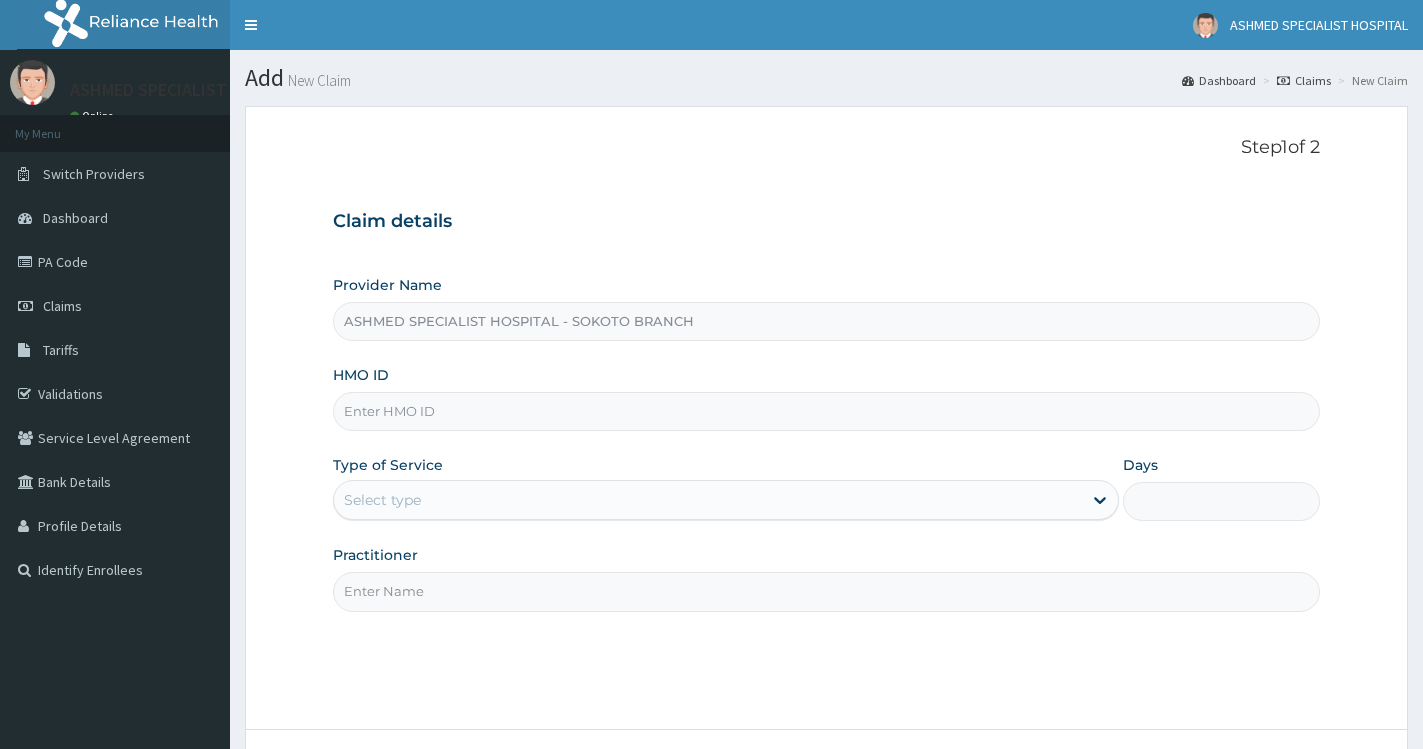 scroll, scrollTop: 0, scrollLeft: 0, axis: both 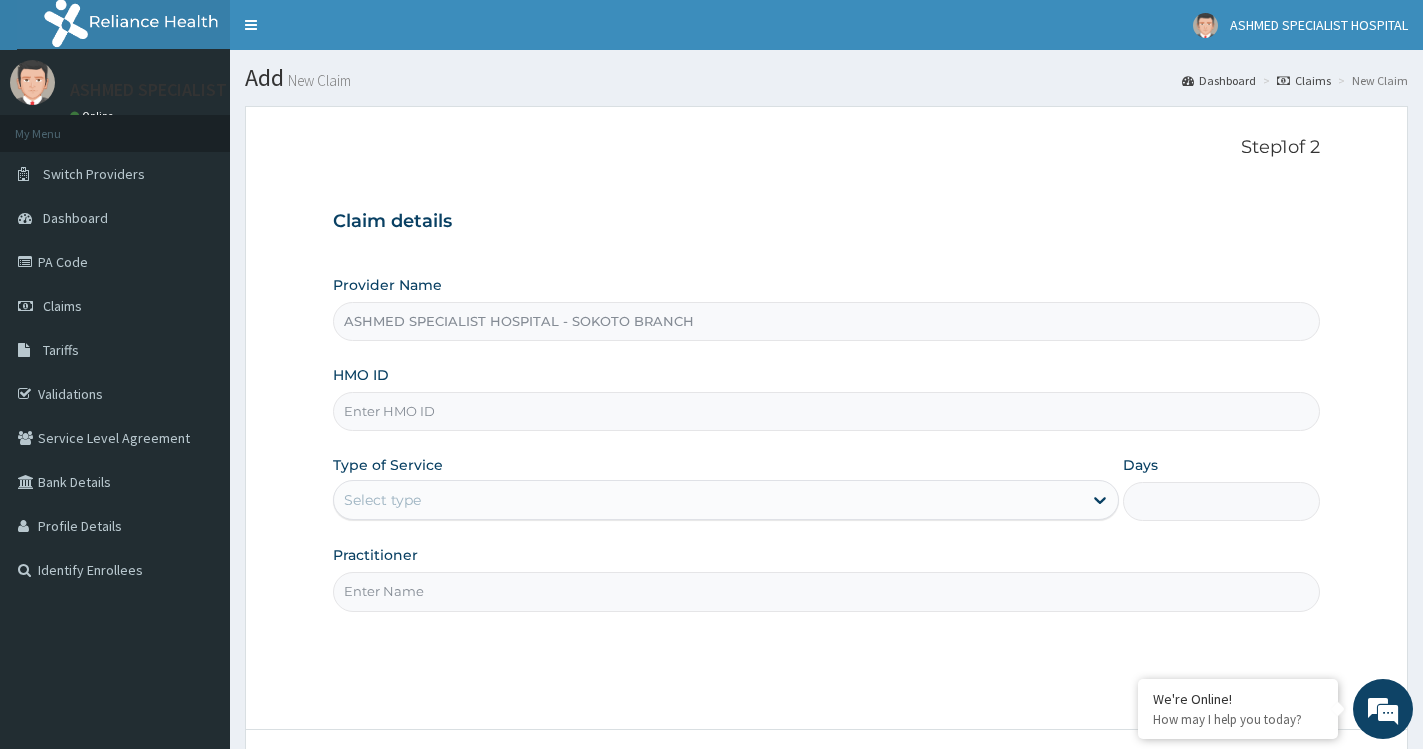 click on "HMO ID" at bounding box center (826, 411) 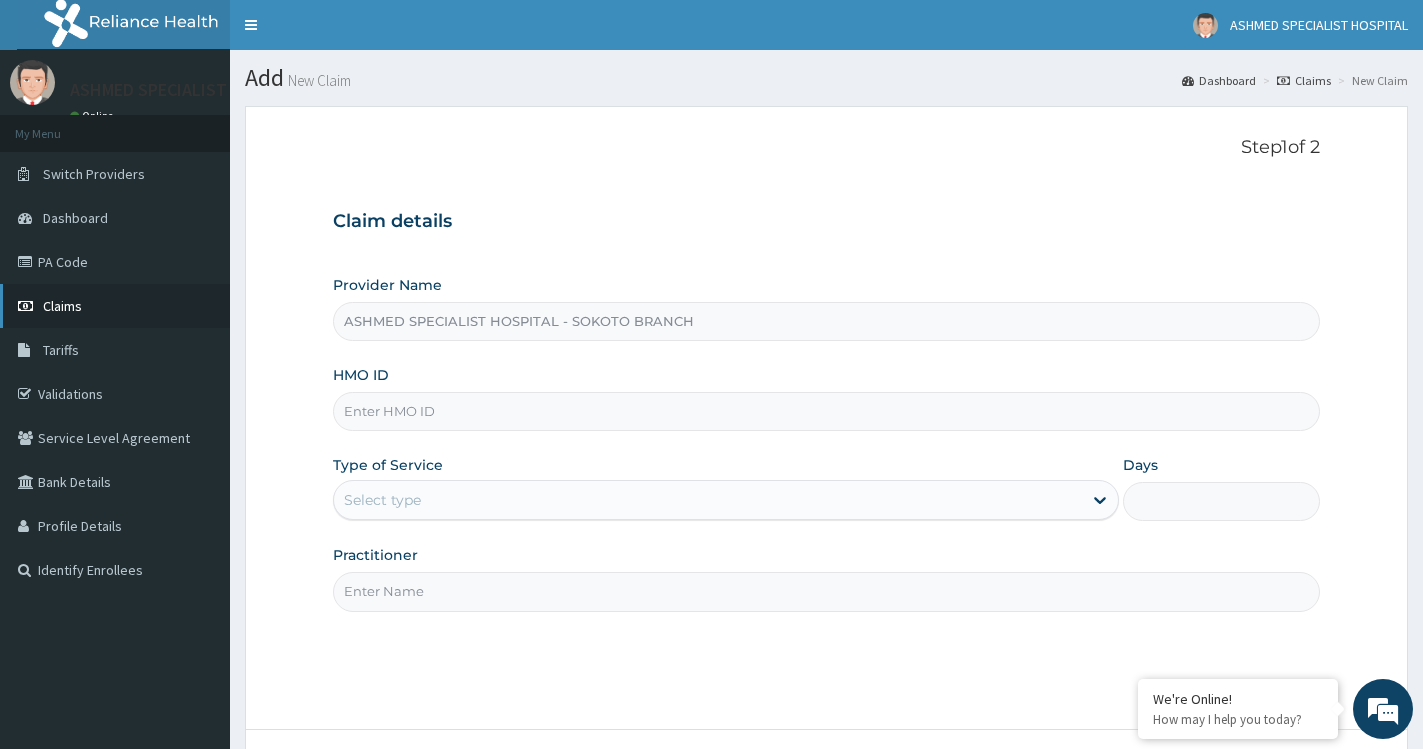 click on "Claims" at bounding box center (115, 306) 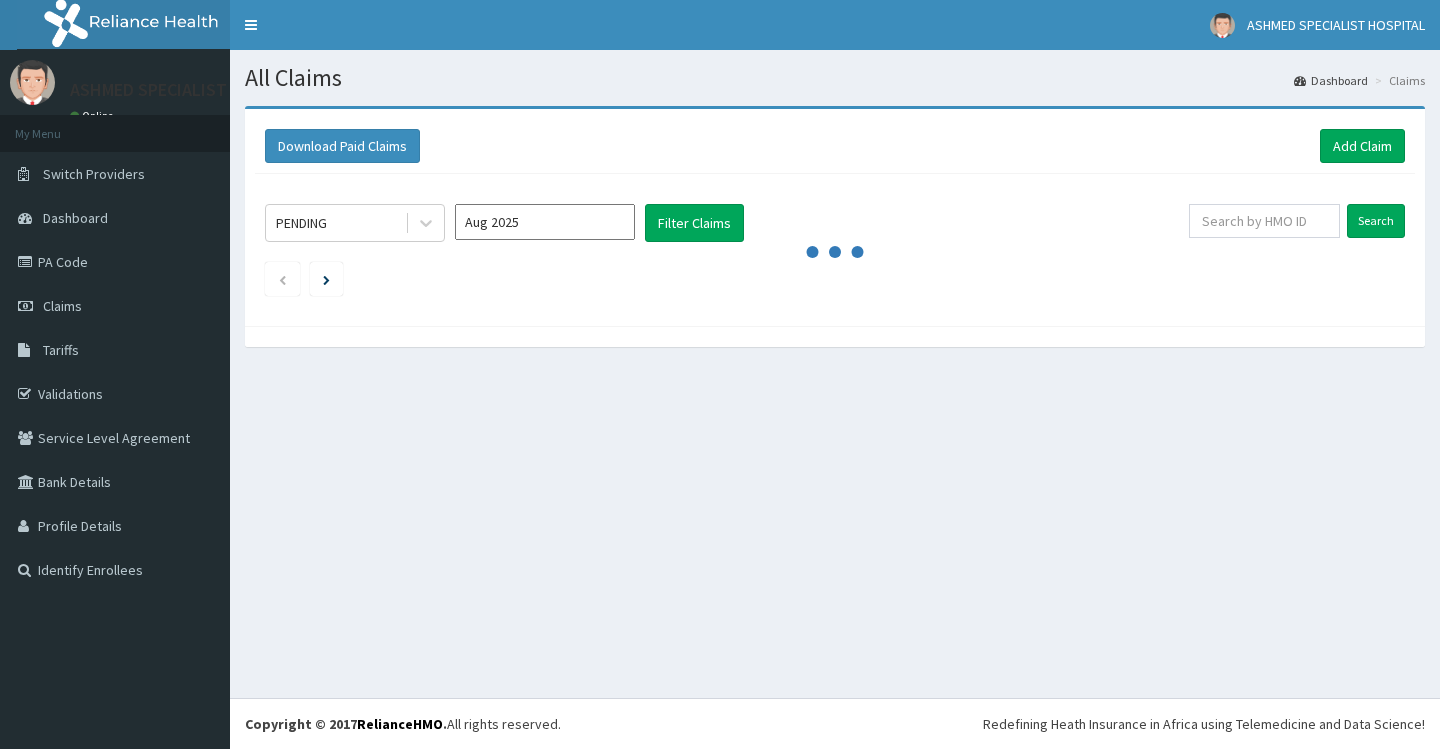 scroll, scrollTop: 0, scrollLeft: 0, axis: both 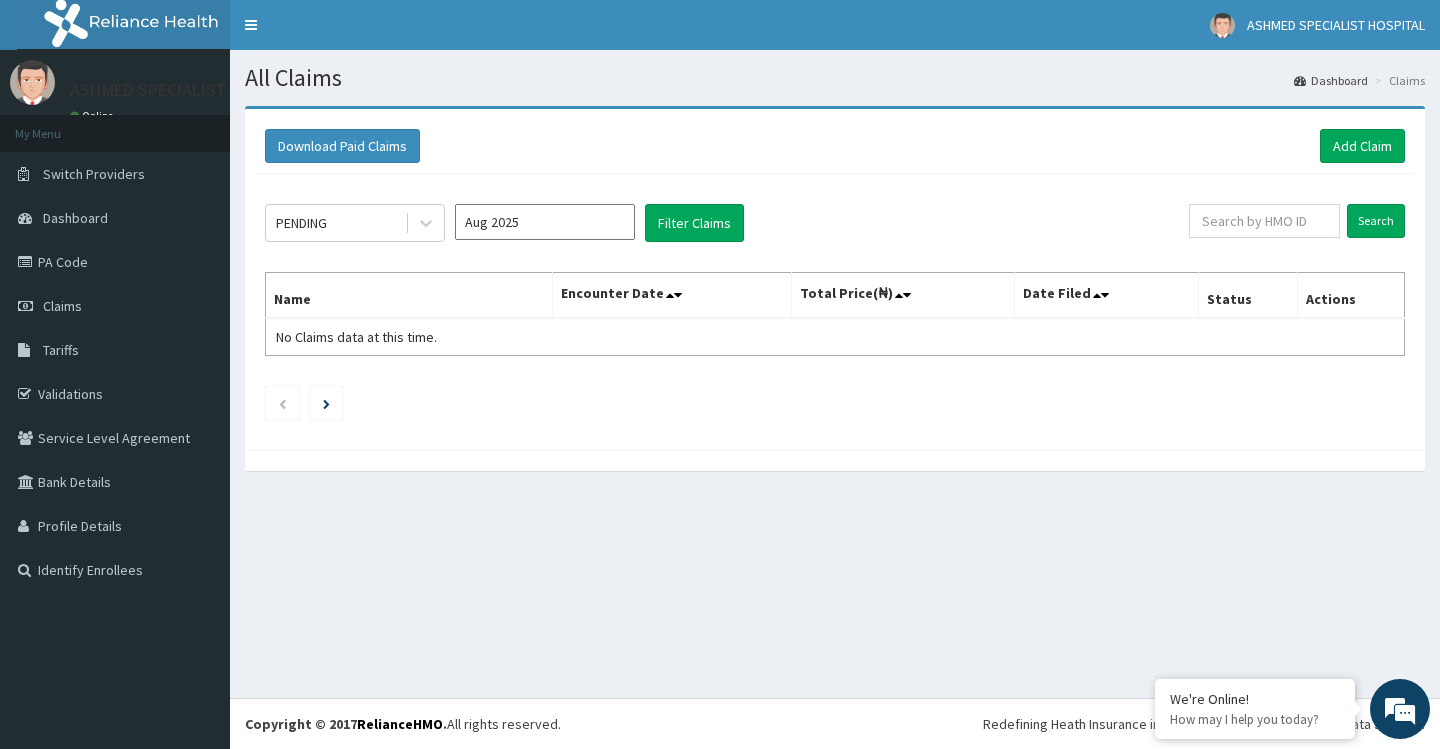 click on "Aug 2025" at bounding box center [545, 222] 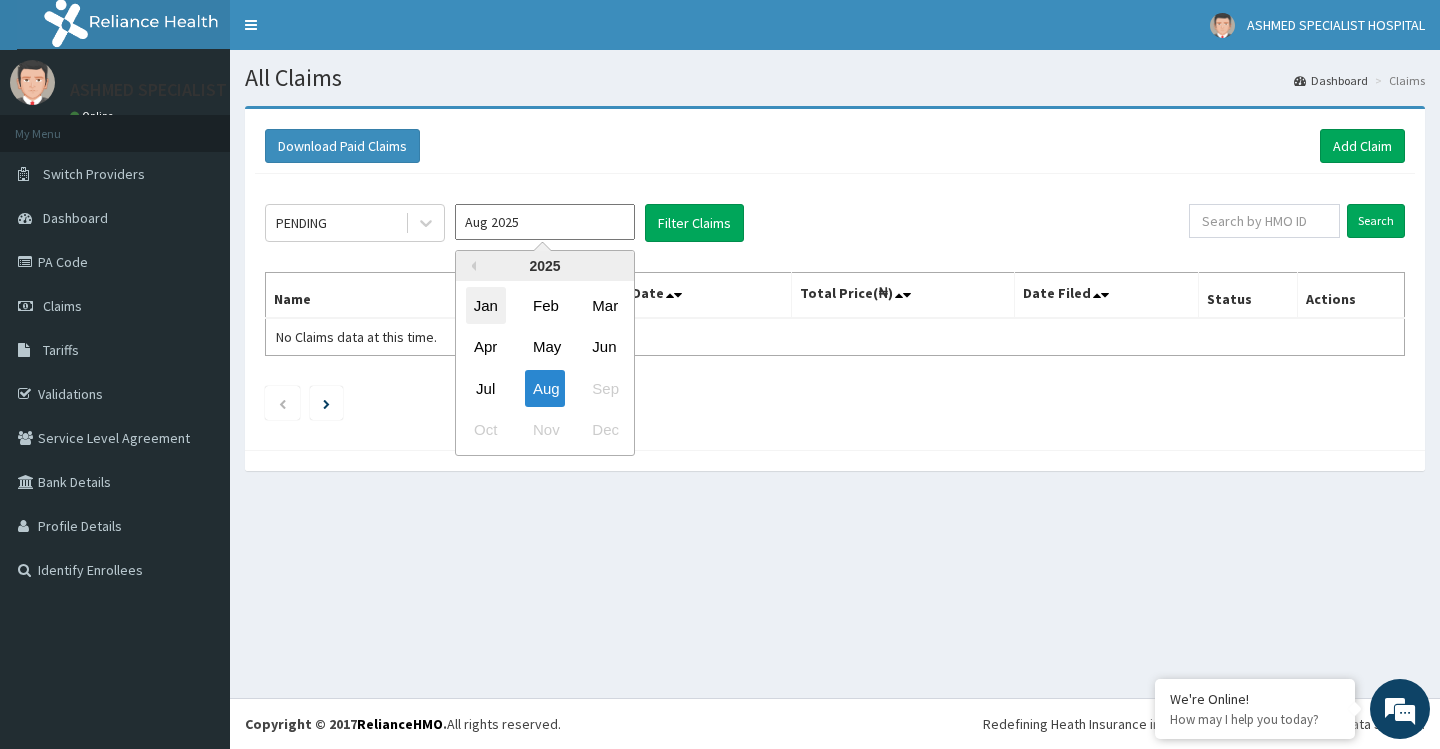 scroll, scrollTop: 0, scrollLeft: 0, axis: both 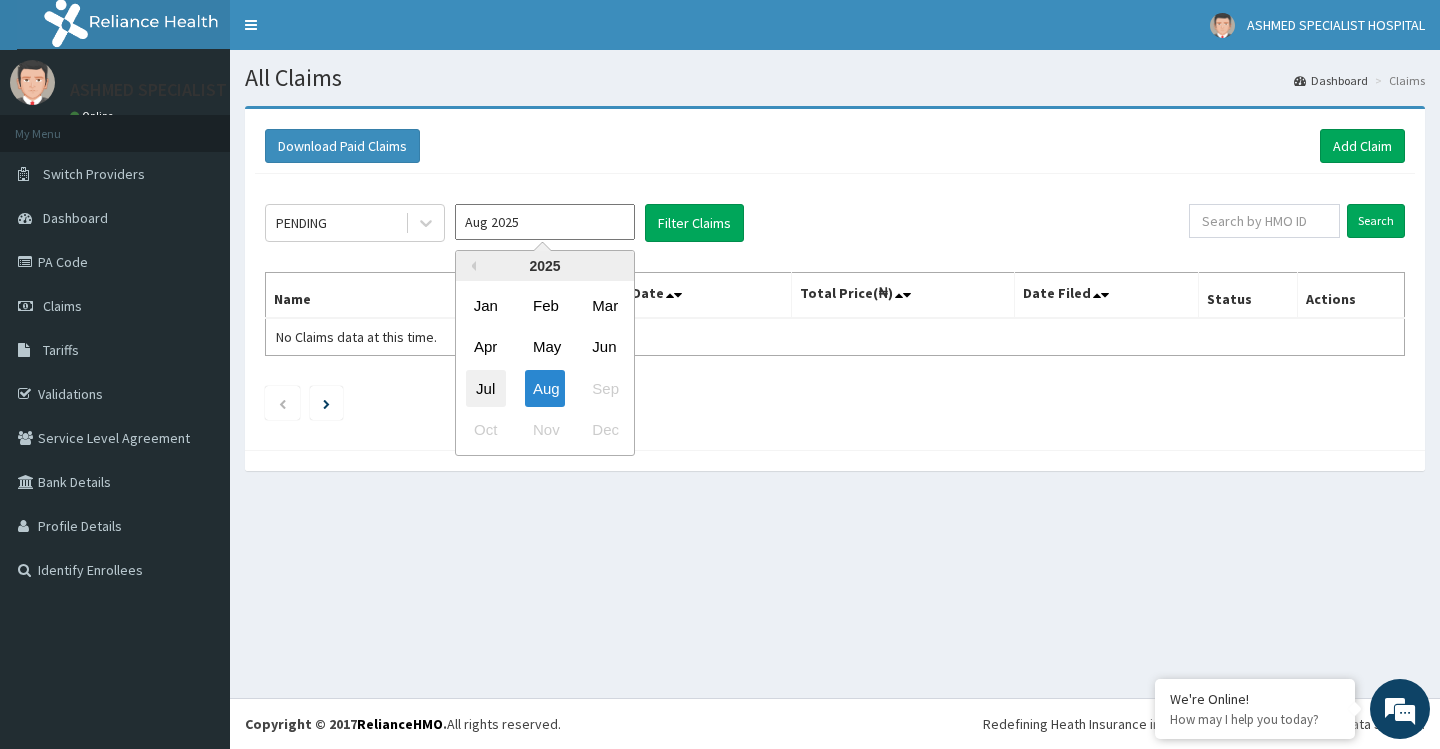 click on "Jul" at bounding box center [486, 388] 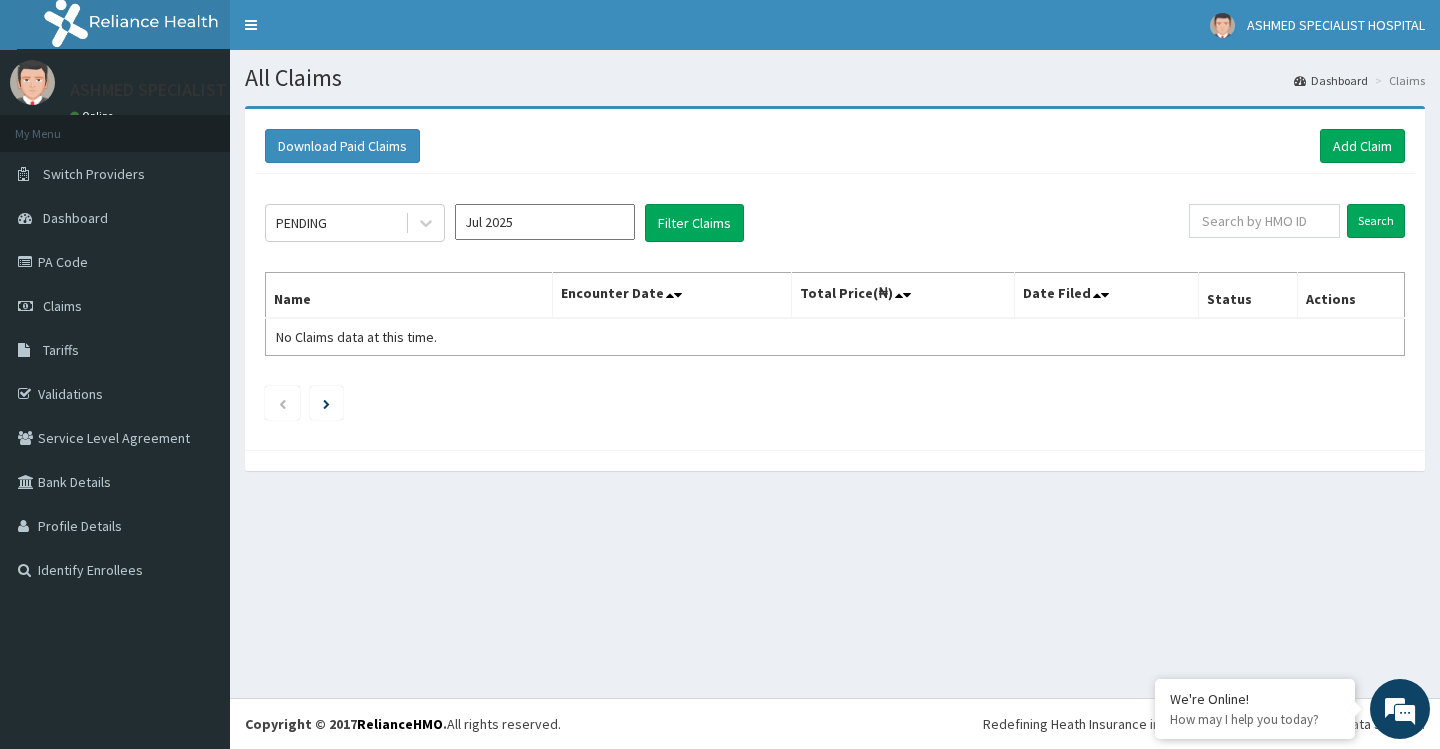 type on "Jul 2025" 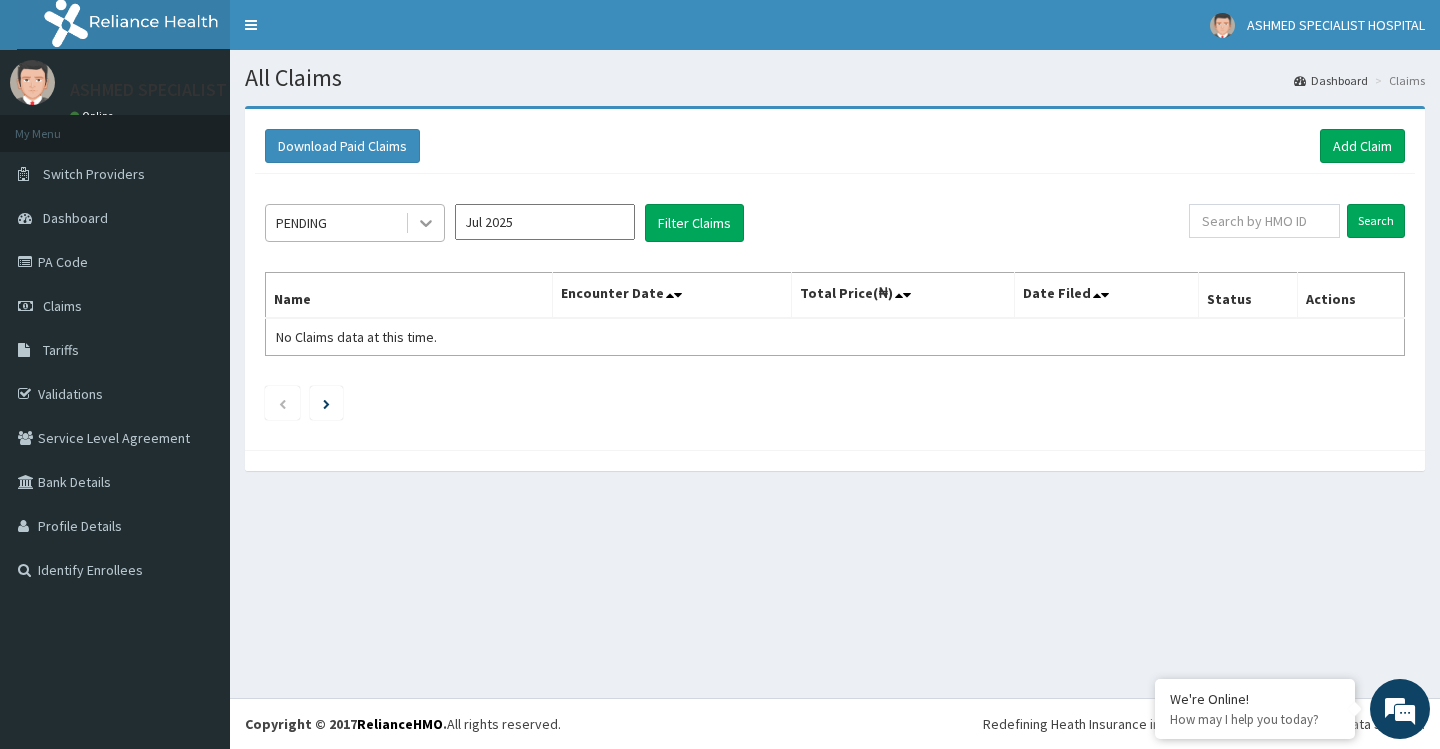 click 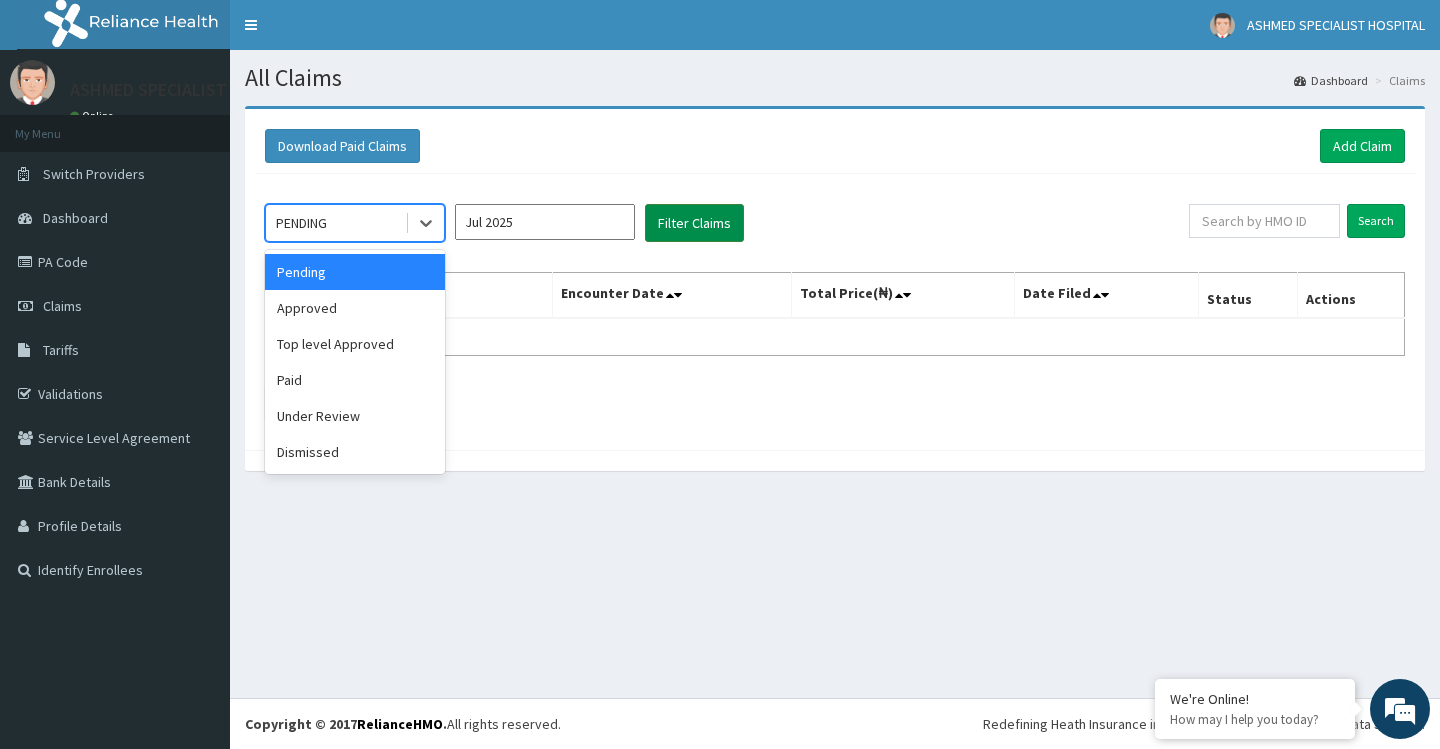 click on "Filter Claims" at bounding box center (694, 223) 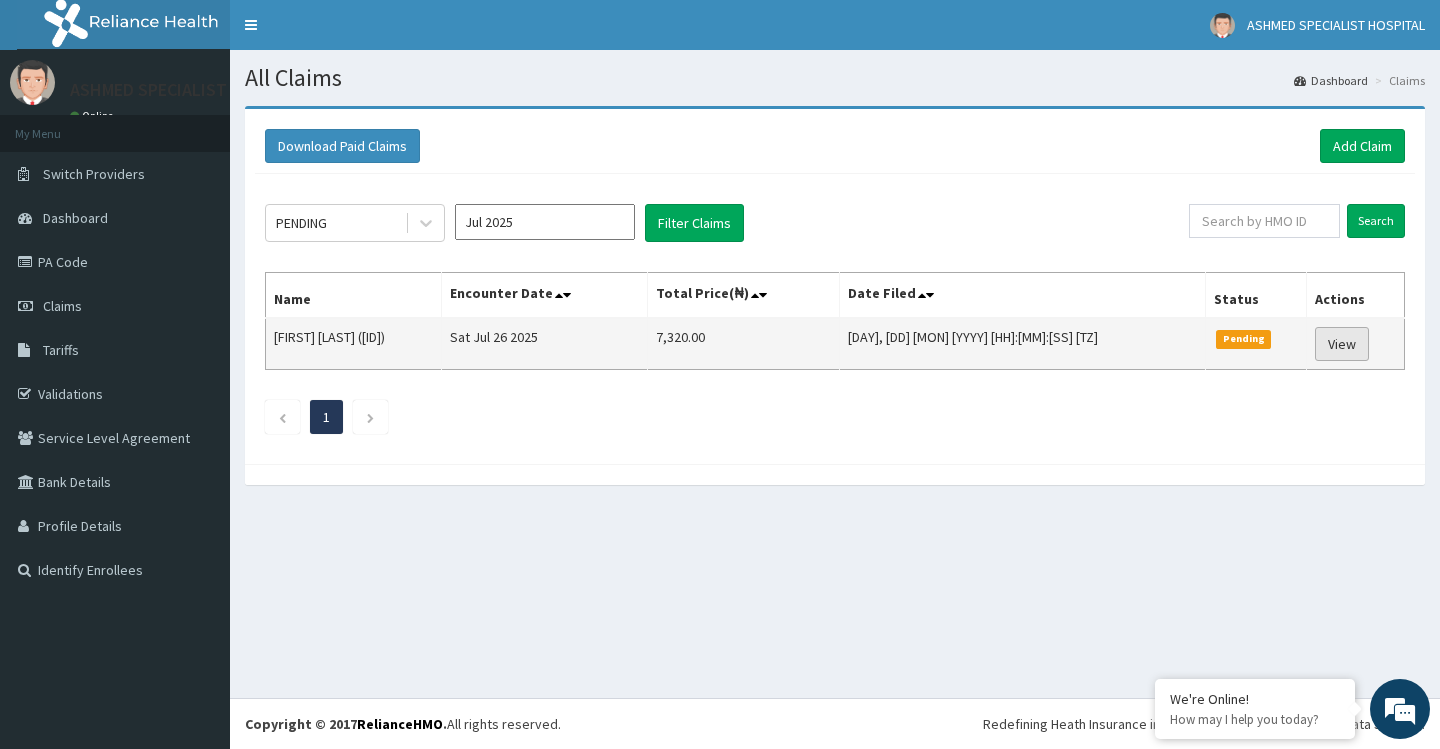 click on "View" at bounding box center (1342, 344) 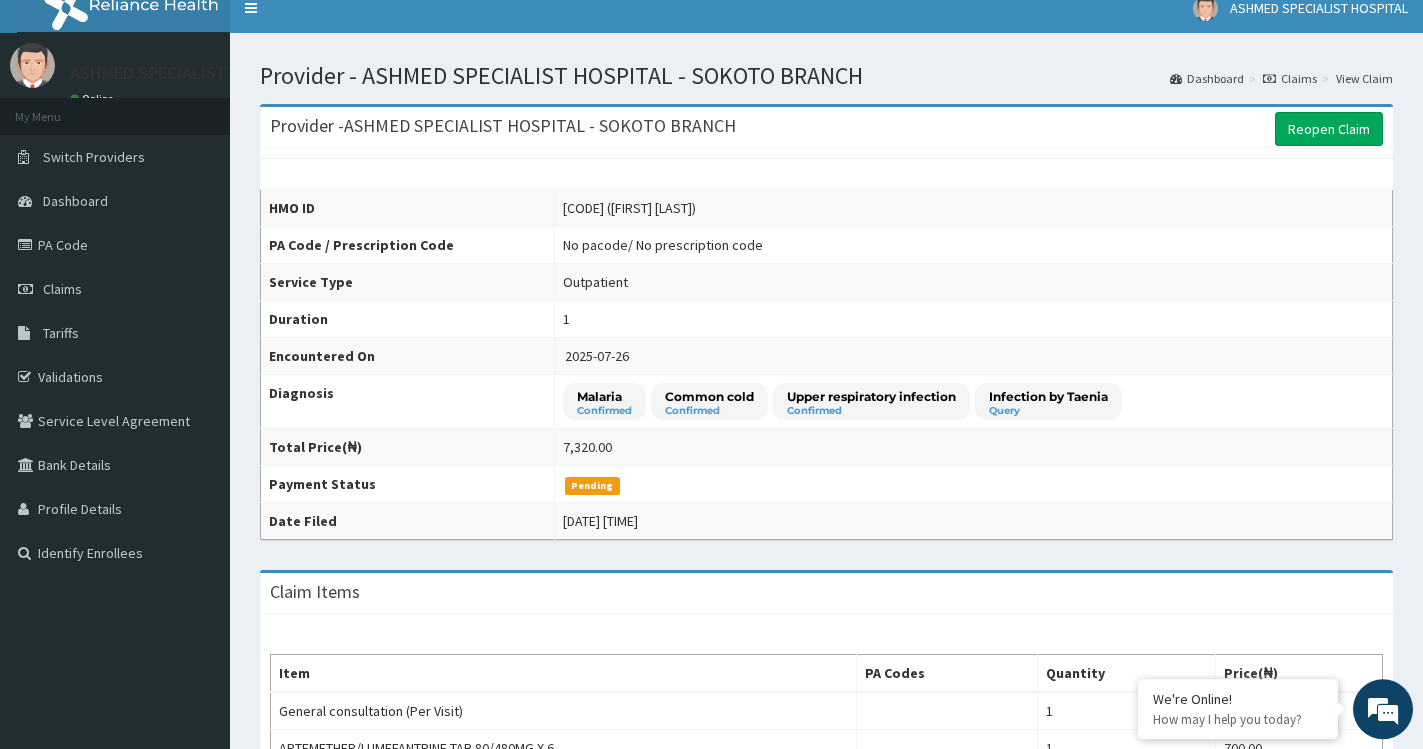 scroll, scrollTop: 0, scrollLeft: 0, axis: both 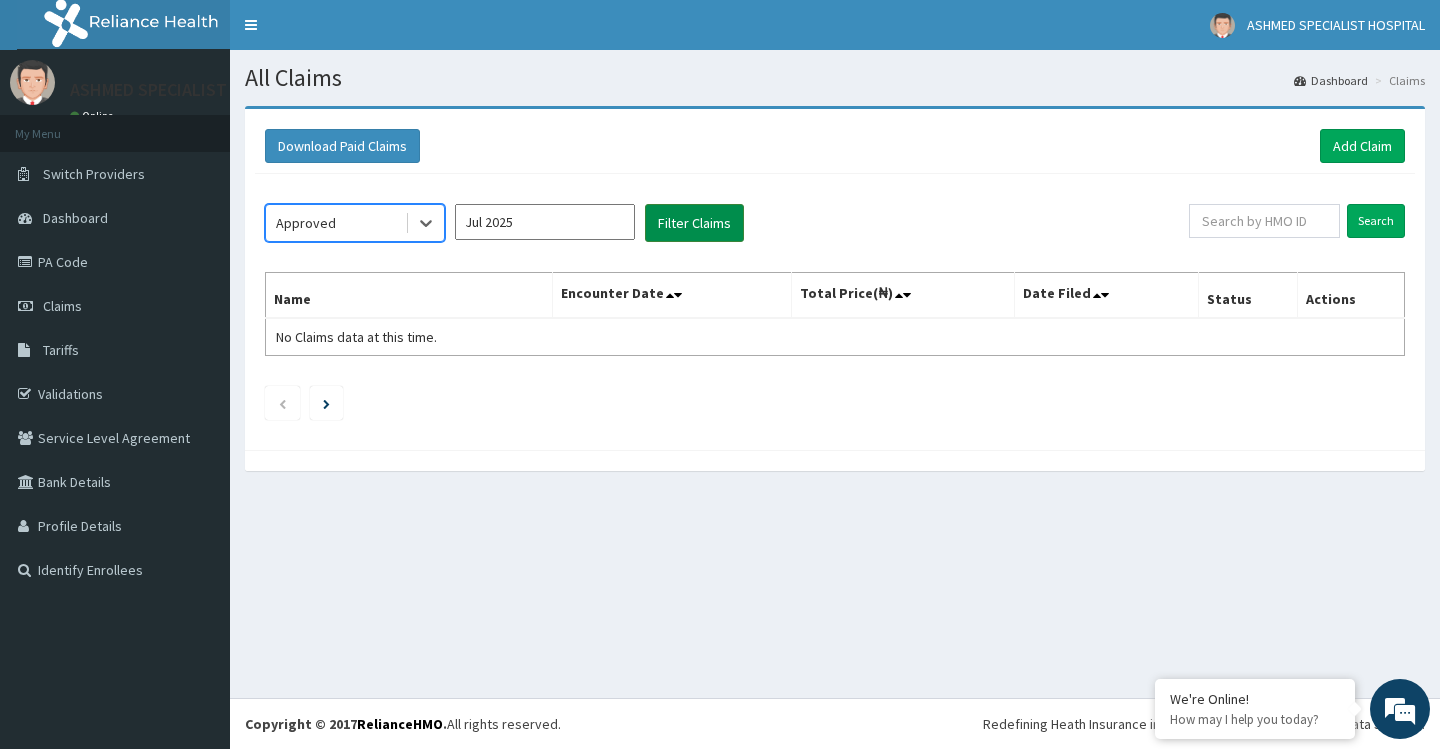 click on "Filter Claims" at bounding box center (694, 223) 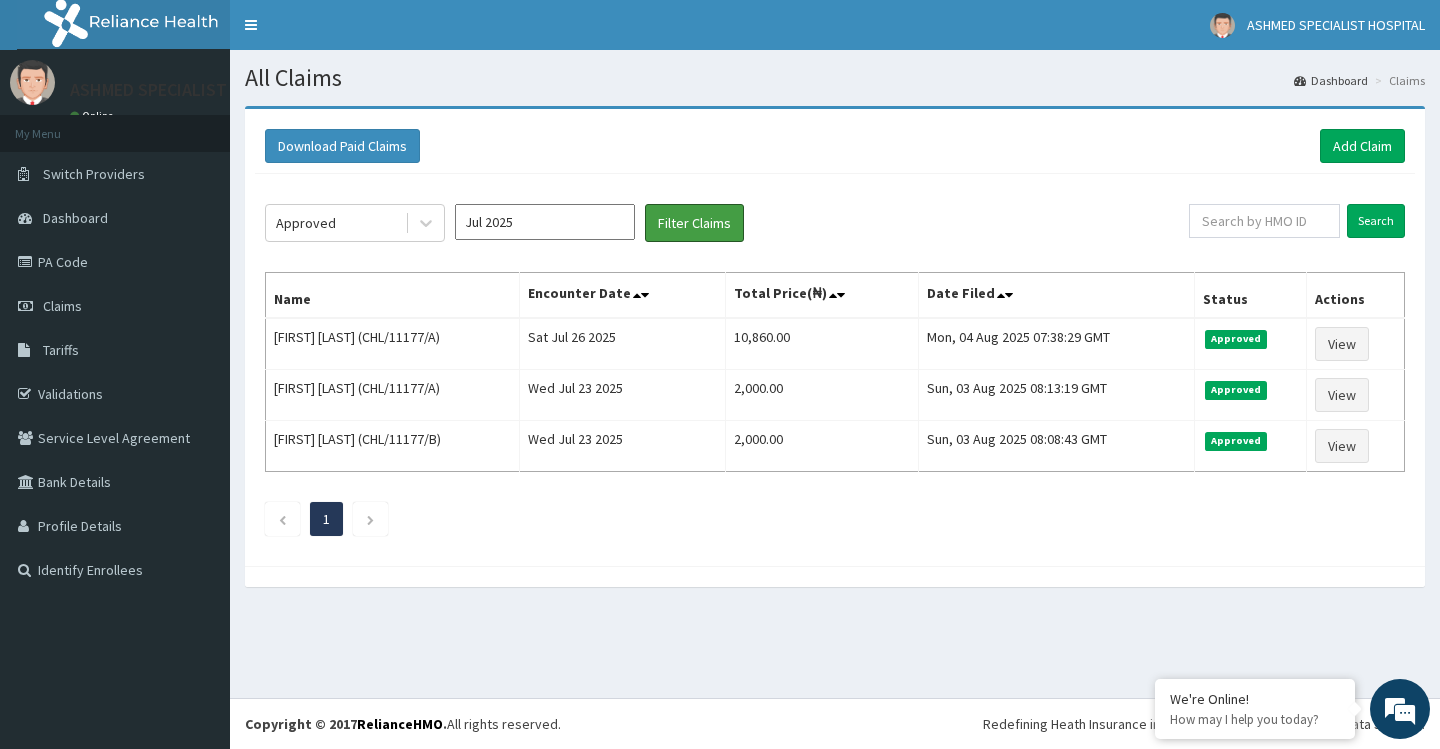 scroll, scrollTop: 0, scrollLeft: 0, axis: both 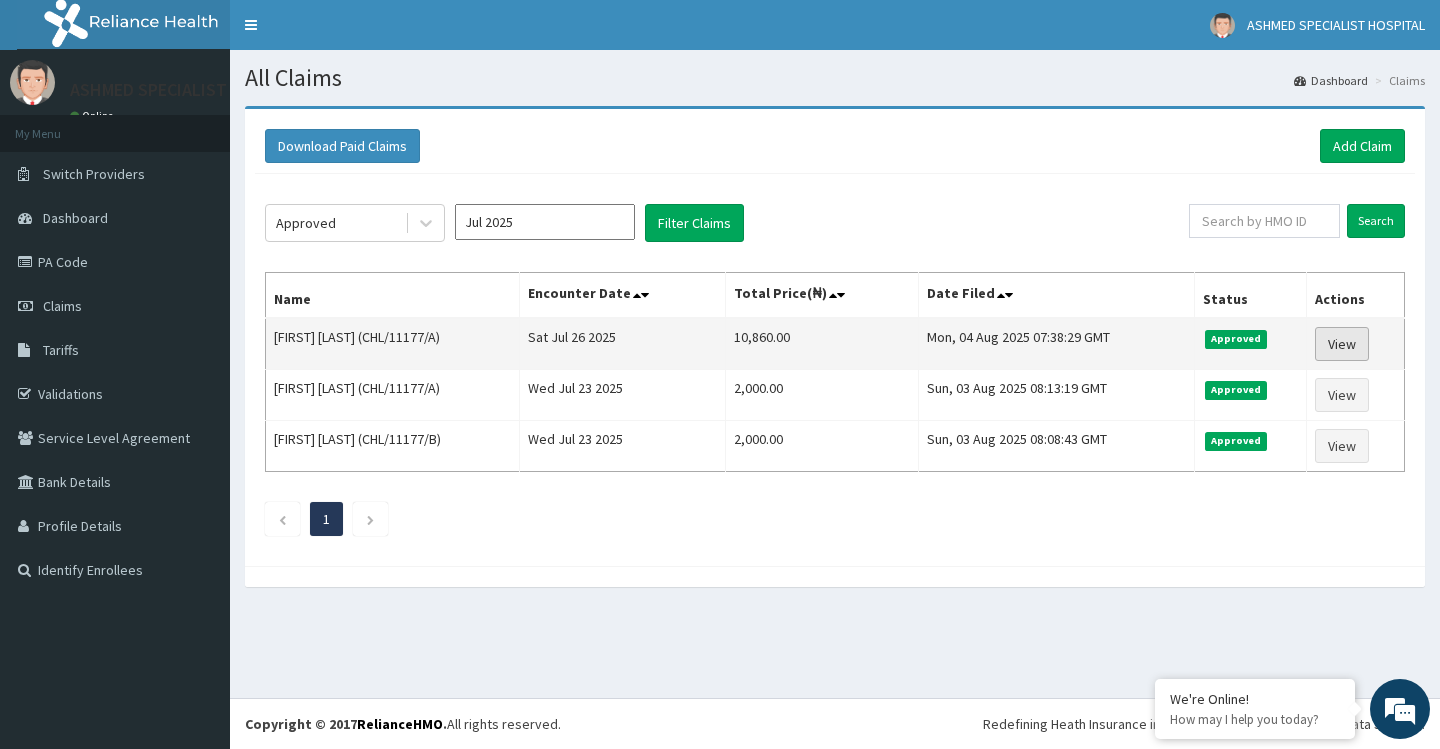 click on "View" at bounding box center (1342, 344) 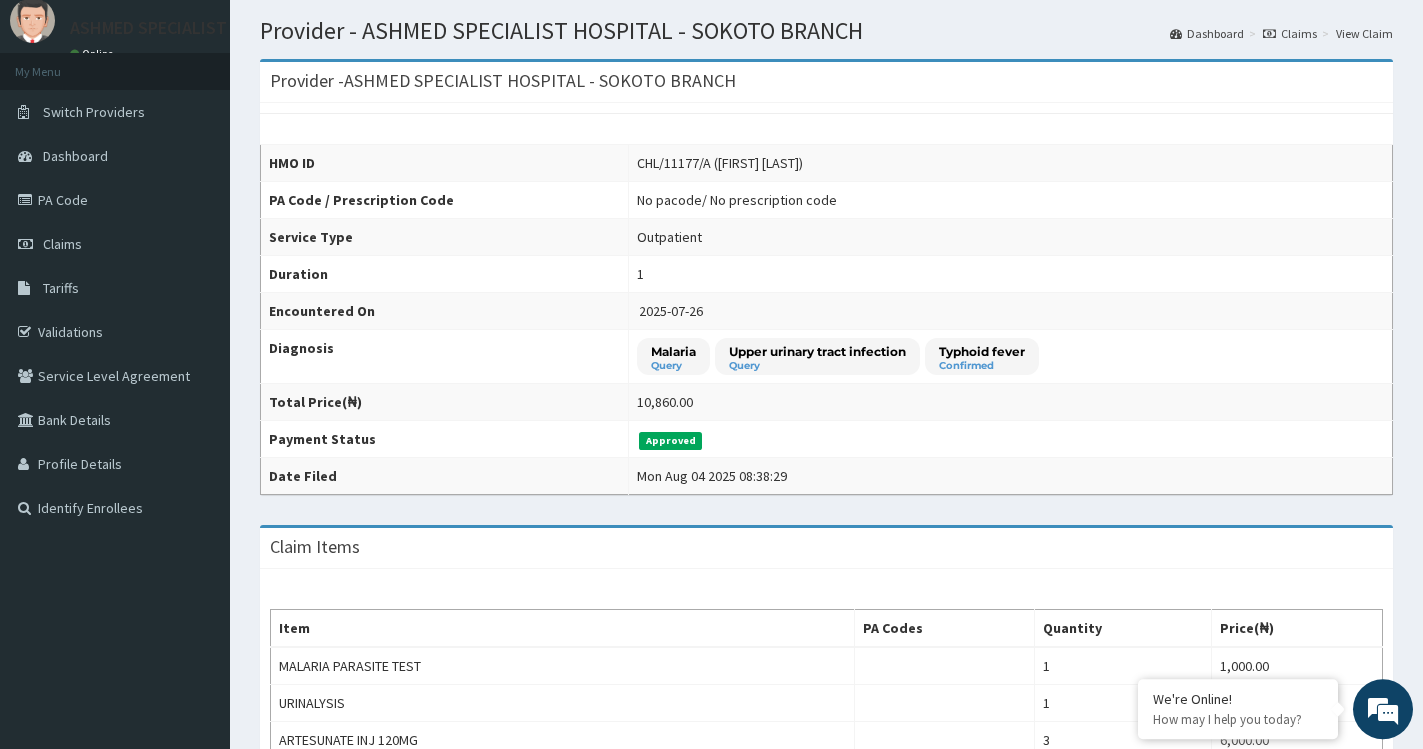 scroll, scrollTop: 0, scrollLeft: 0, axis: both 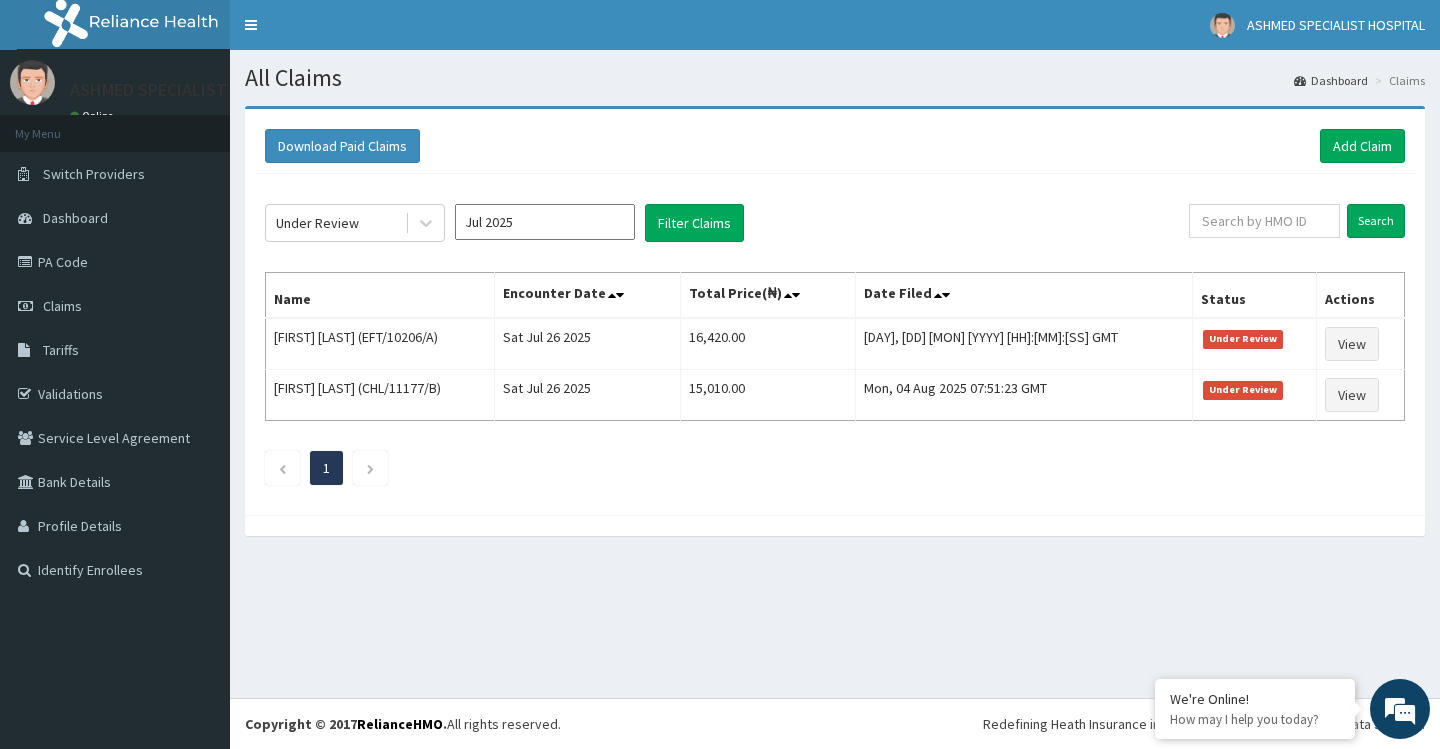 click on "View" at bounding box center (1352, 344) 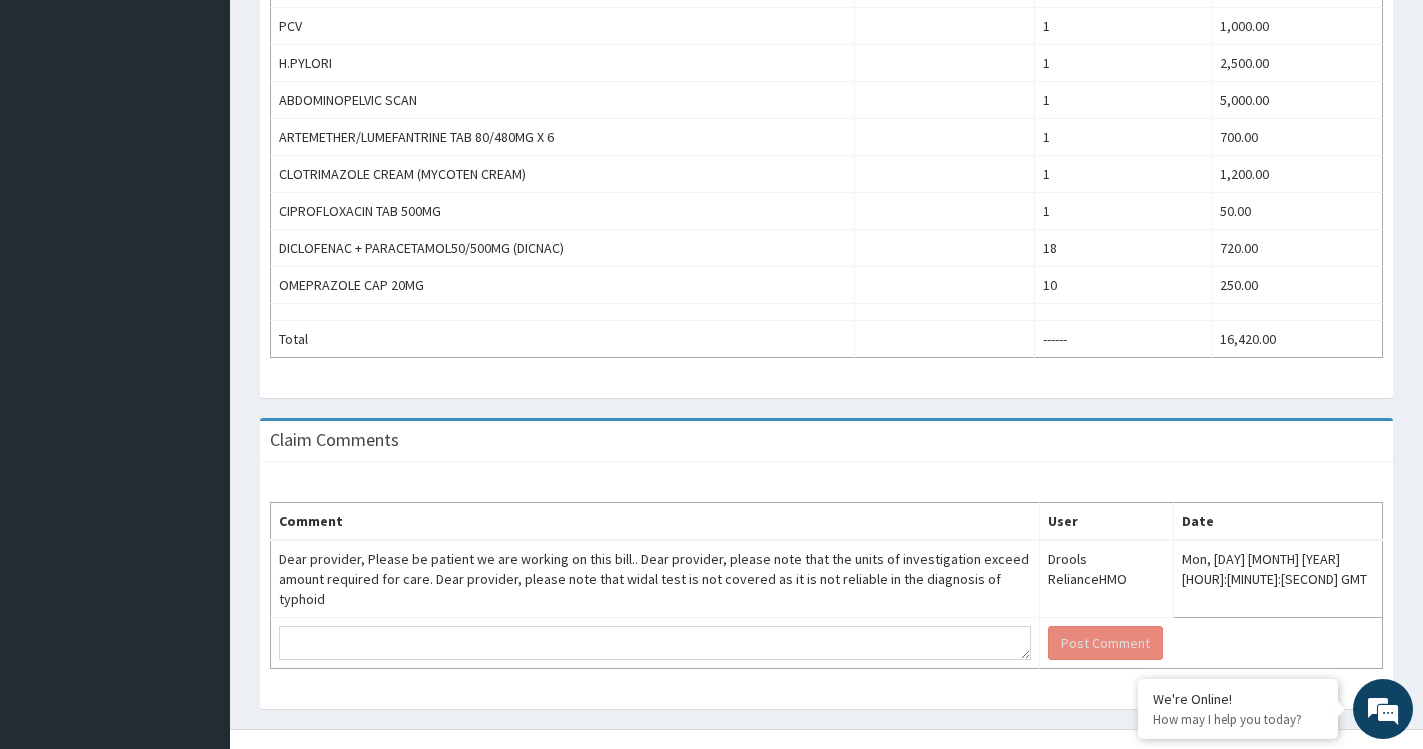 scroll, scrollTop: 863, scrollLeft: 0, axis: vertical 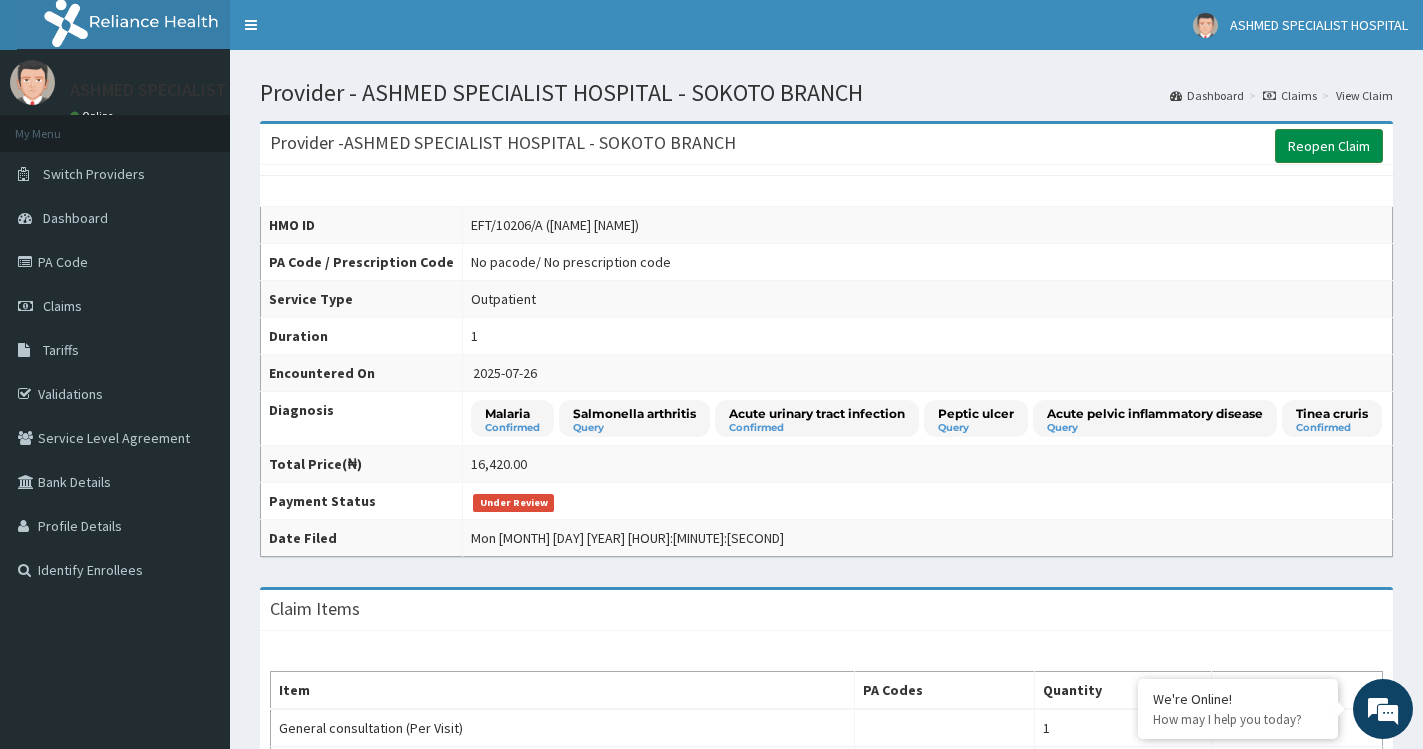 click on "Reopen Claim" at bounding box center [1329, 146] 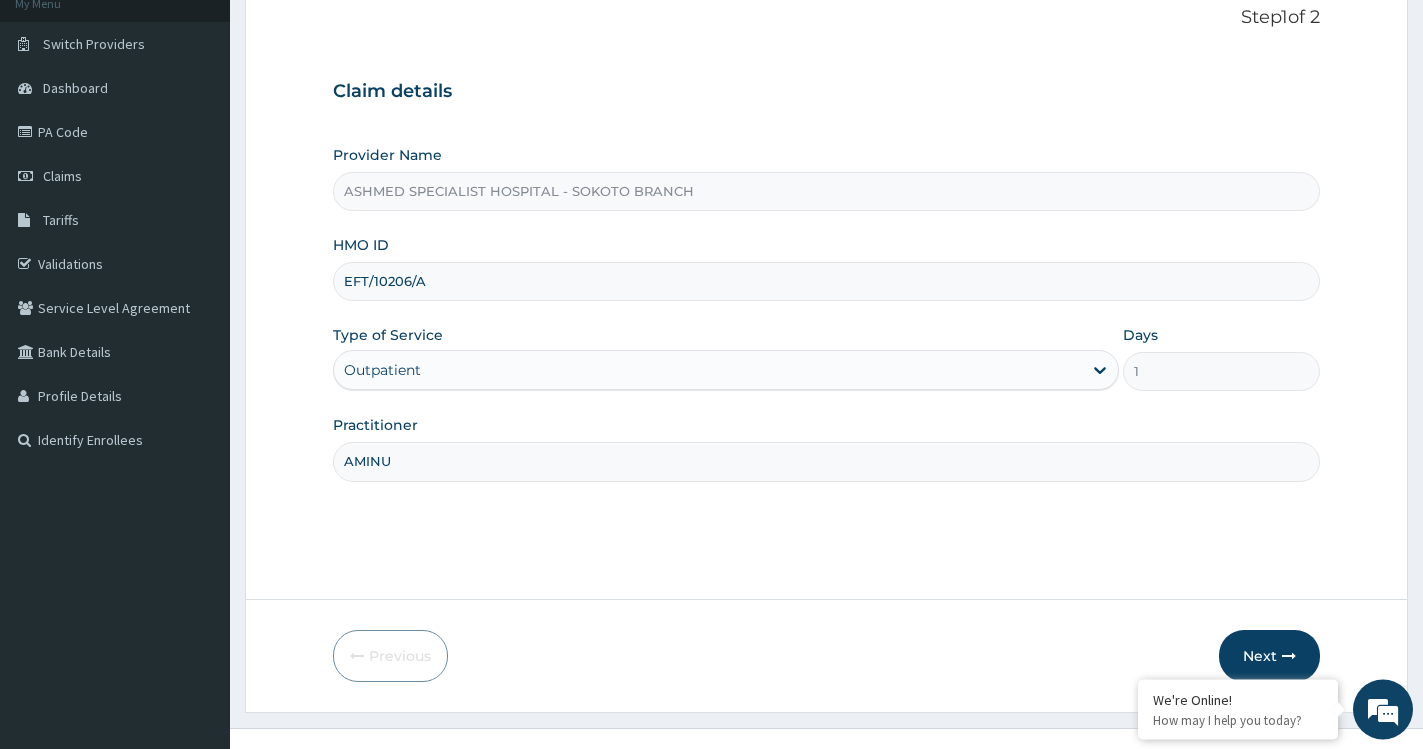 scroll, scrollTop: 160, scrollLeft: 0, axis: vertical 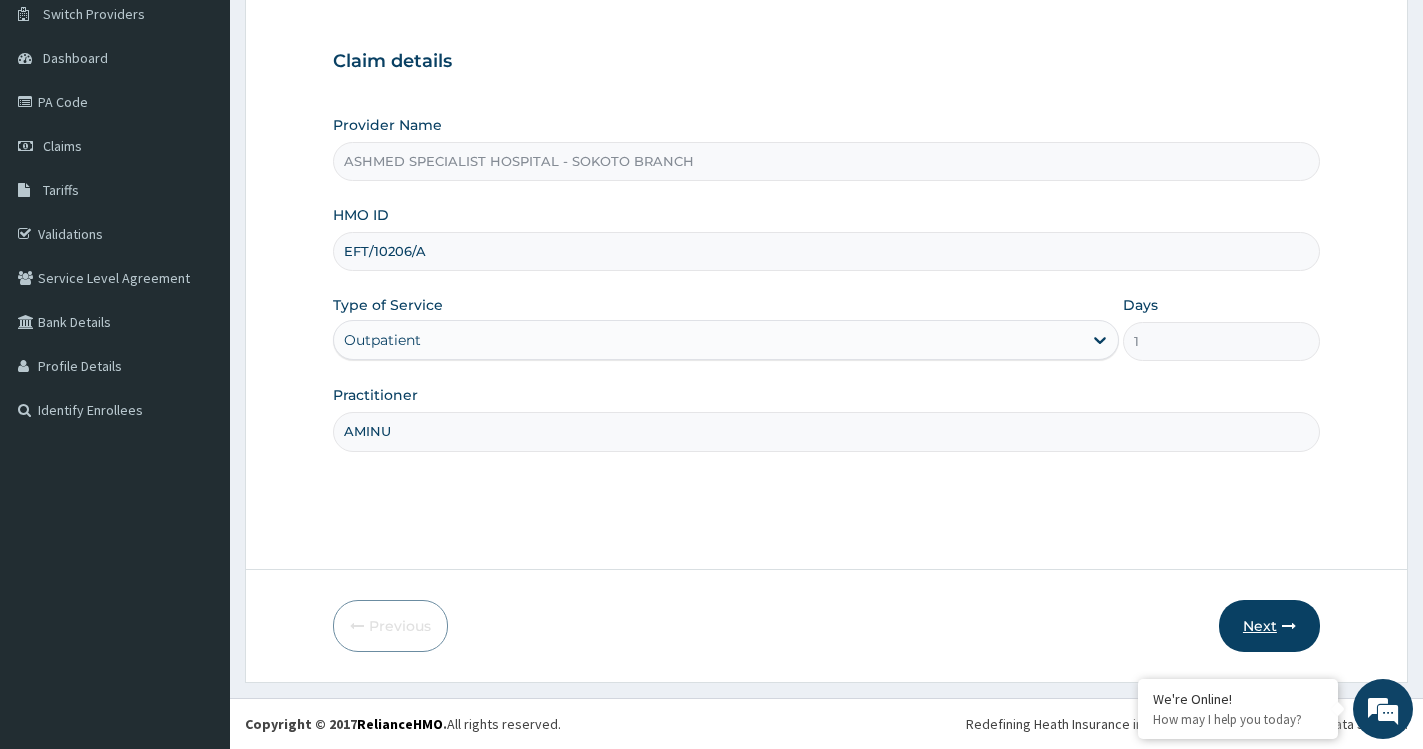 click on "Next" at bounding box center [1269, 626] 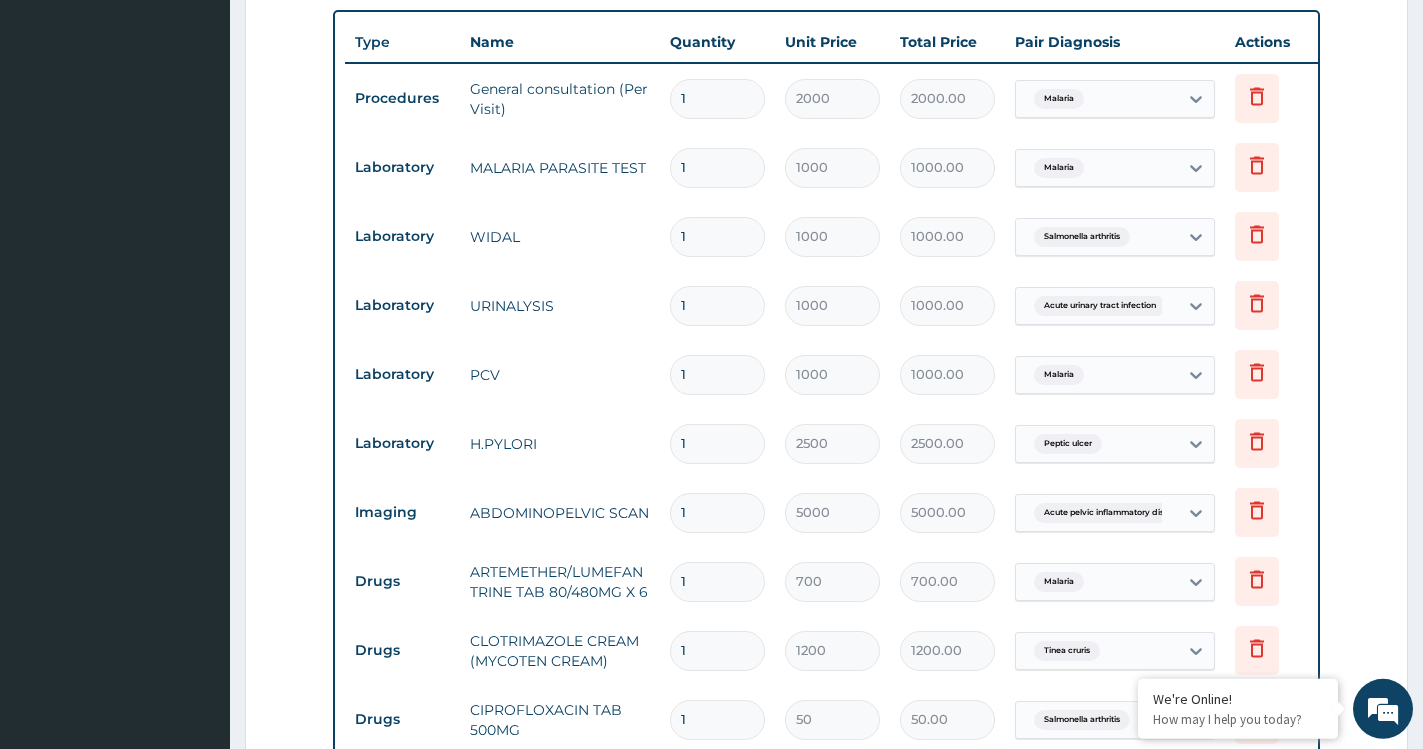 scroll, scrollTop: 772, scrollLeft: 0, axis: vertical 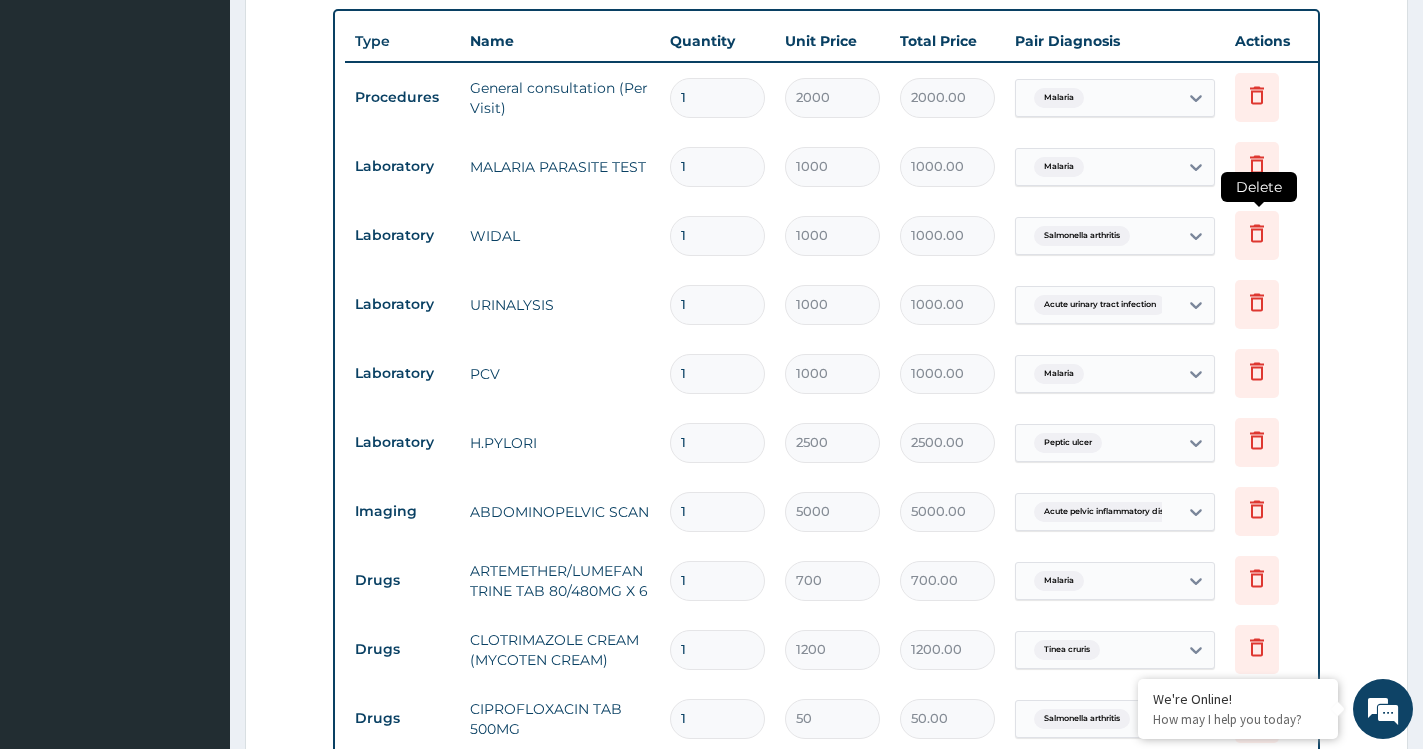 click 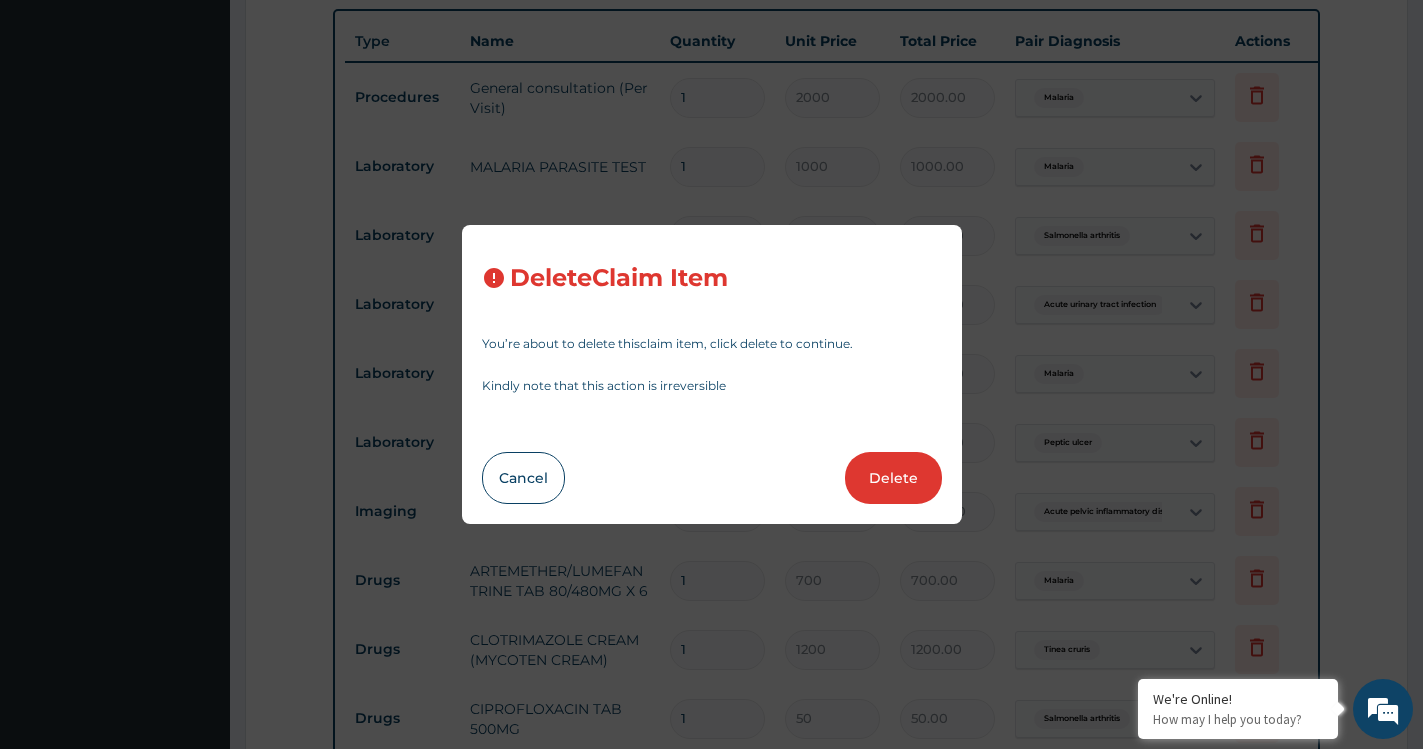 scroll, scrollTop: 0, scrollLeft: 0, axis: both 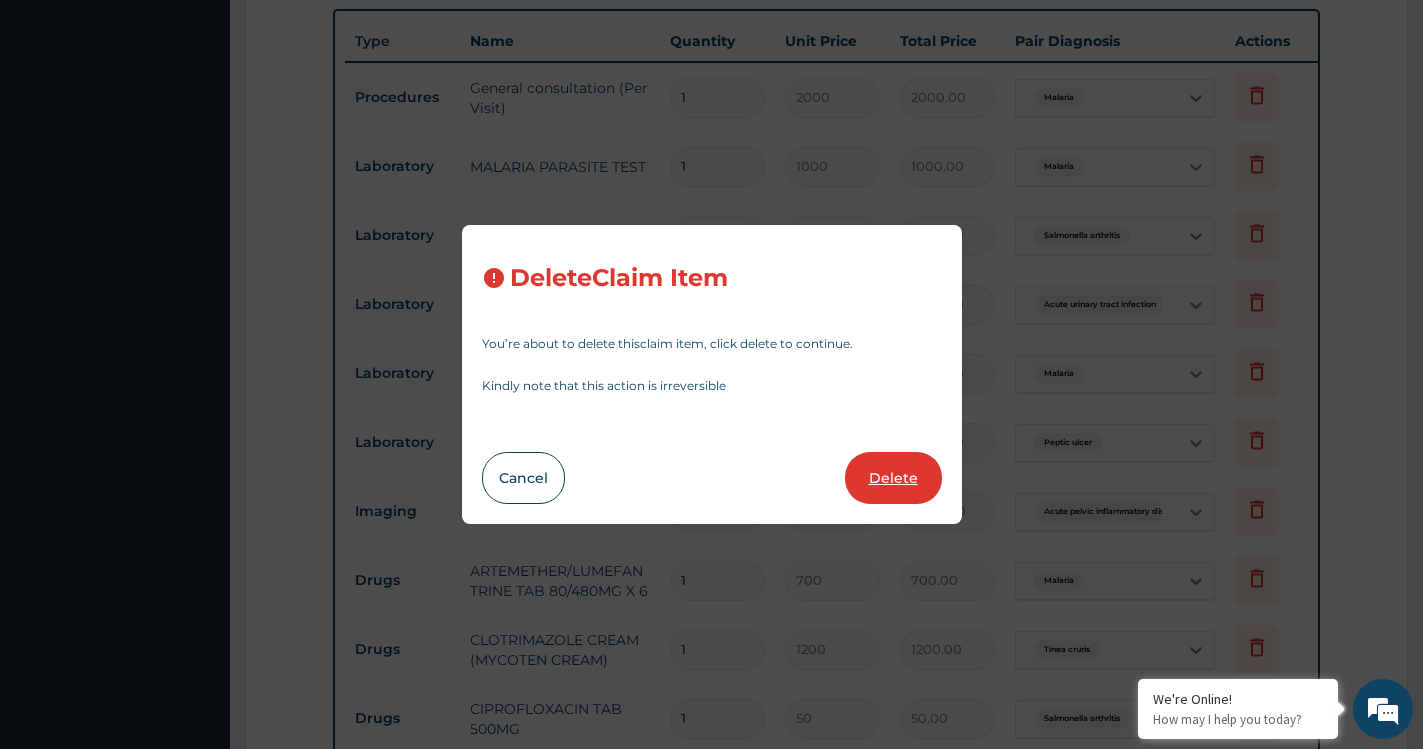 click on "Delete" at bounding box center [893, 478] 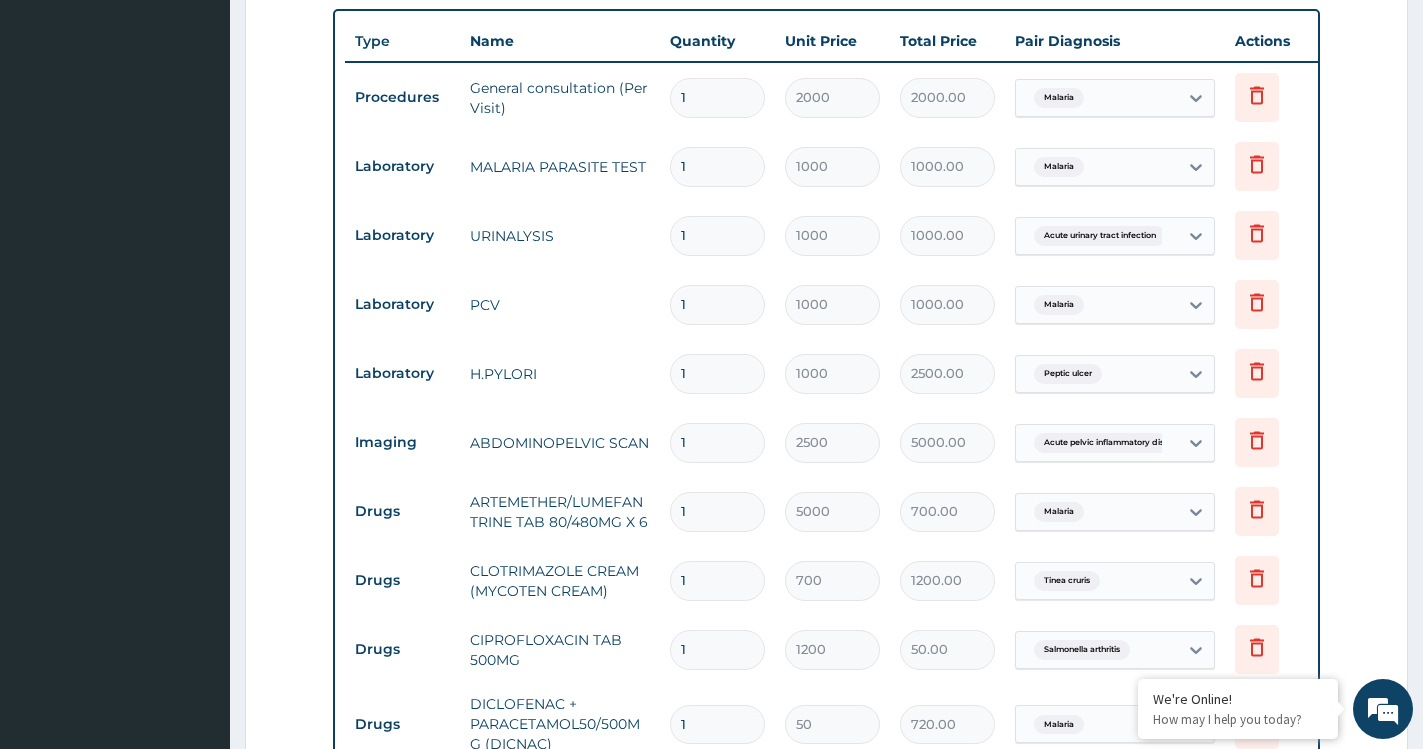 type on "2500" 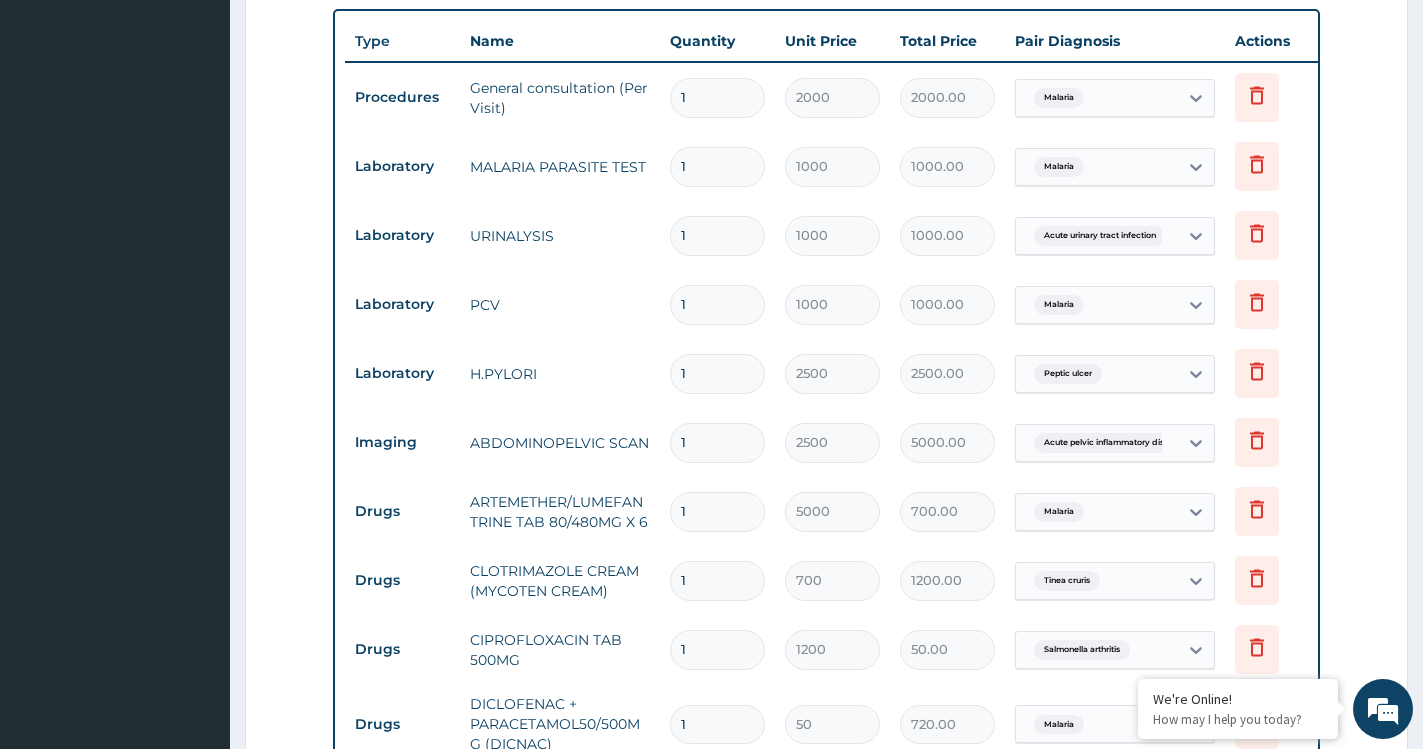 type on "2500.00" 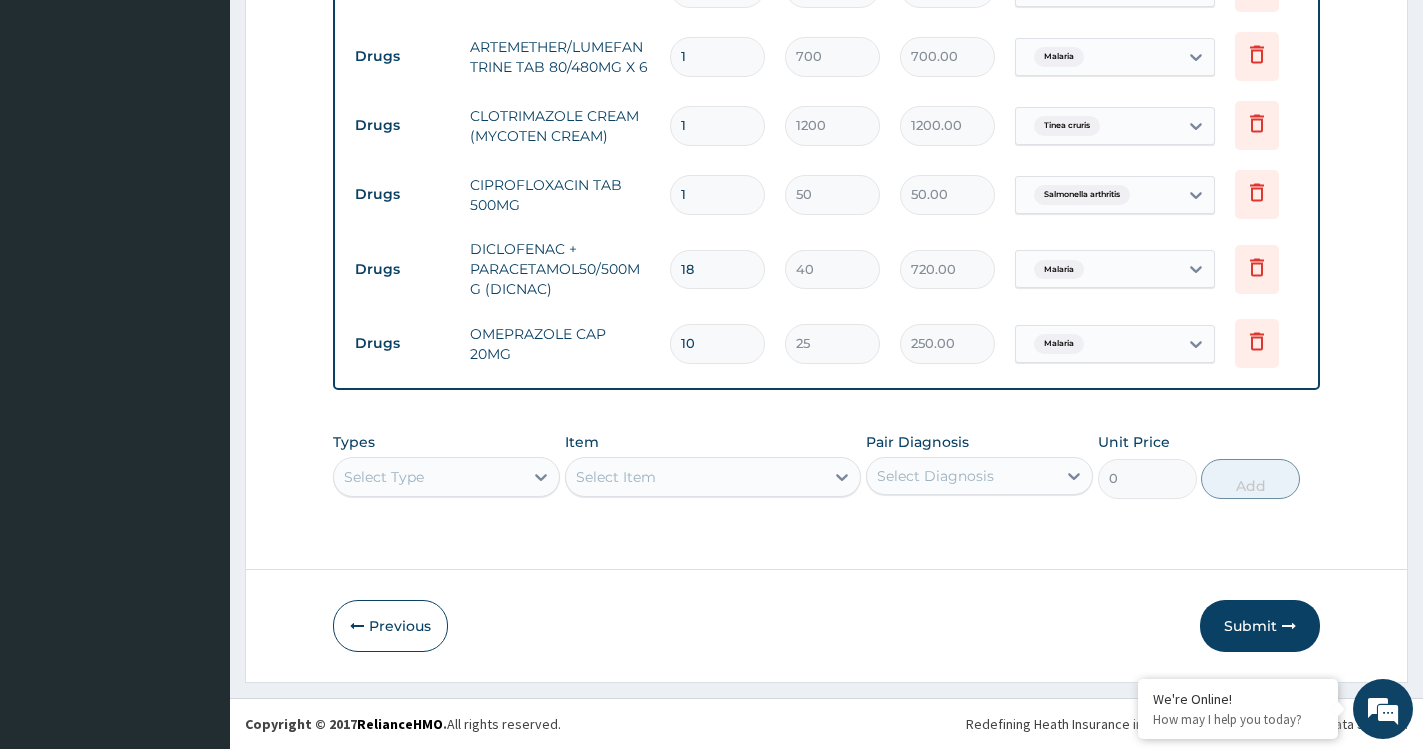 scroll, scrollTop: 1255, scrollLeft: 0, axis: vertical 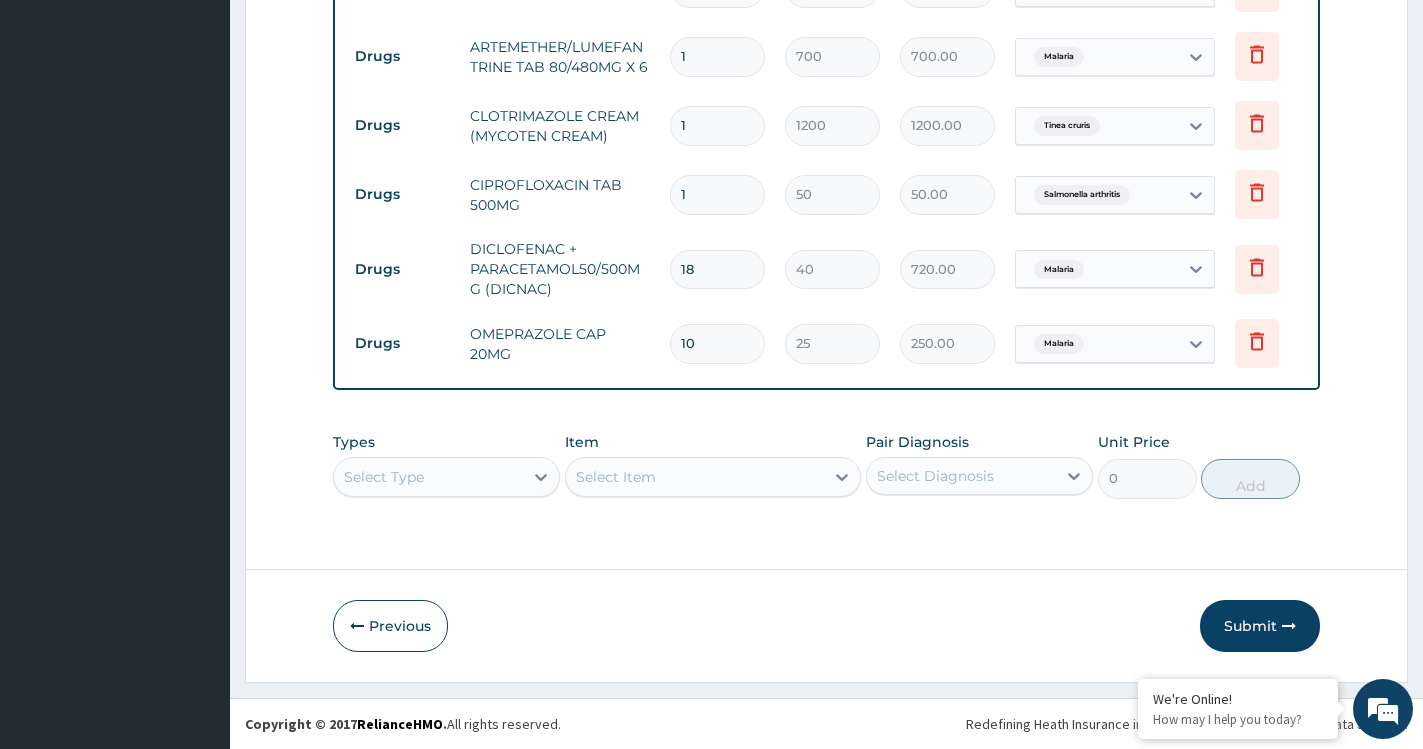 click on "Select Type" at bounding box center [428, 477] 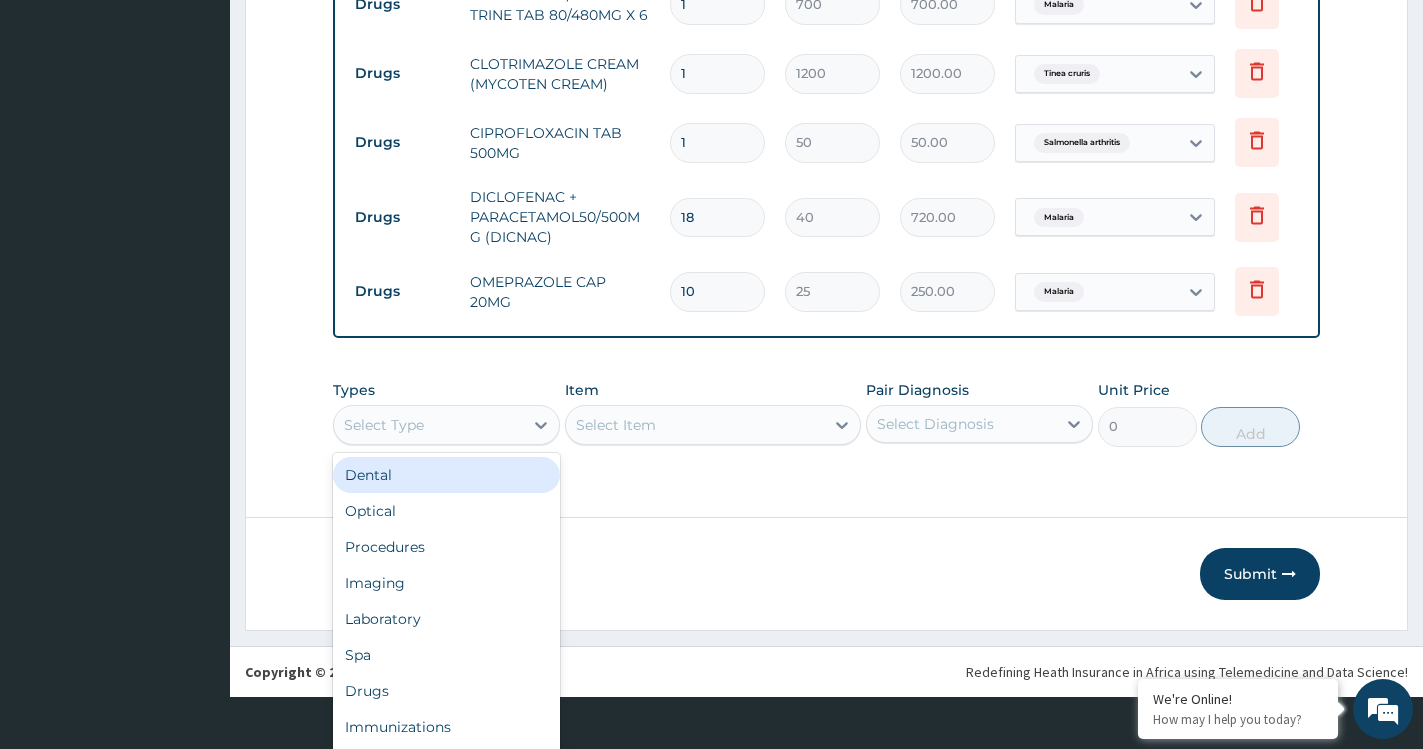 scroll, scrollTop: 55, scrollLeft: 0, axis: vertical 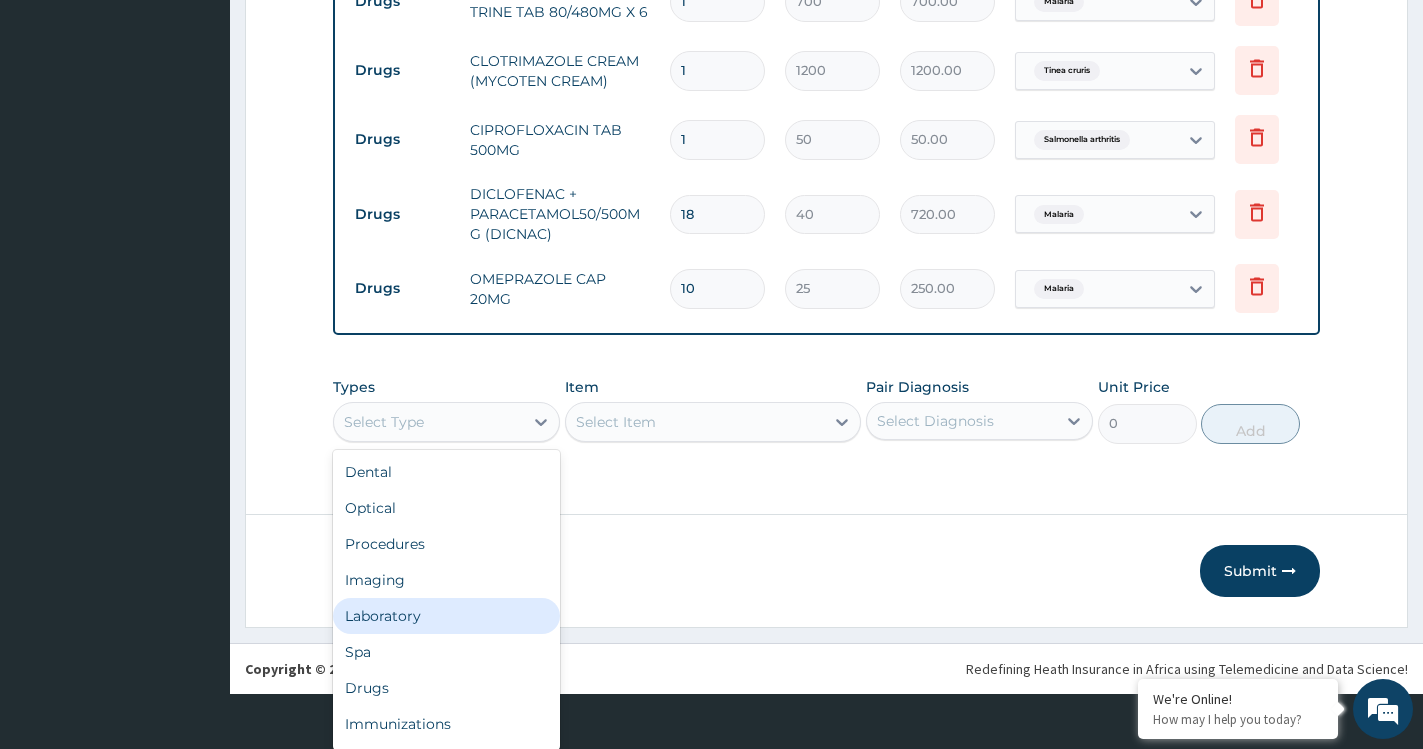 click on "Laboratory" at bounding box center [446, 616] 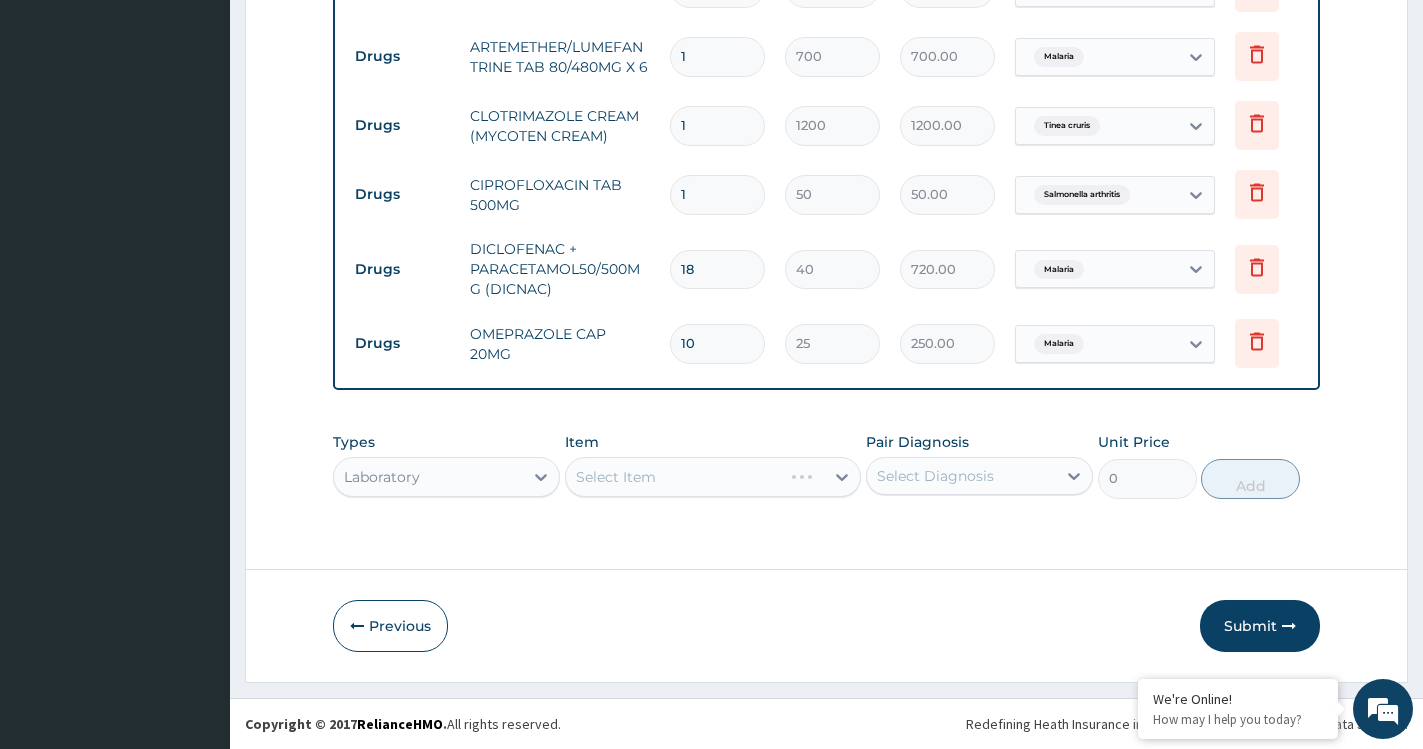scroll, scrollTop: 0, scrollLeft: 0, axis: both 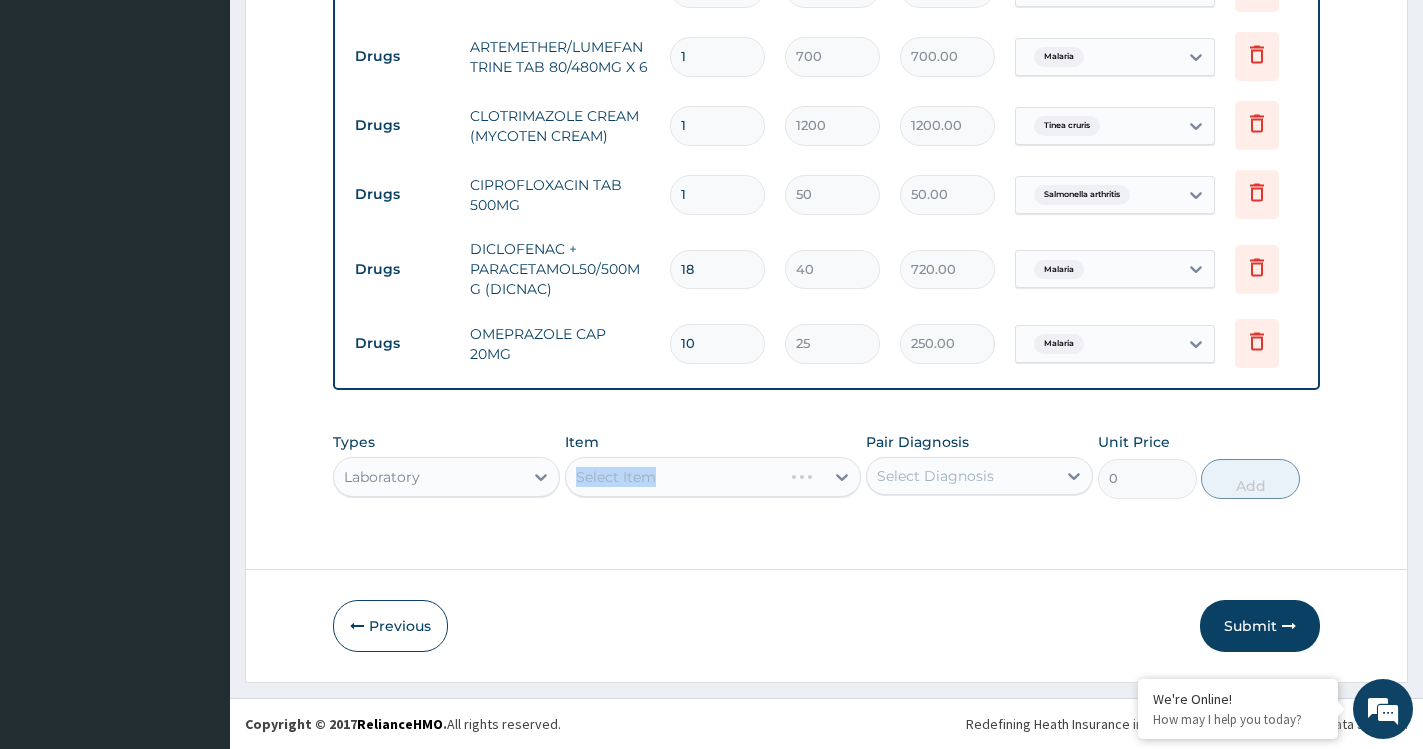 click on "Select Item" at bounding box center (713, 477) 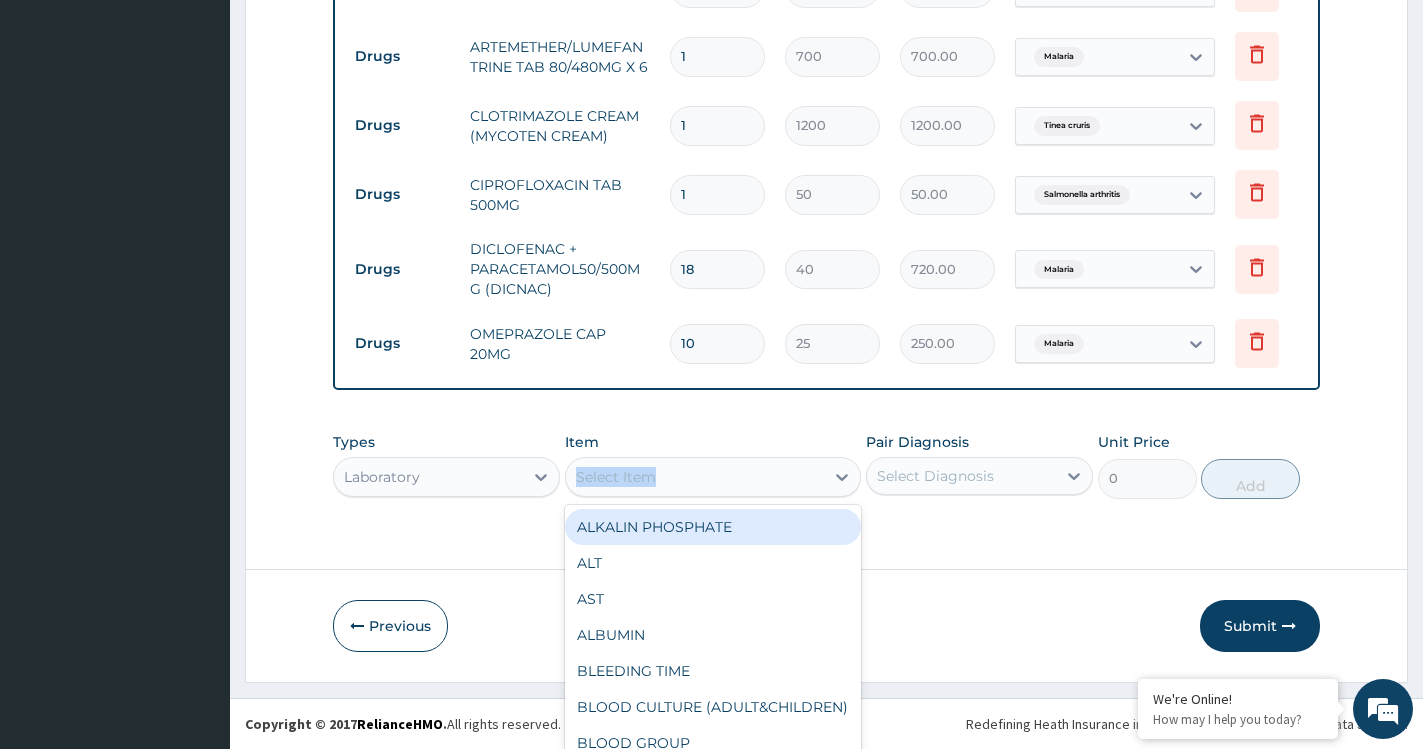 click on "option ALKALIN PHOSPHATE focused, 1 of 89. 89 results available. Use Up and Down to choose options, press Enter to select the currently focused option, press Escape to exit the menu, press Tab to select the option and exit the menu. Select Item ALKALIN PHOSPHATE ALT AST ALBUMIN BLEEDING TIME BLOOD CULTURE (ADULT&CHILDREN) BLOOD GROUP       BLOOD TRANSFUSION (WITH DONOR) POSITIVE PATIENT BLOOD TRANSFUSION (WITHOUT DONOR) CROSS-MATCHING CALCIUM/ PHOSHORUS CD4 COUNT CHOLESTEROL CHLAMYDIA CLOTTING TIME CKMB CREATINE CSF COUNT MICROSCOPY CSF COUNT CULTURE (M/C/S) CYTOLOGY EAR SWAB CULTURE (M/C/S)  ESR ESTRADIOL ESTRADIOL (IMMEDIATE RESULT) FBC + DIFF FBC + DIFF + PLATELETS FBC + DIFF + RETICS FBS/RBS 2HPP FOB FETO PROTEIN FSH GENOTYPE GLYCATED HAEMOGLOBIN HBsAg  HCV HEPATITIS B PROFILE  HISTOLOGY HDL HVS M/C/S LDL LH LIPID PROFILE LIVER FUNCTION TEST MALARIA PARASITE TEST MANTOUX BLOOD TRANSFUSION (WITH DONOR) NEG. PATIENT BLOOD TRANSFUSION (WITHOUT DONOR) NEG. PATIENT MICROFILARIA  OESTROGEN PCV PROGESTERONE RVS" at bounding box center (713, 477) 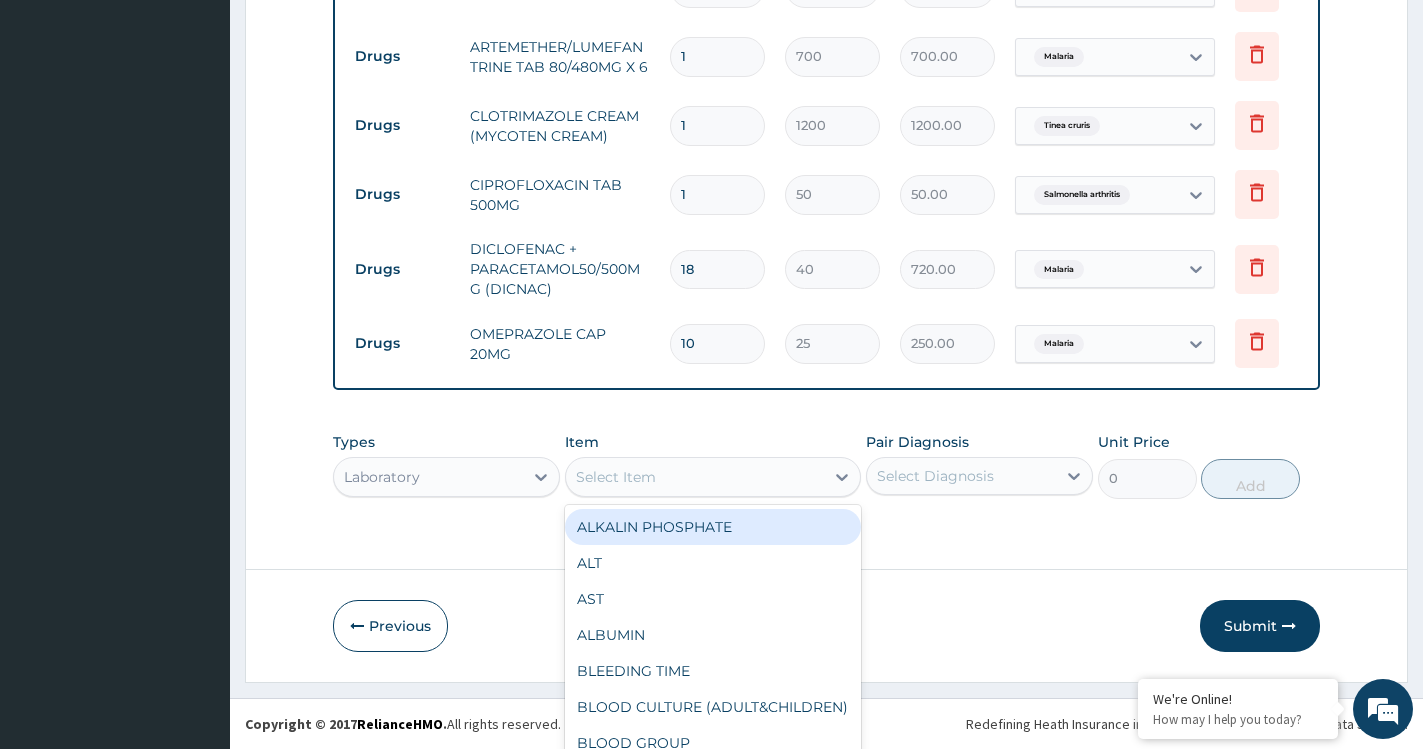 scroll, scrollTop: 56, scrollLeft: 0, axis: vertical 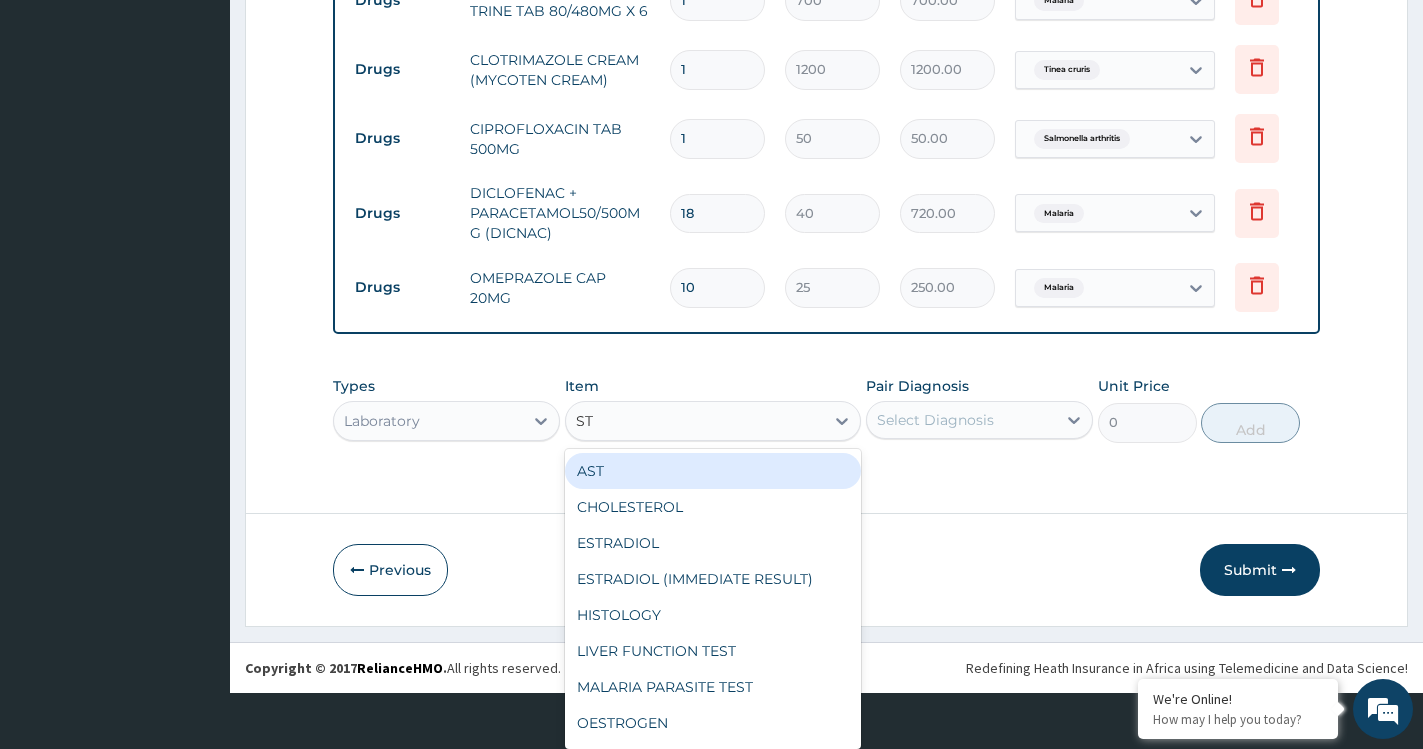 type on "STO" 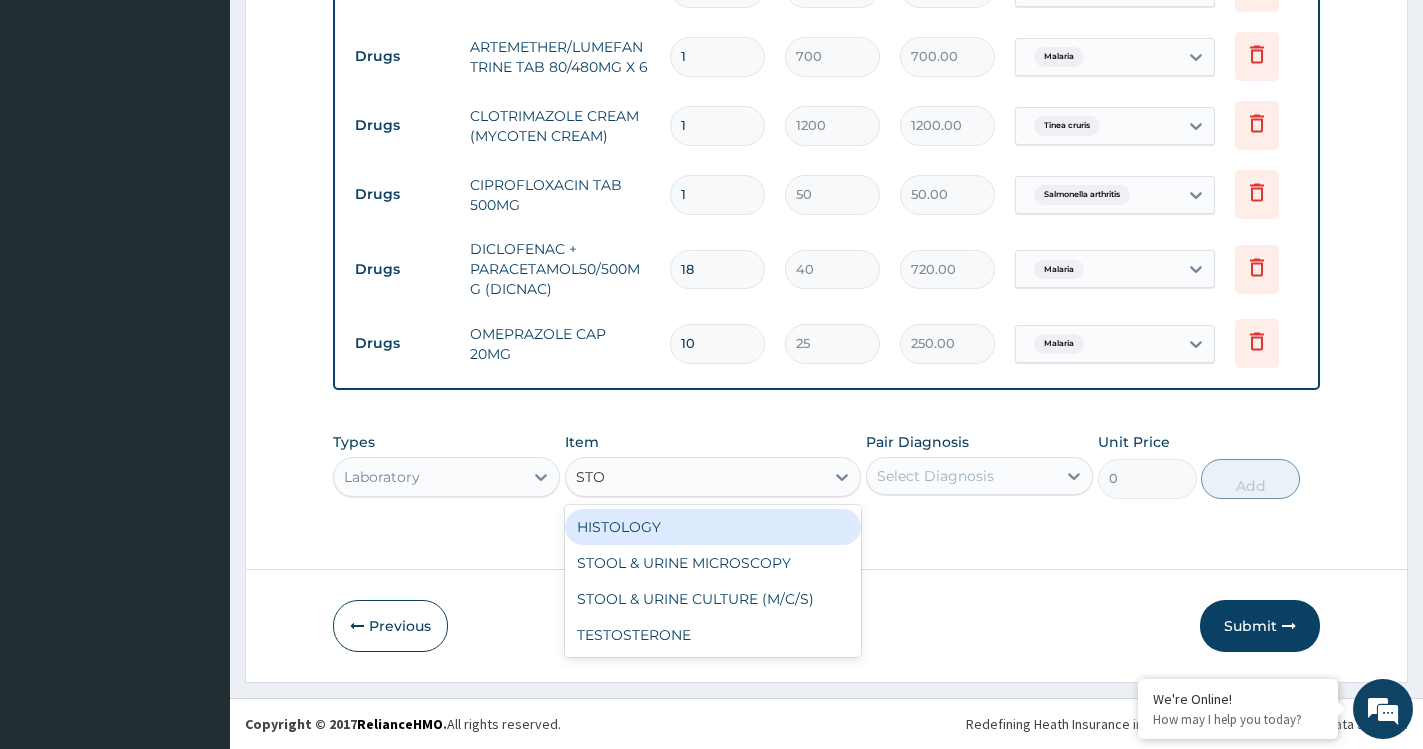 scroll, scrollTop: 0, scrollLeft: 0, axis: both 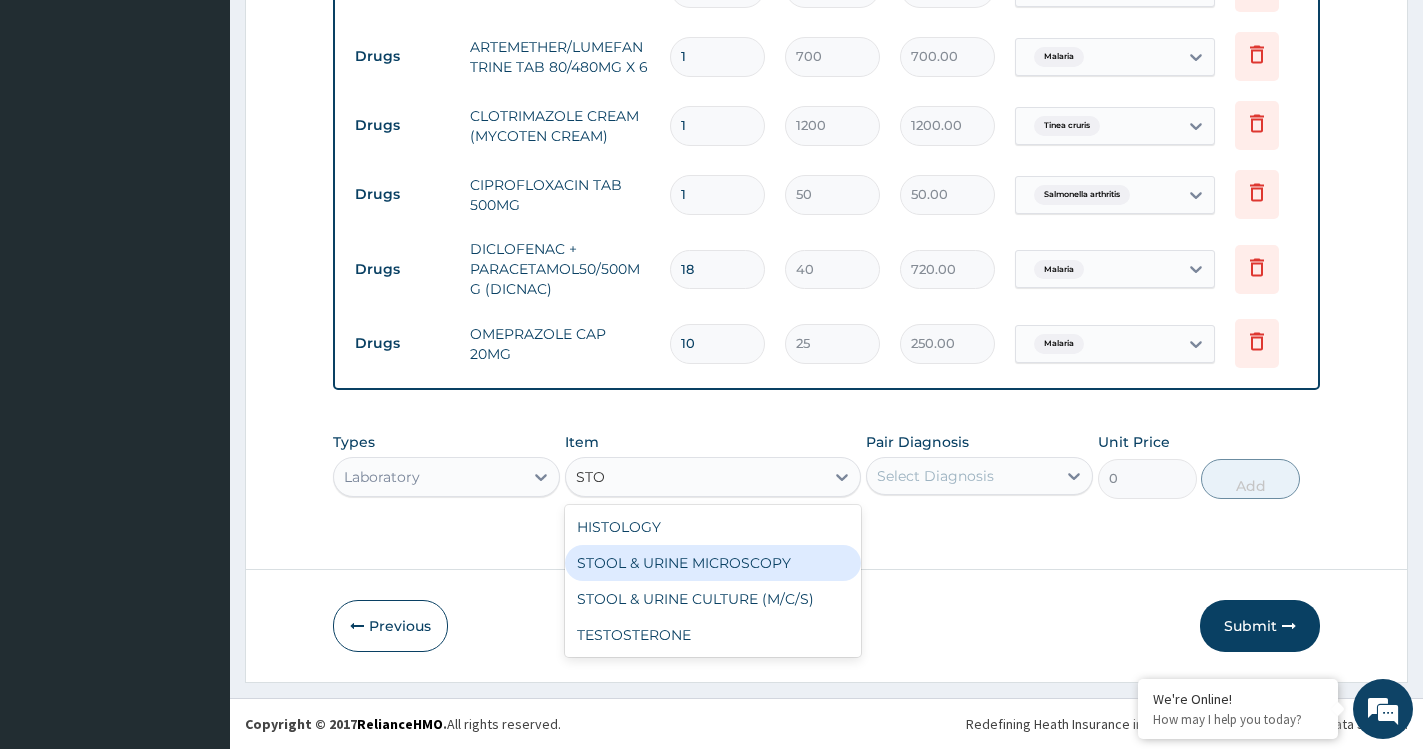click on "STOOL & URINE MICROSCOPY" at bounding box center [713, 563] 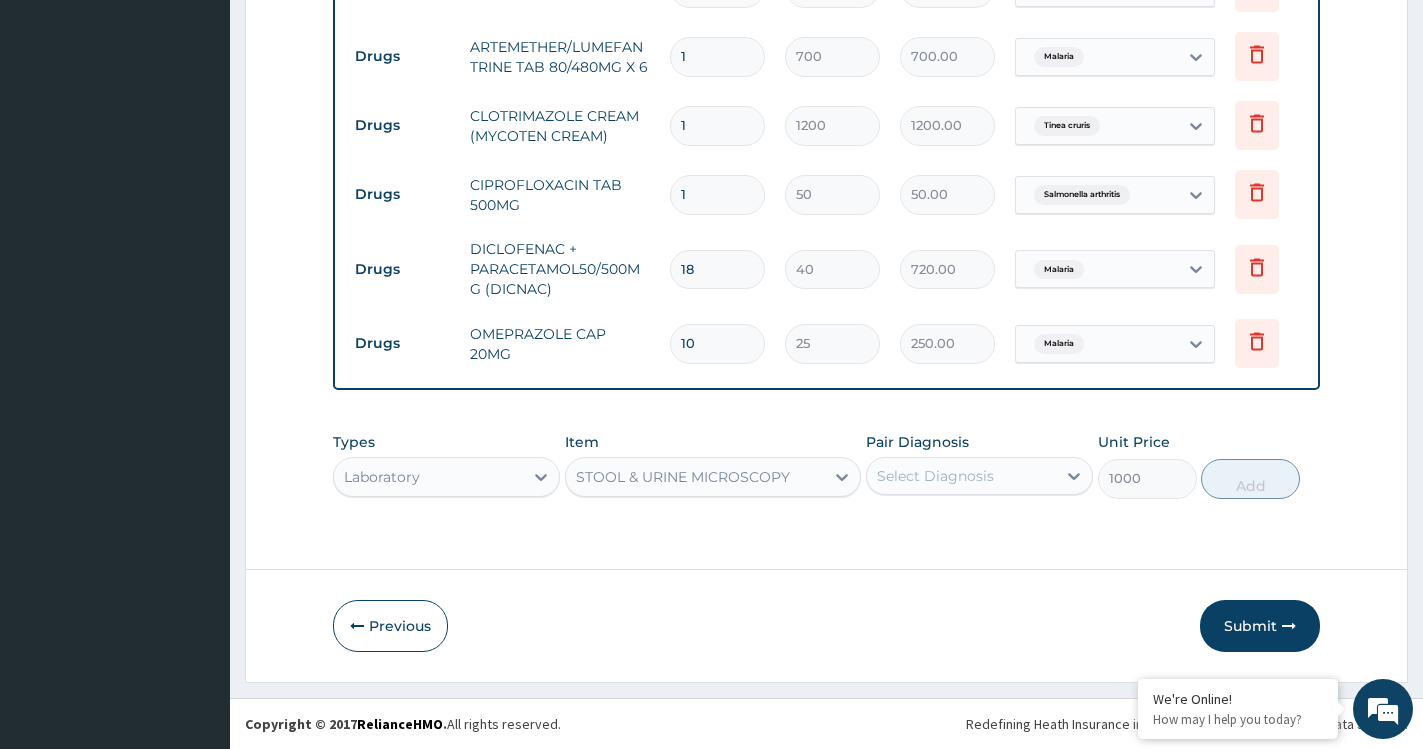 click on "Select Diagnosis" at bounding box center [979, 476] 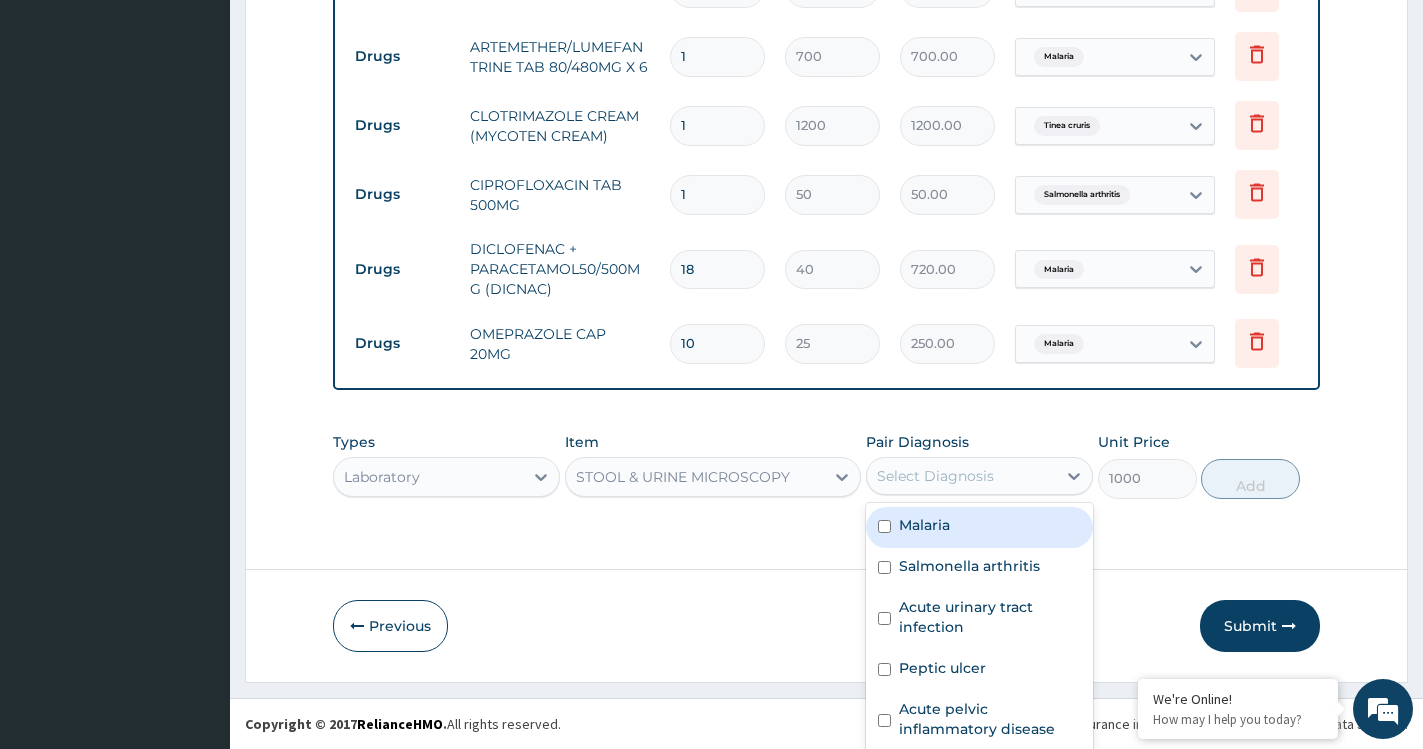 scroll, scrollTop: 48, scrollLeft: 0, axis: vertical 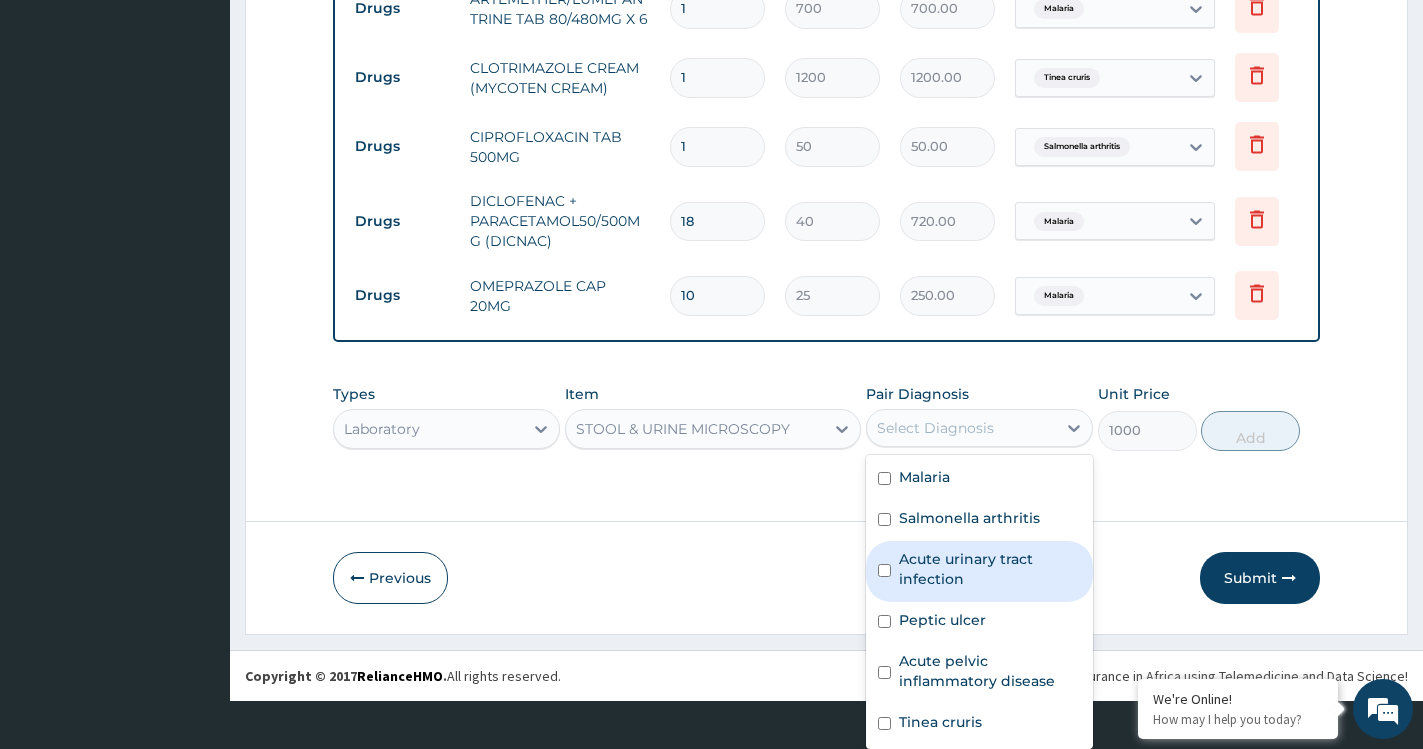 click on "Acute urinary tract infection" at bounding box center [990, 569] 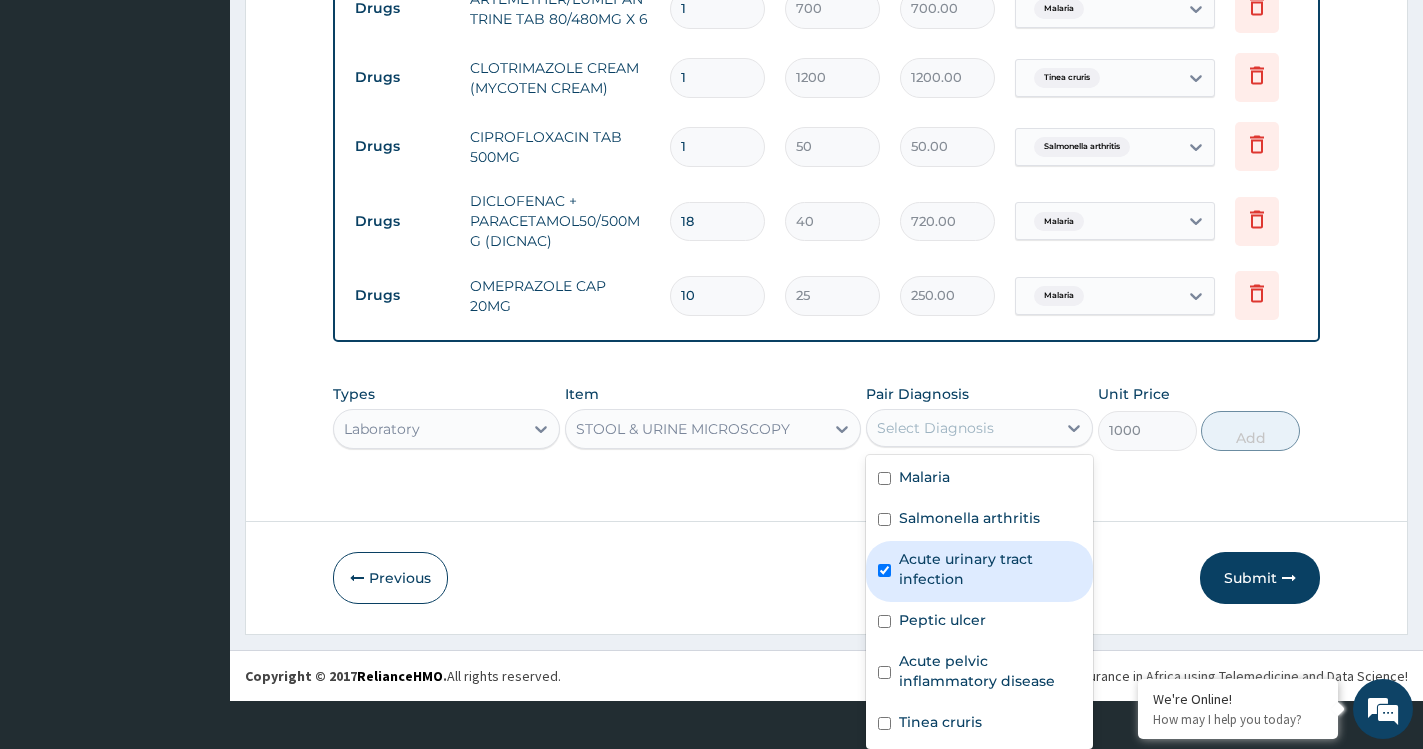 checkbox on "true" 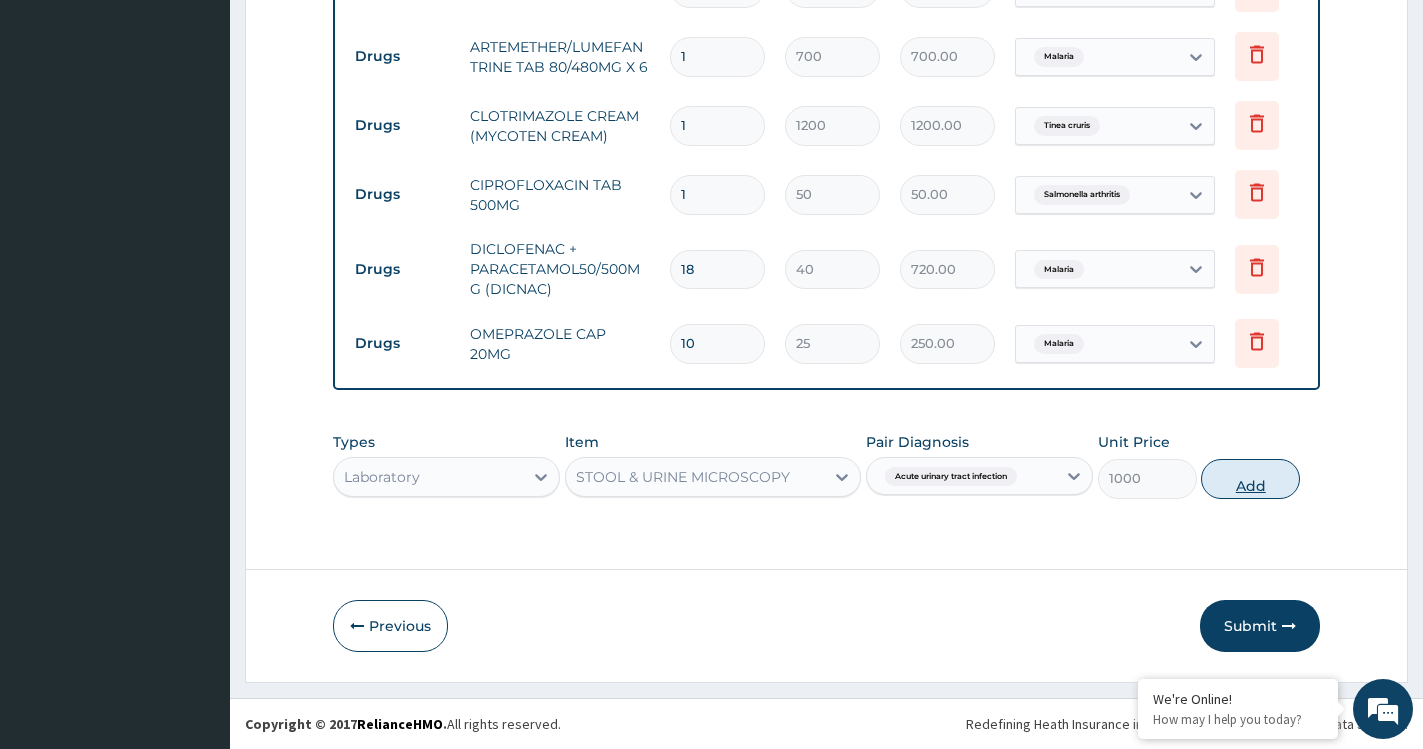 click on "Types Laboratory Item STOOL & URINE MICROSCOPY Pair Diagnosis Acute urinary tract infection Unit Price 1000 Add" at bounding box center (826, 465) 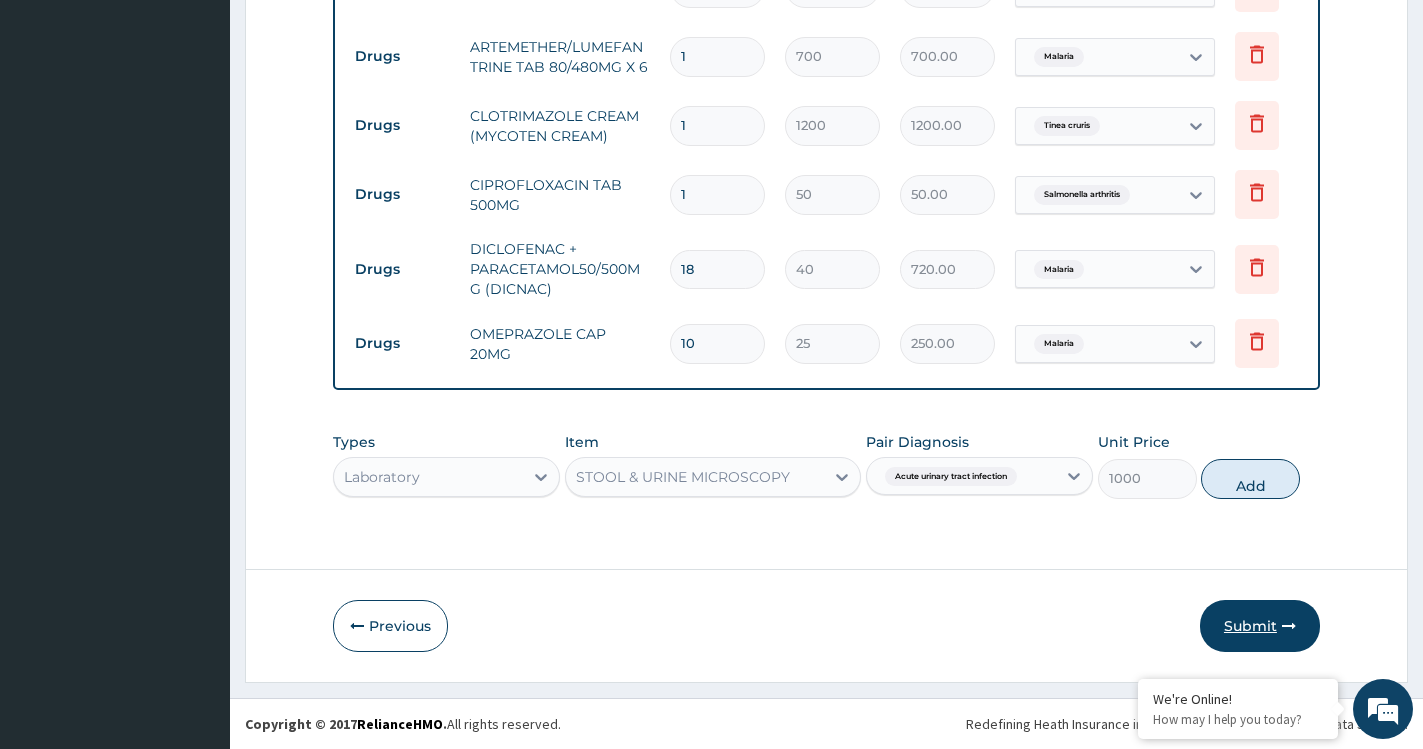 click on "Submit" at bounding box center [1260, 626] 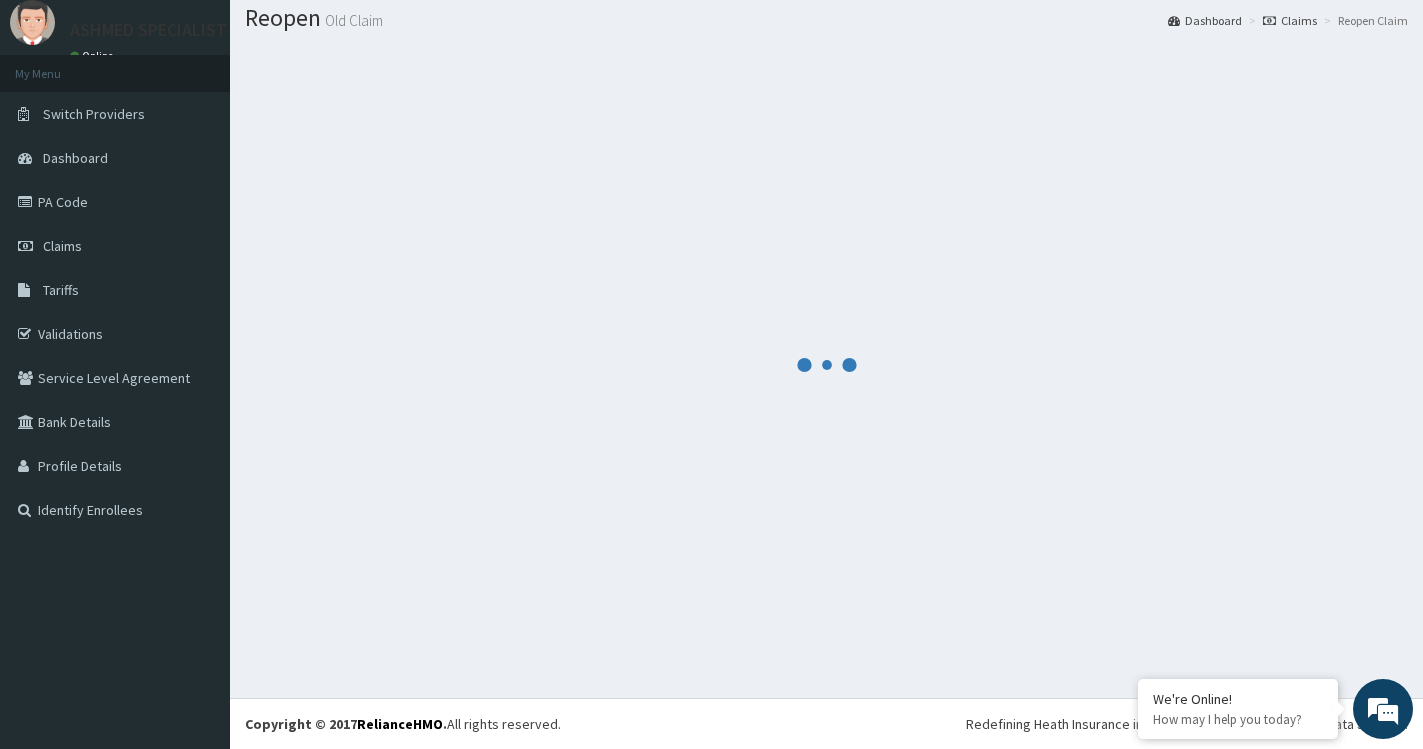 scroll, scrollTop: 60, scrollLeft: 0, axis: vertical 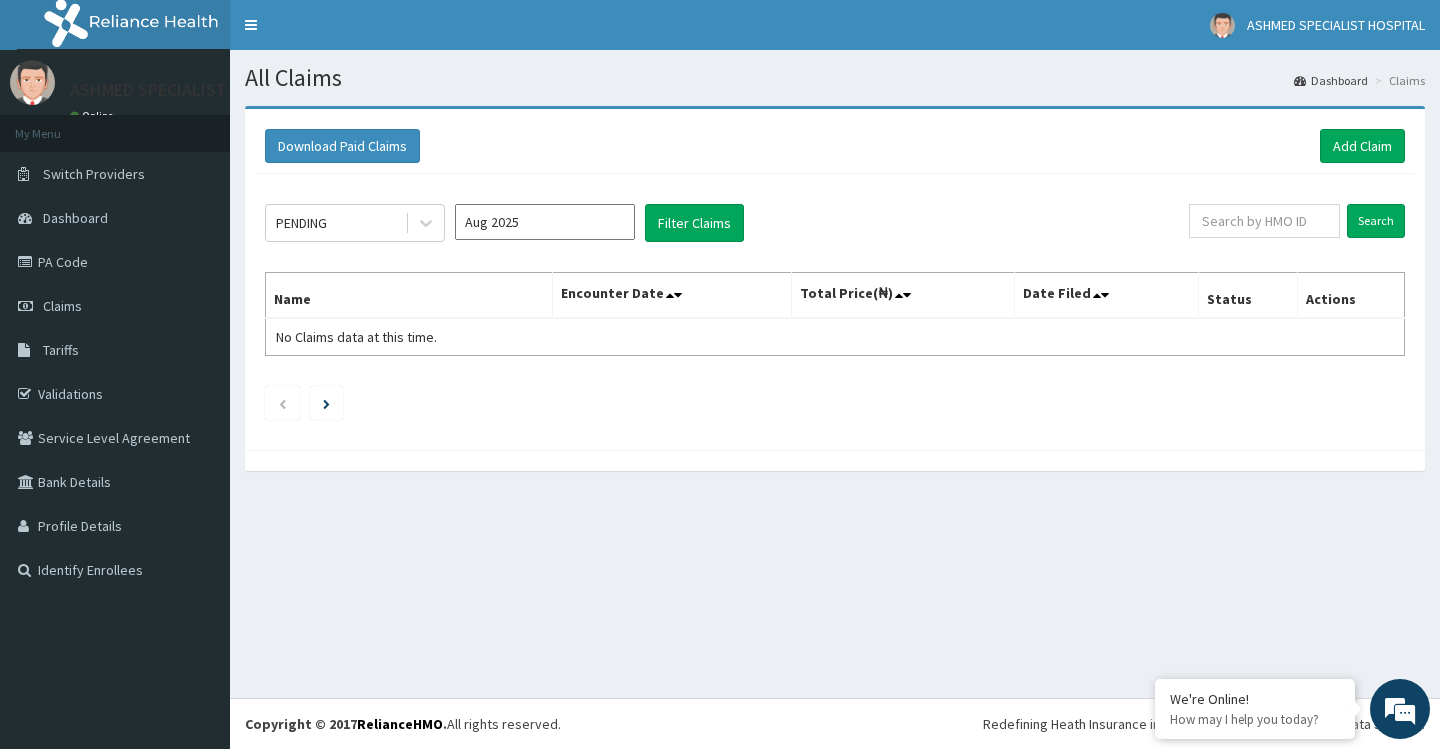 click on "Aug 2025" at bounding box center [545, 222] 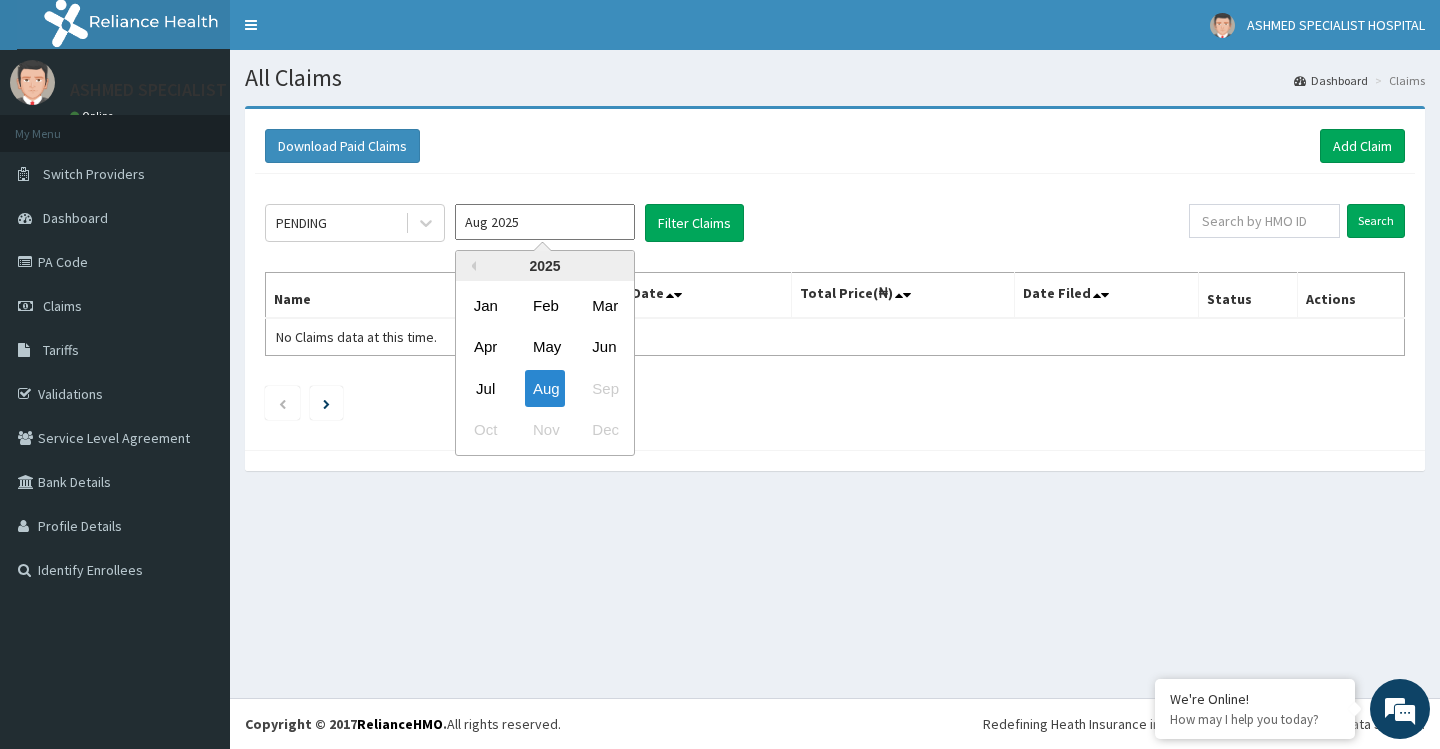 click on "Previous Year 2025 Jan Feb Mar Apr May Jun Jul Aug Sep Oct Nov Dec" at bounding box center [545, 353] 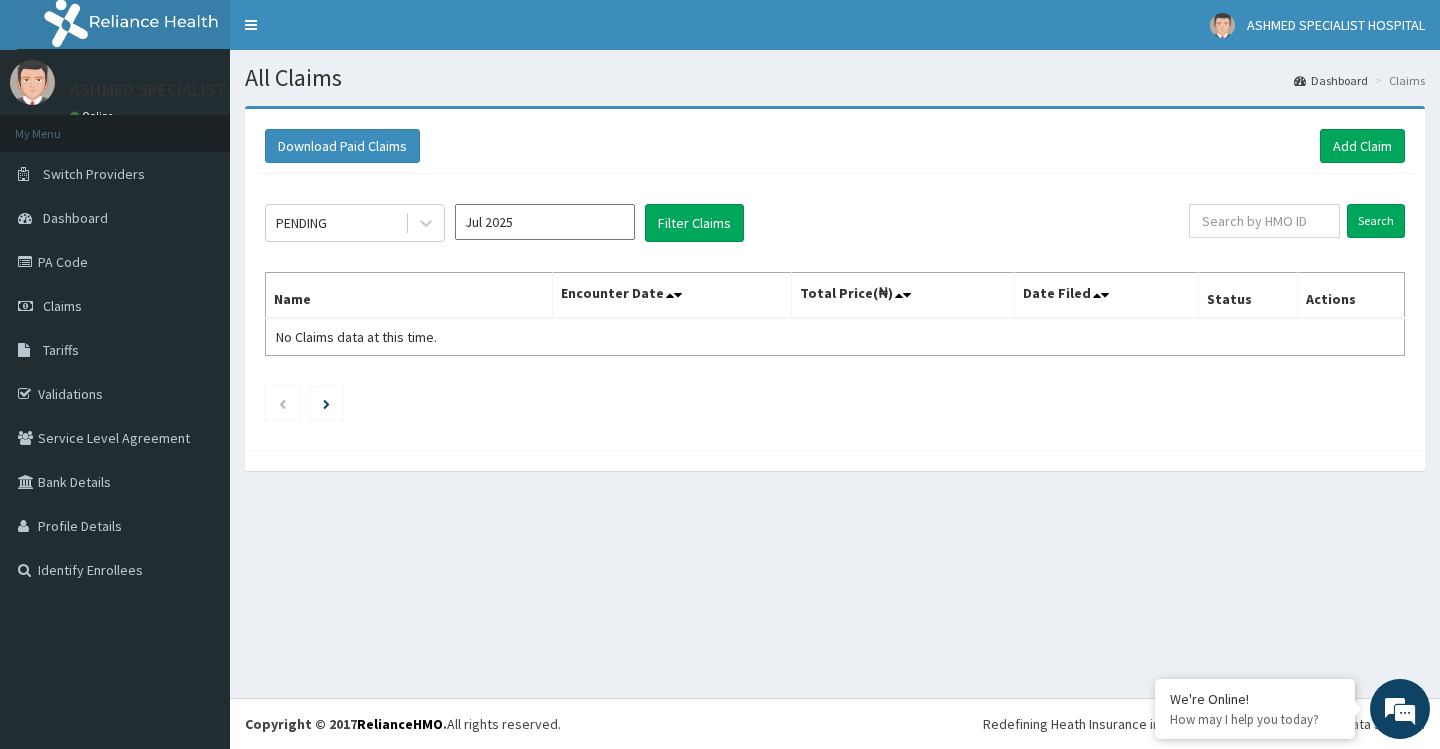 type on "Jul 2025" 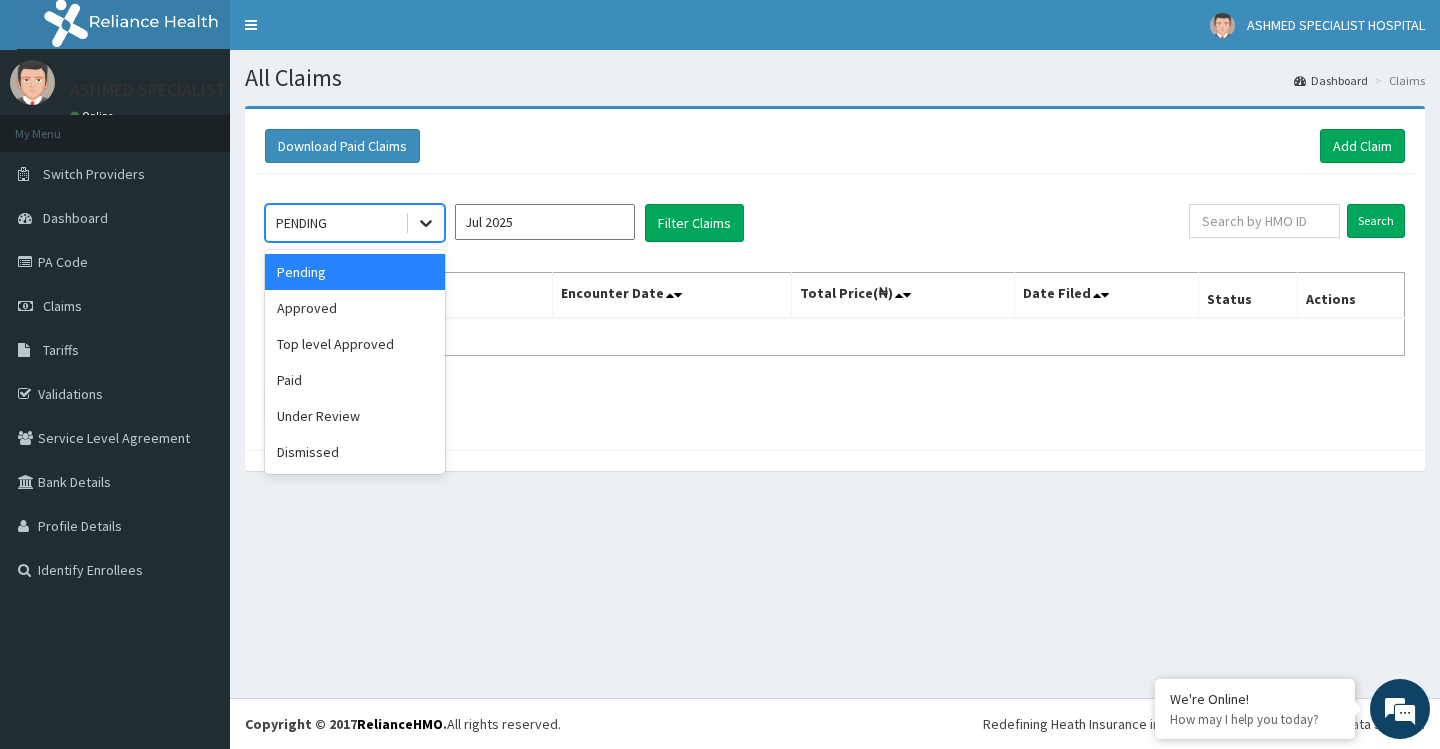 click 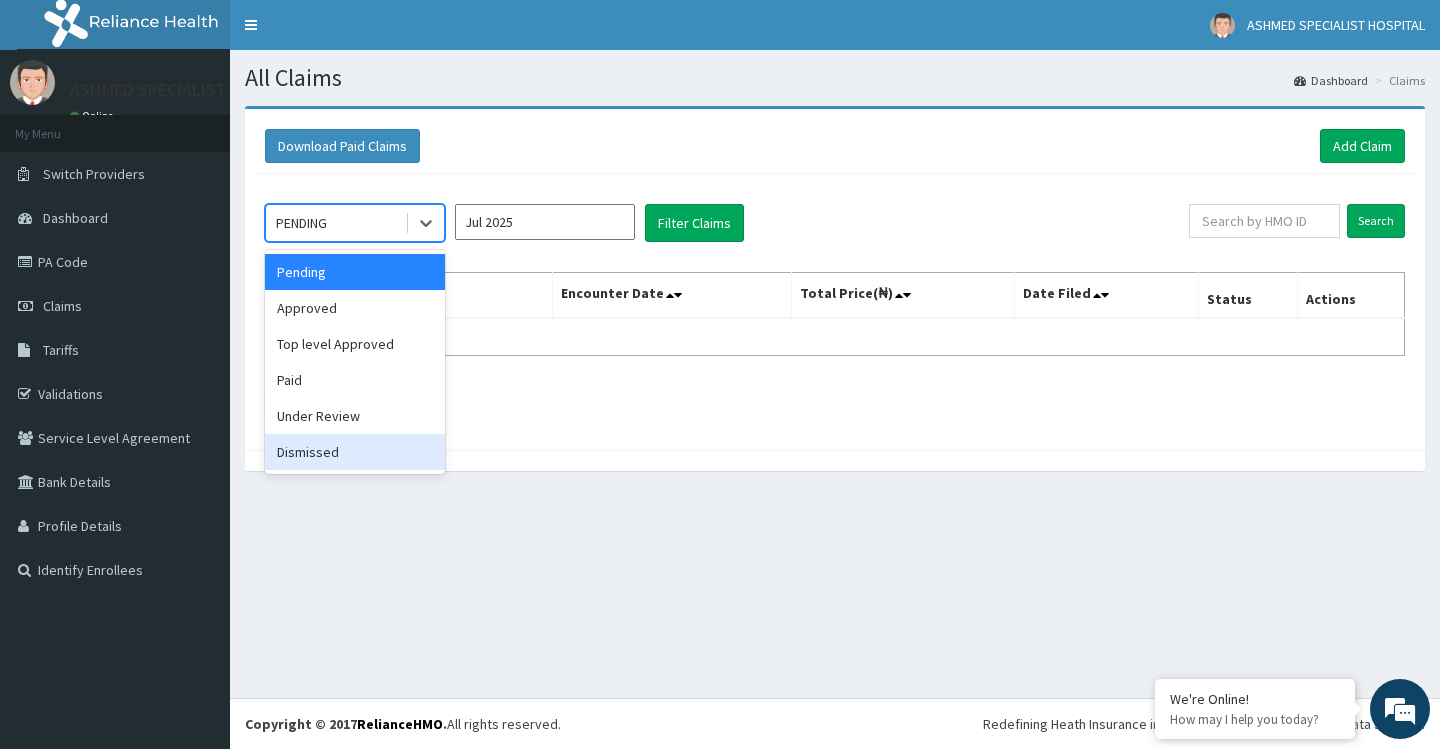 scroll, scrollTop: 0, scrollLeft: 0, axis: both 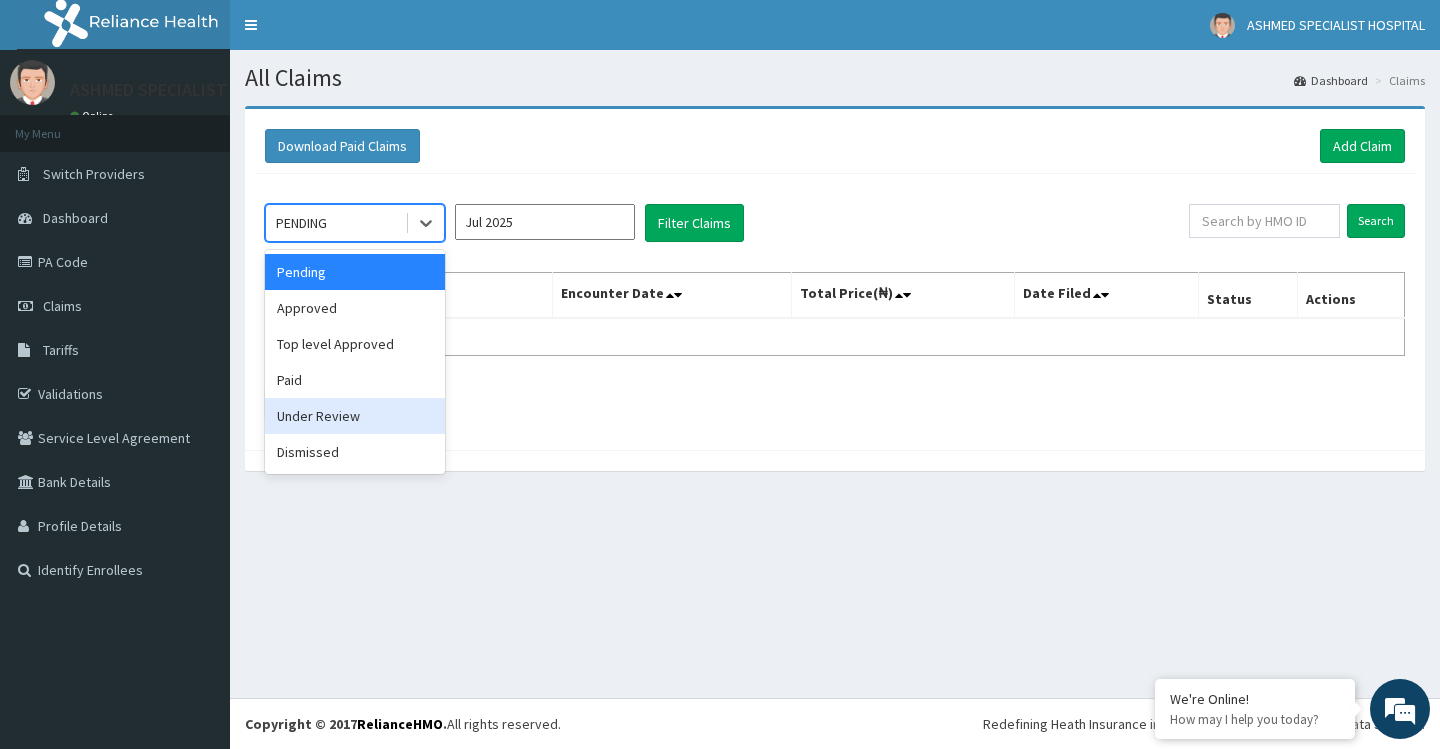 click on "Under Review" at bounding box center (355, 416) 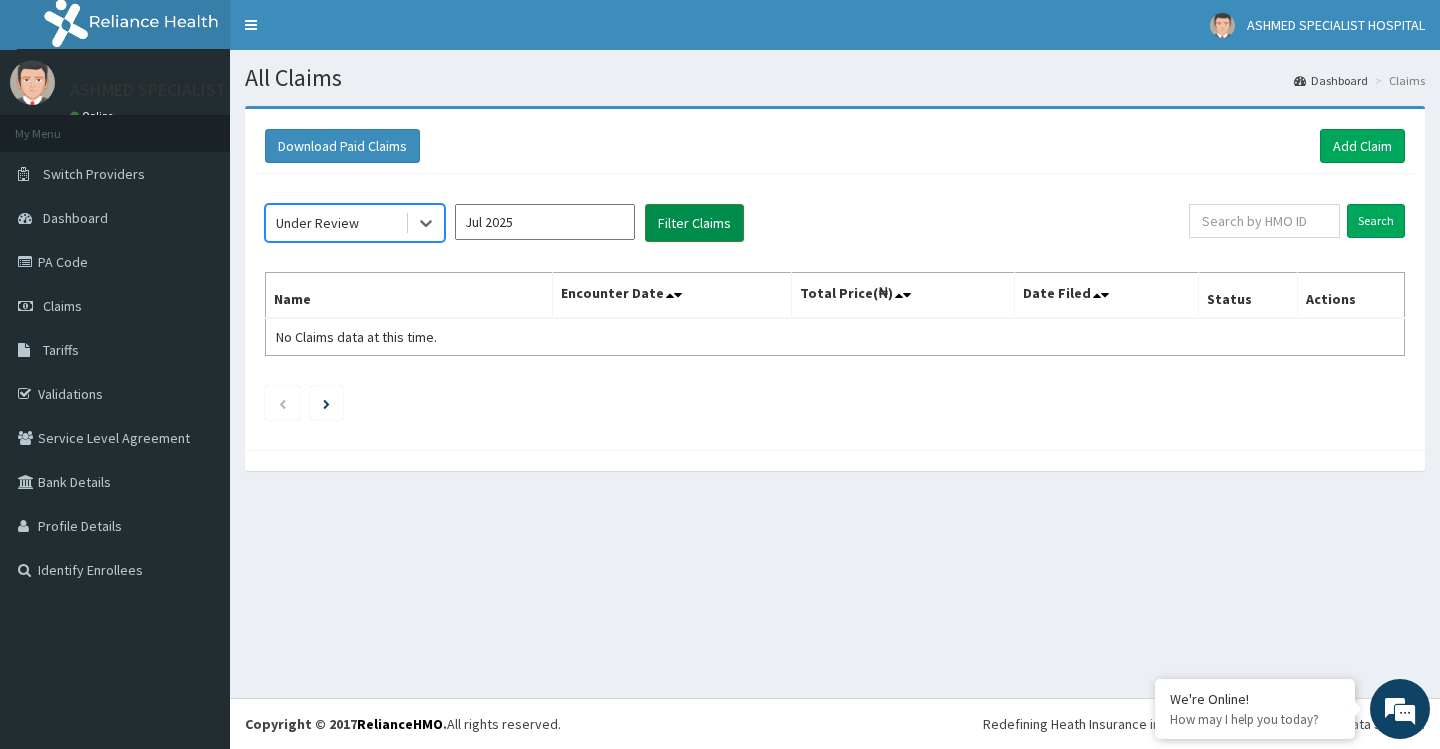 click on "Filter Claims" at bounding box center (694, 223) 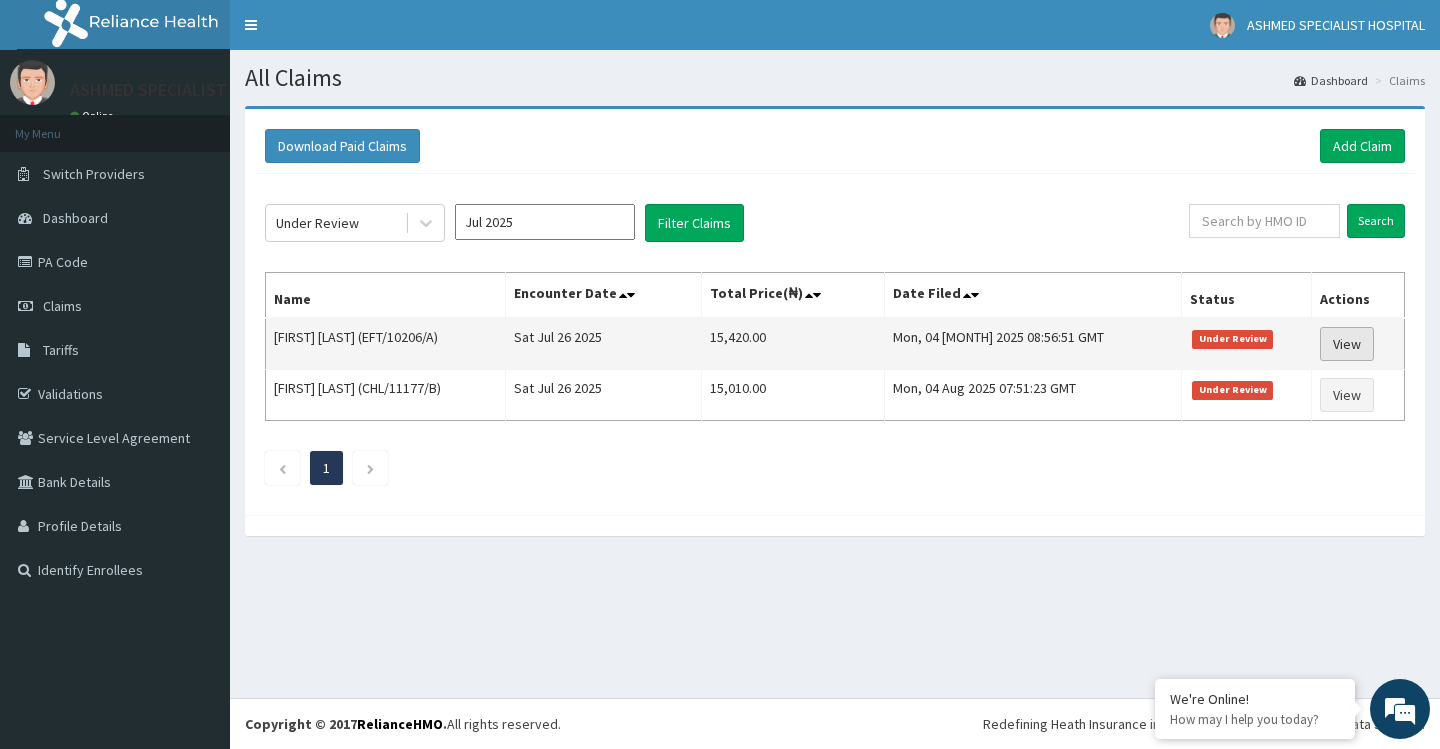 click on "View" at bounding box center [1347, 344] 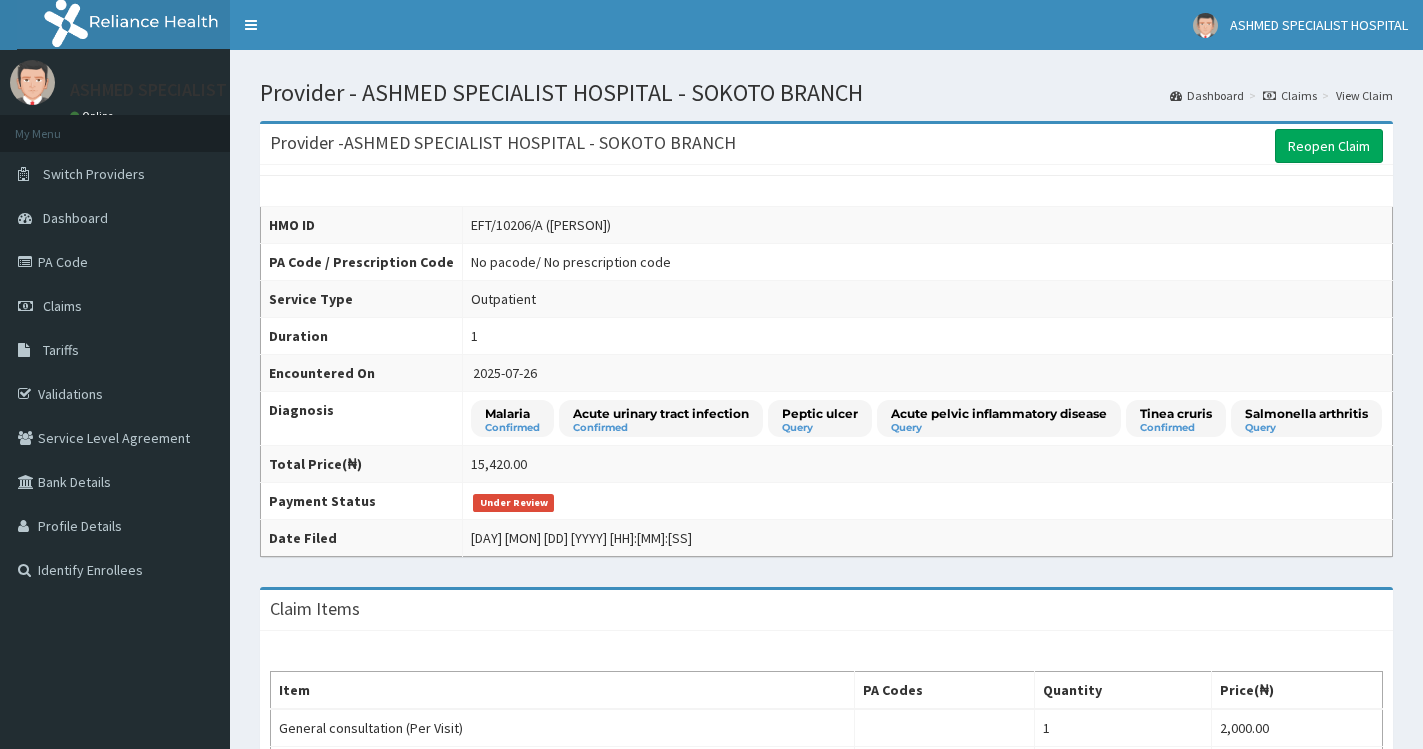 scroll, scrollTop: 476, scrollLeft: 0, axis: vertical 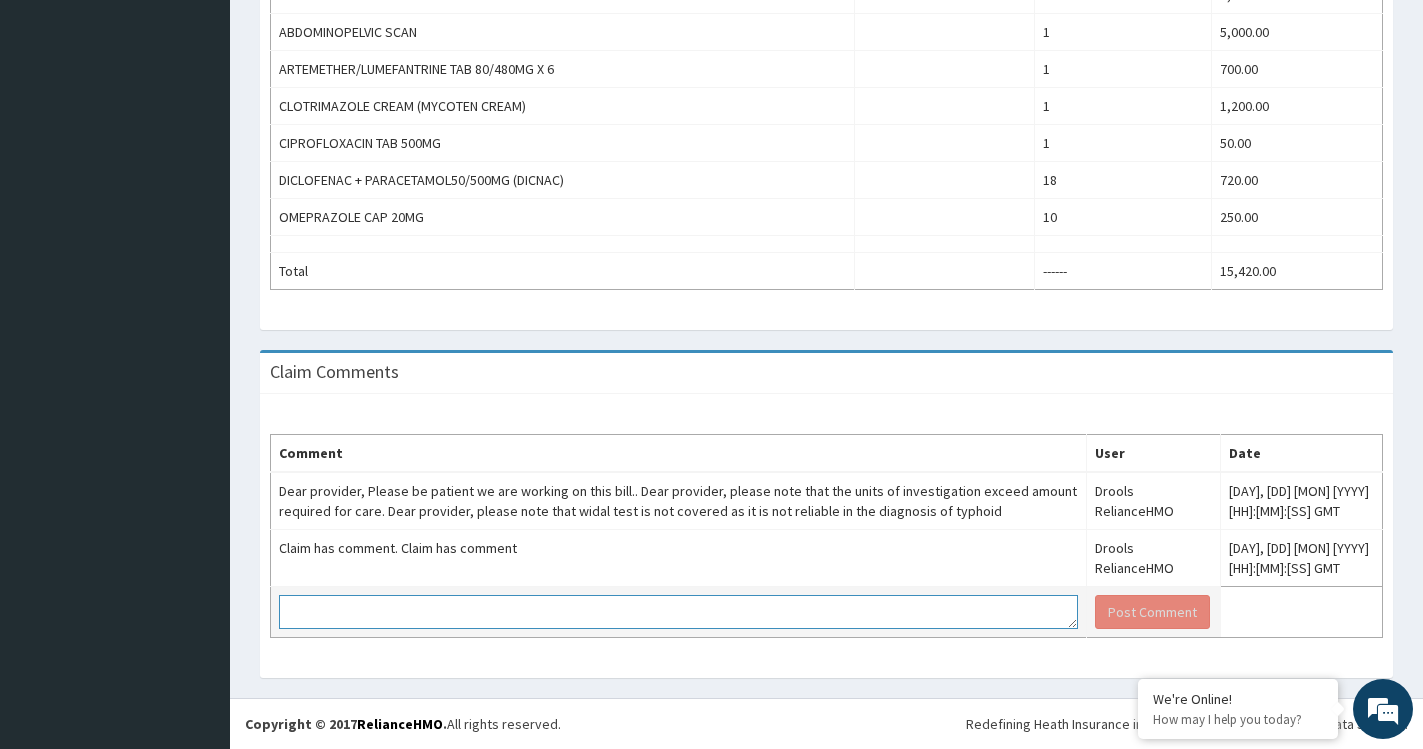 click at bounding box center (678, 612) 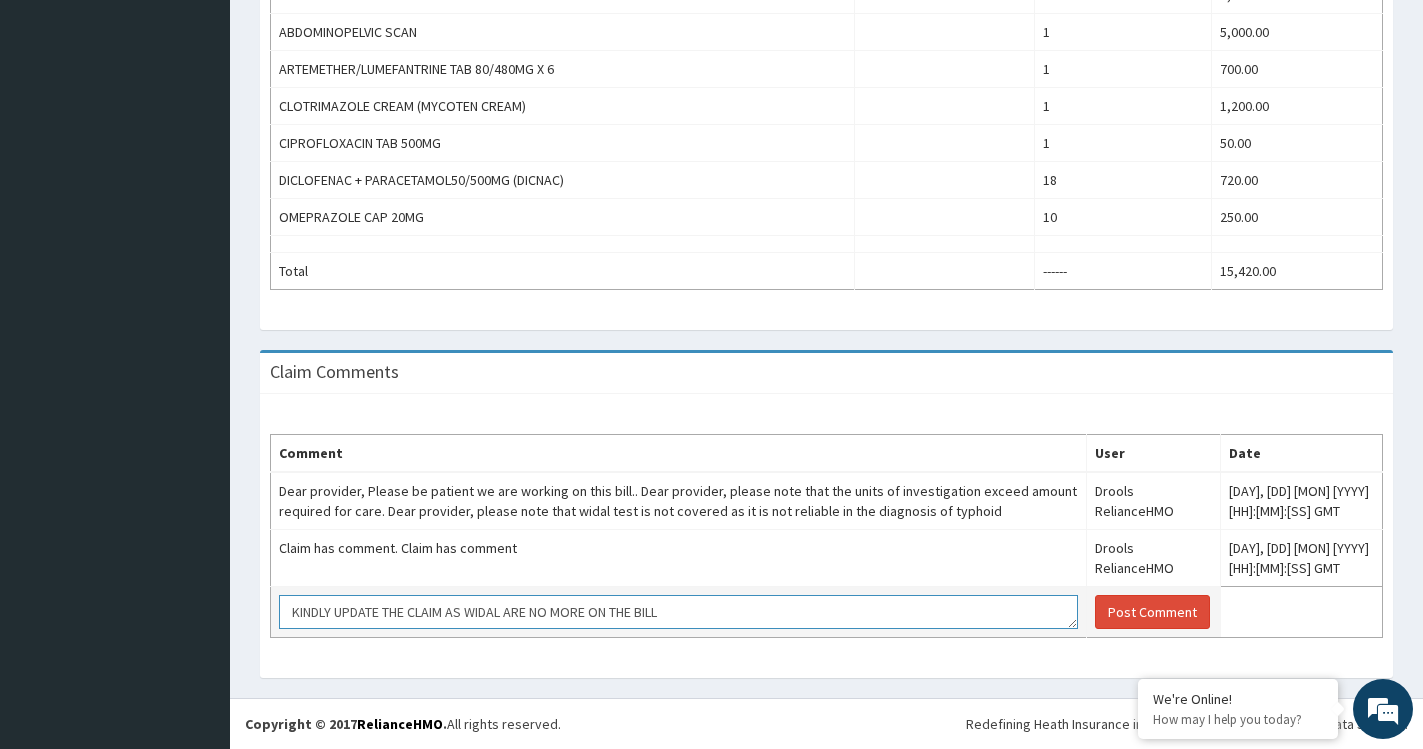 click on "KINDLY UPDATE THE CLAIM AS WIDAL ARE NO MORE ON THE BILL" at bounding box center [678, 612] 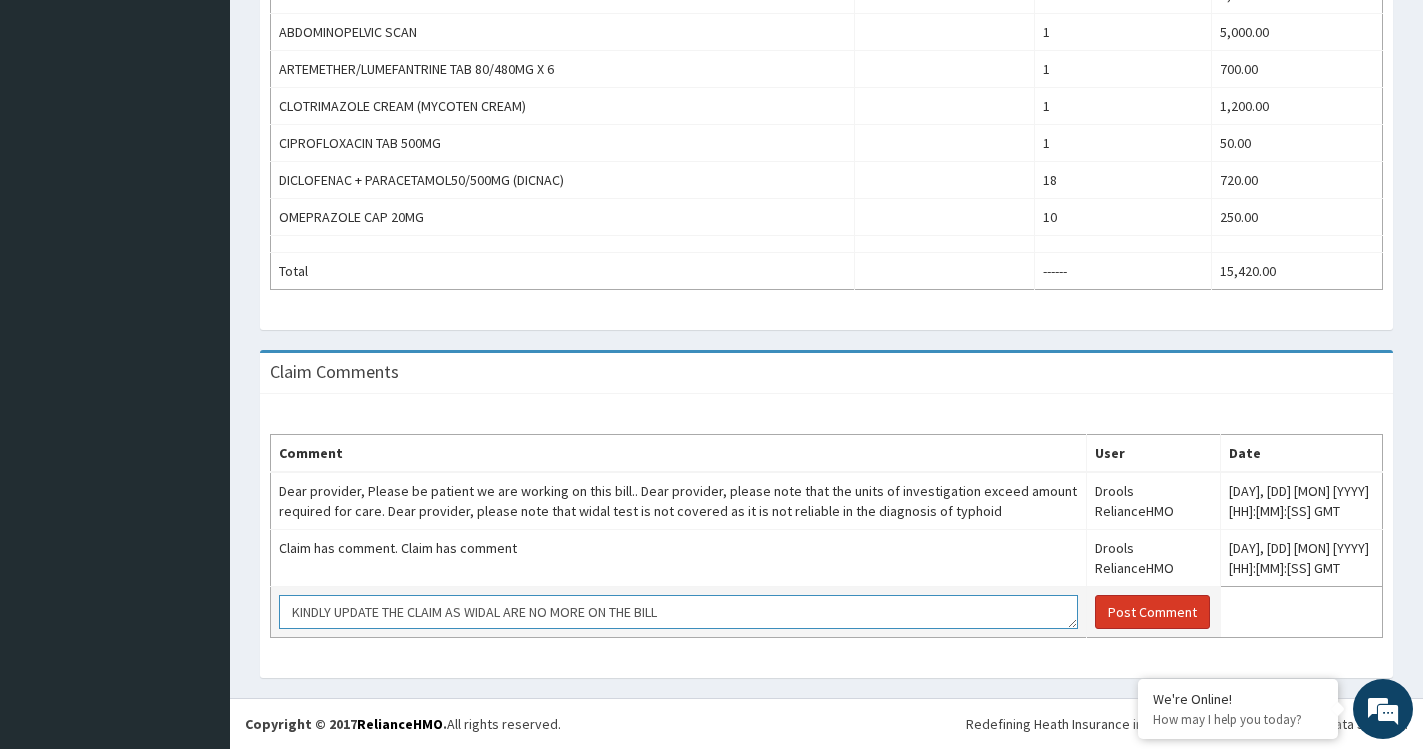 type on "KINDLY UPDATE THE CLAIM AS WIDAL ARE NO MORE ON THE BILL" 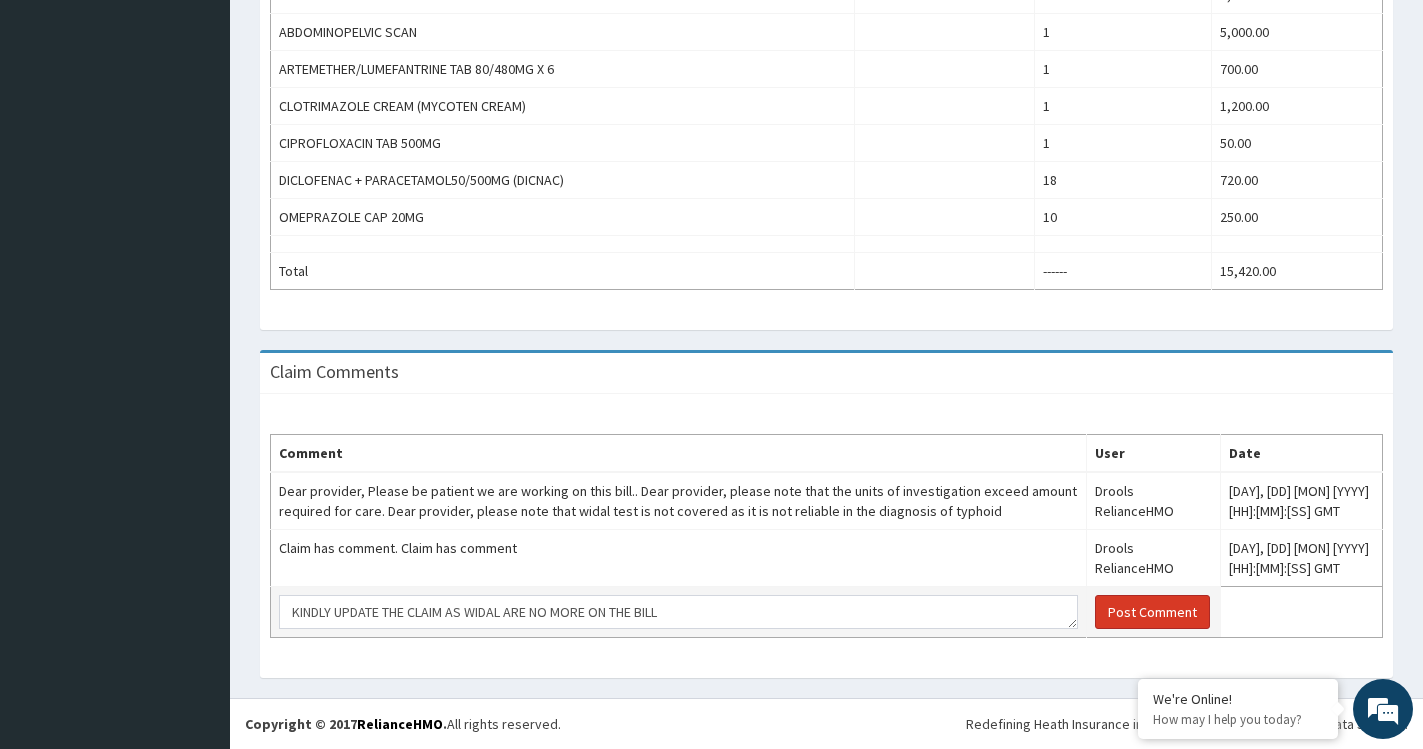 click on "Post Comment" at bounding box center (1152, 612) 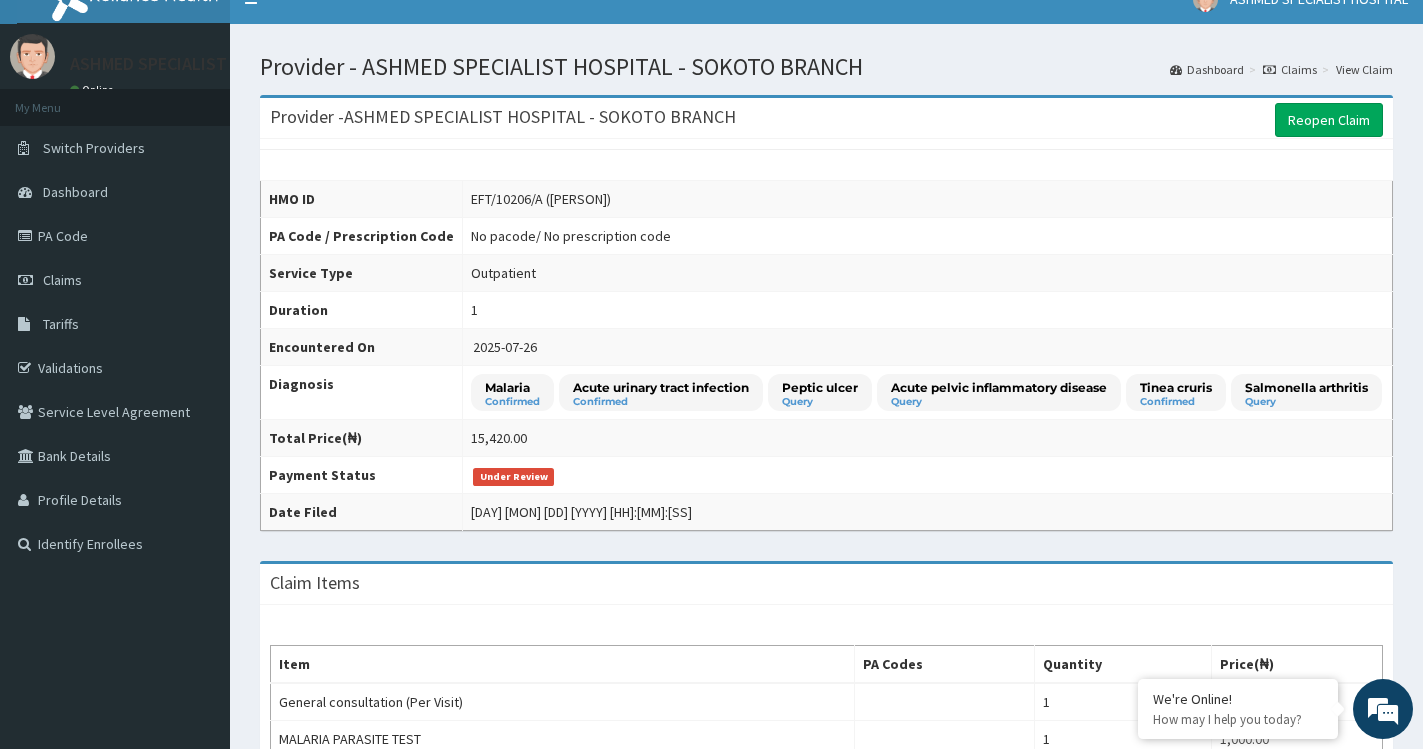 scroll, scrollTop: 0, scrollLeft: 0, axis: both 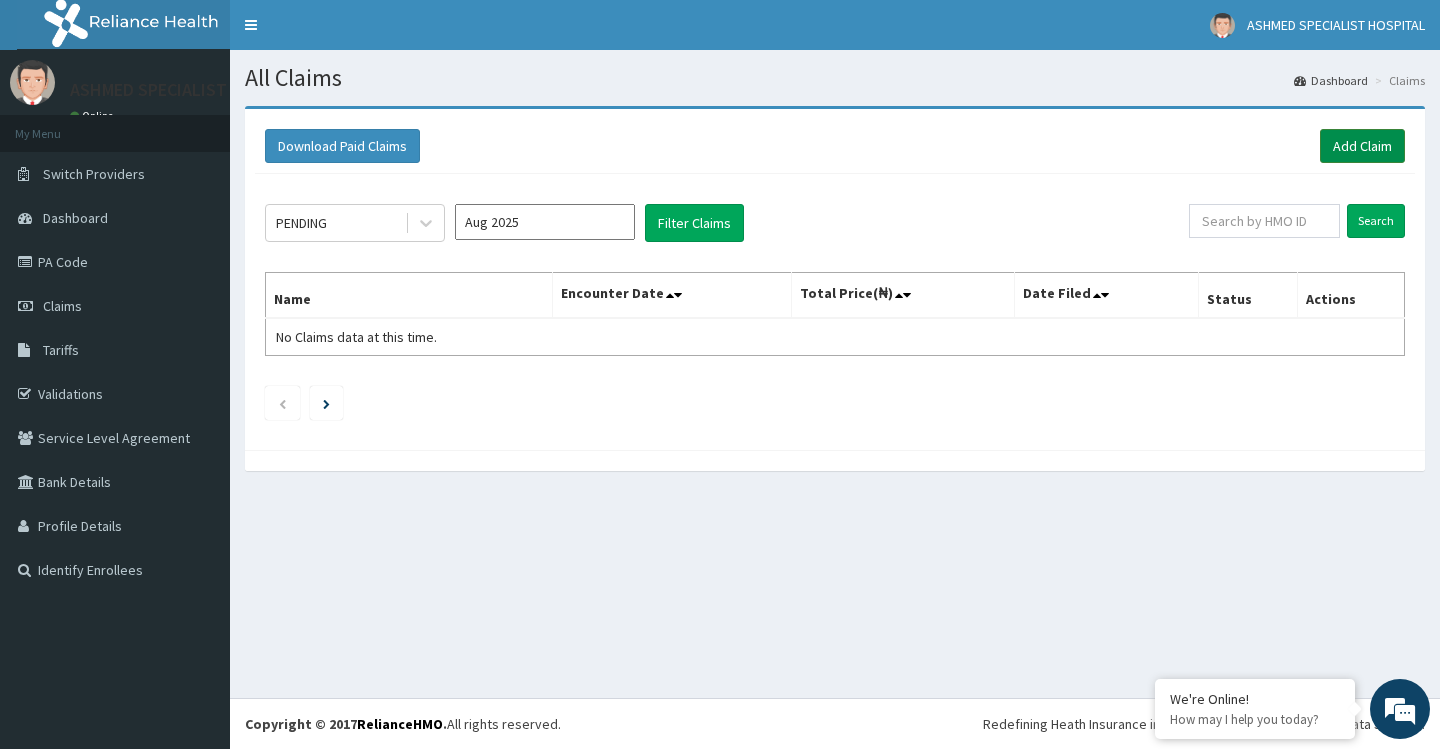 click on "Add Claim" at bounding box center (1362, 146) 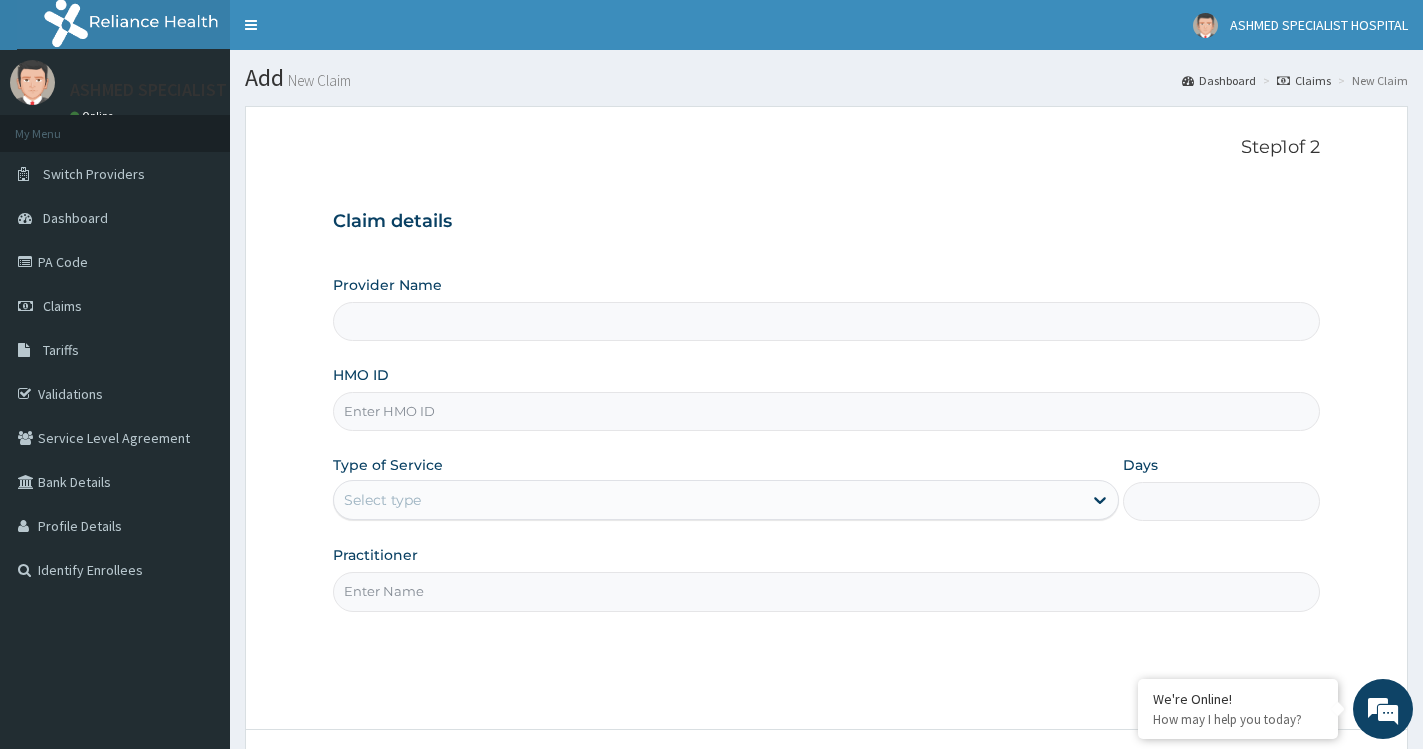 scroll, scrollTop: 0, scrollLeft: 0, axis: both 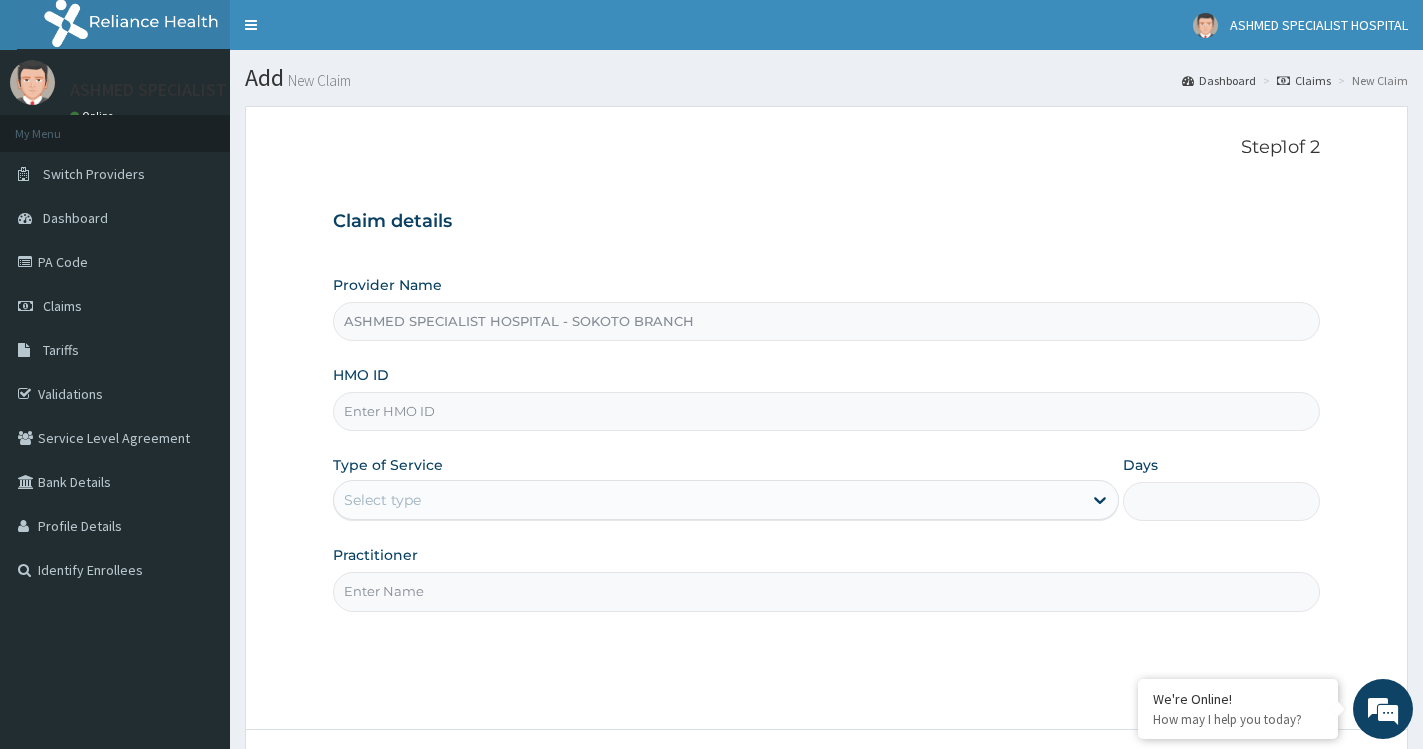 type on "ASHMED SPECIALIST HOSPITAL - SOKOTO BRANCH" 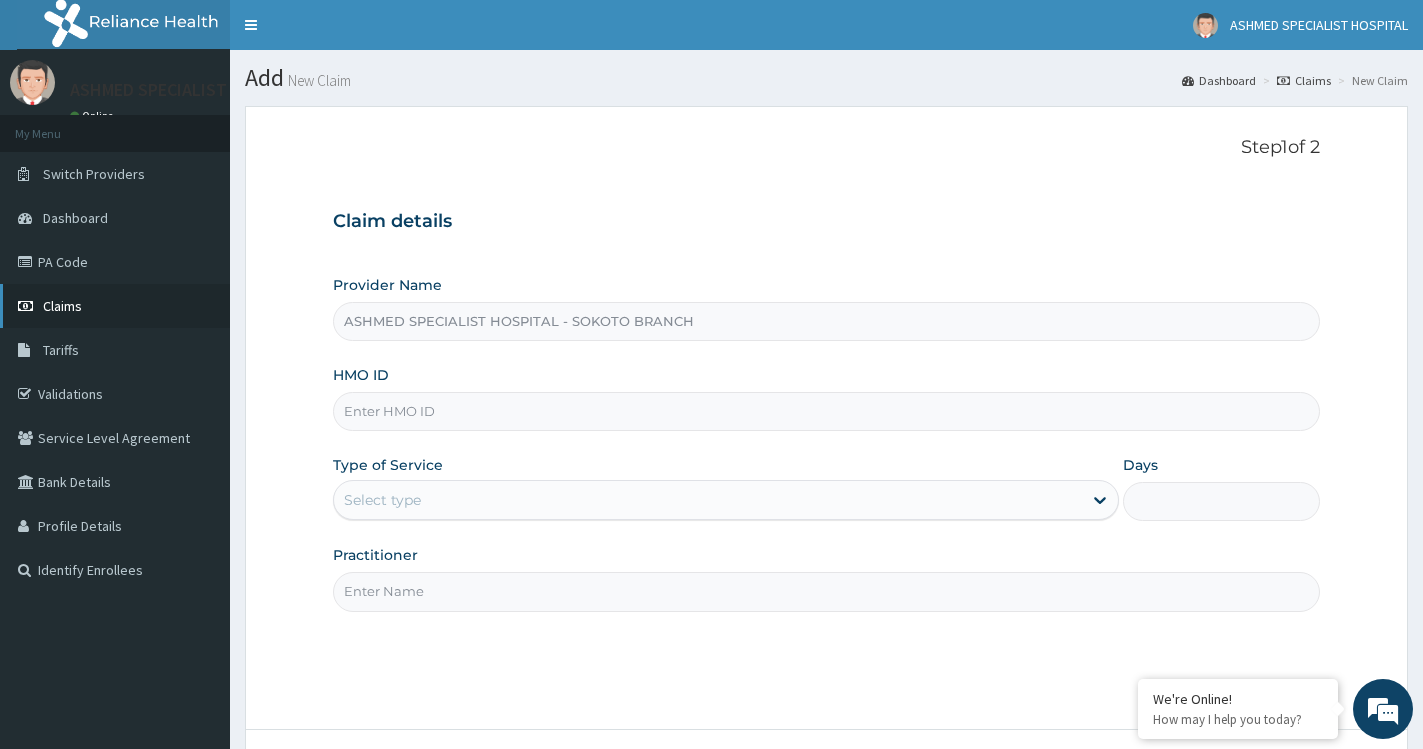 click on "Claims" at bounding box center (115, 306) 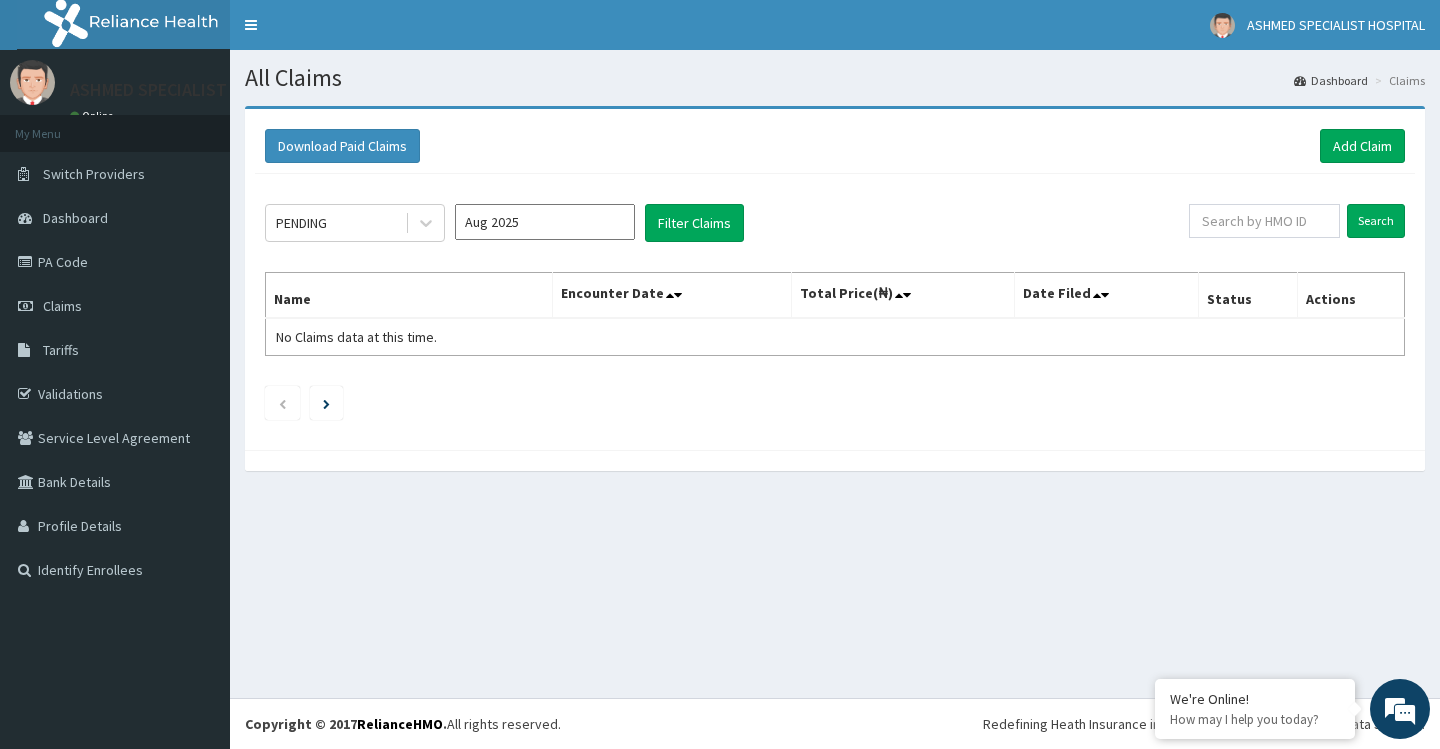 click 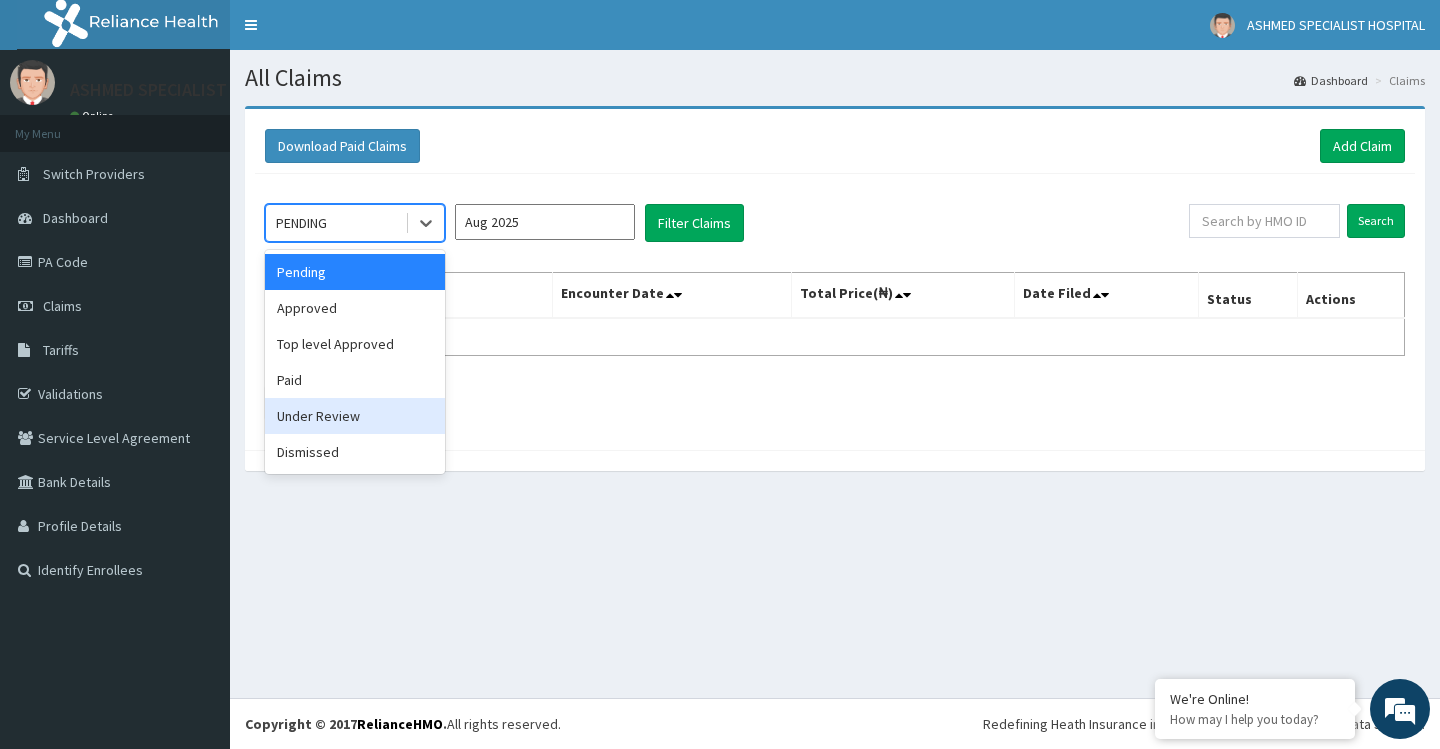 click on "Under Review" at bounding box center (355, 416) 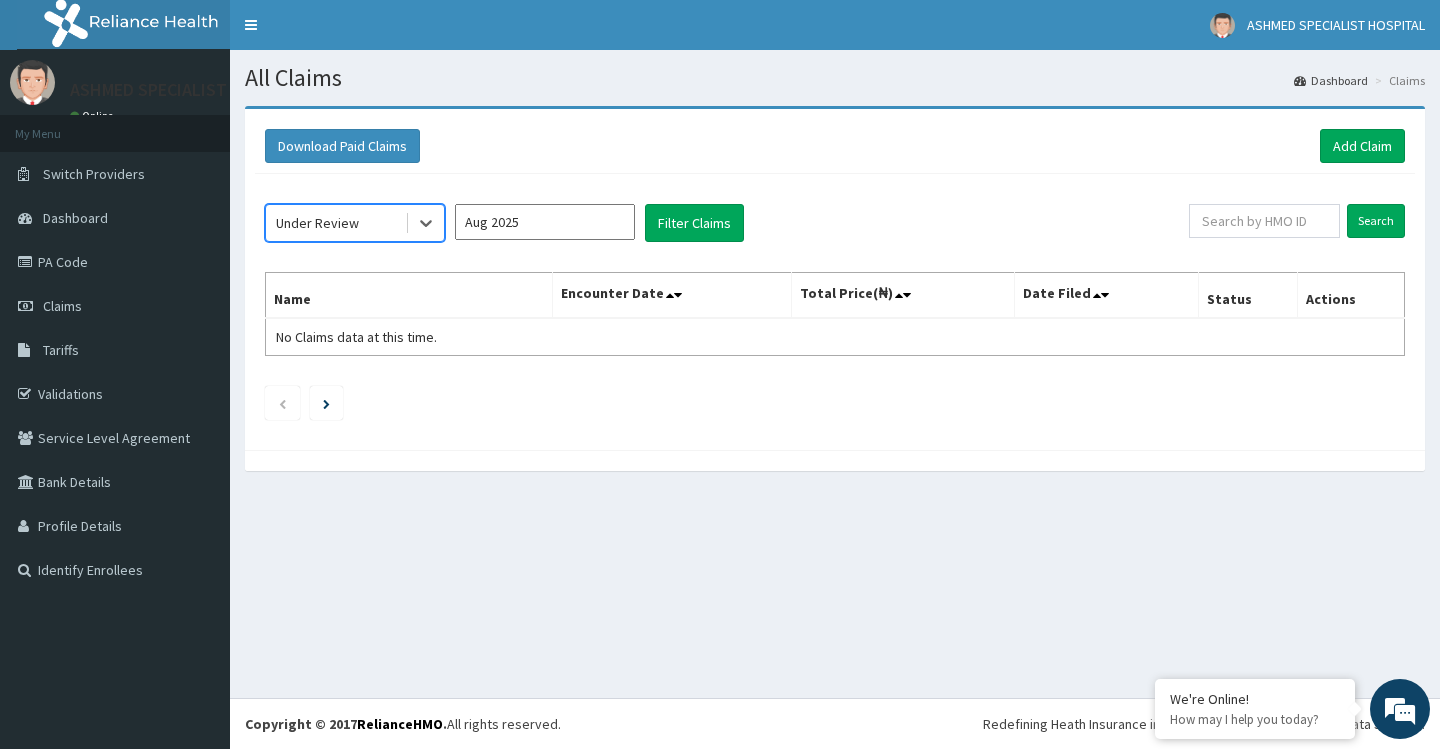 click on "Aug 2025" at bounding box center [545, 222] 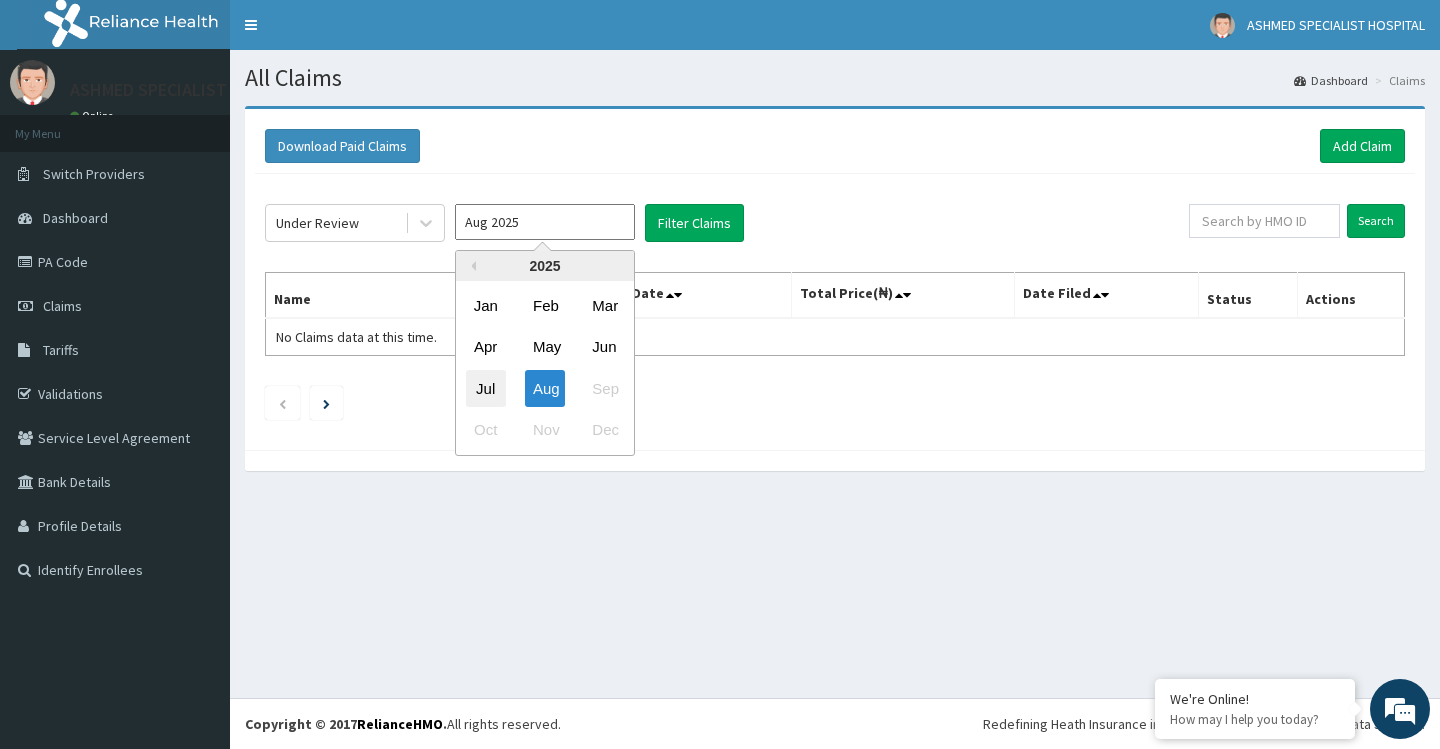 click on "Jul" at bounding box center (486, 388) 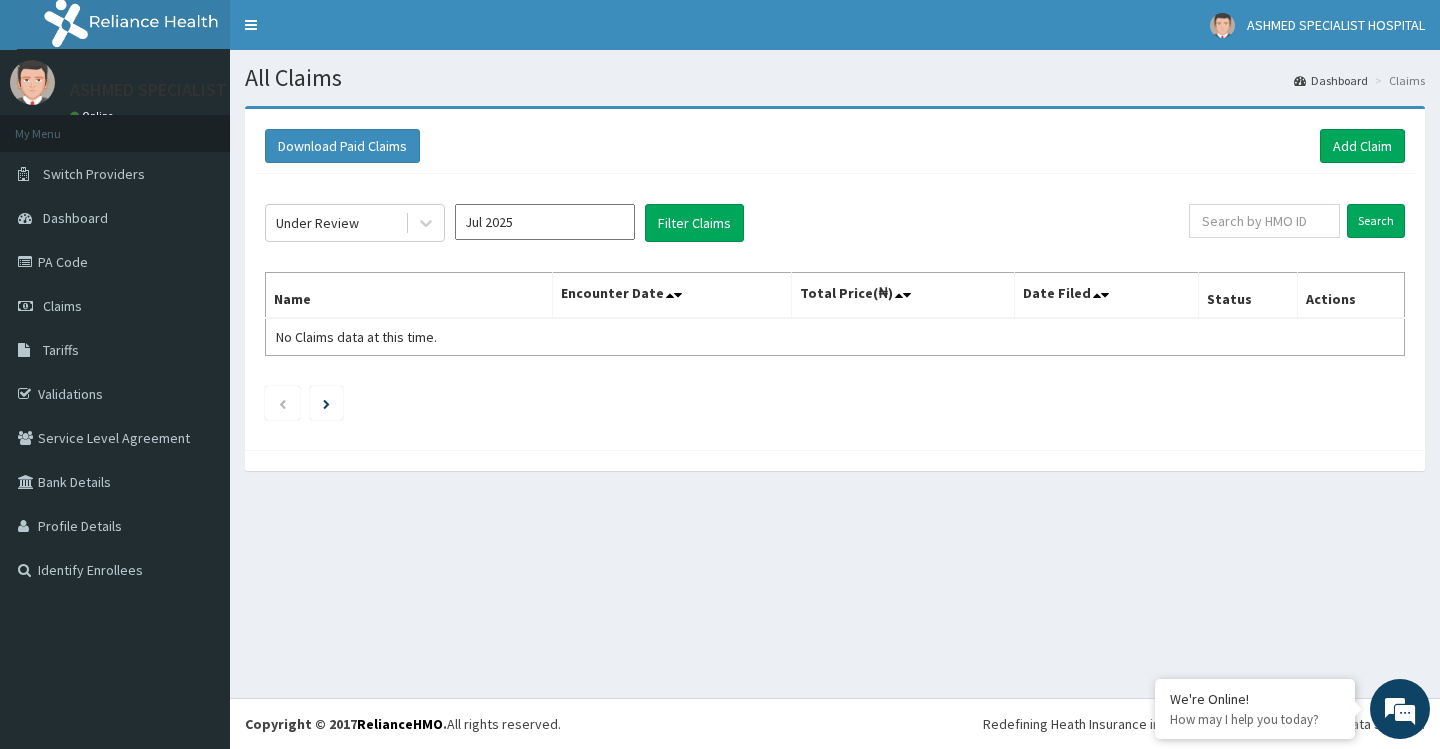 click on "Under Review Jul 2025 Filter Claims Search Name Encounter Date Total Price(₦) Date Filed Status Actions No Claims data at this time." 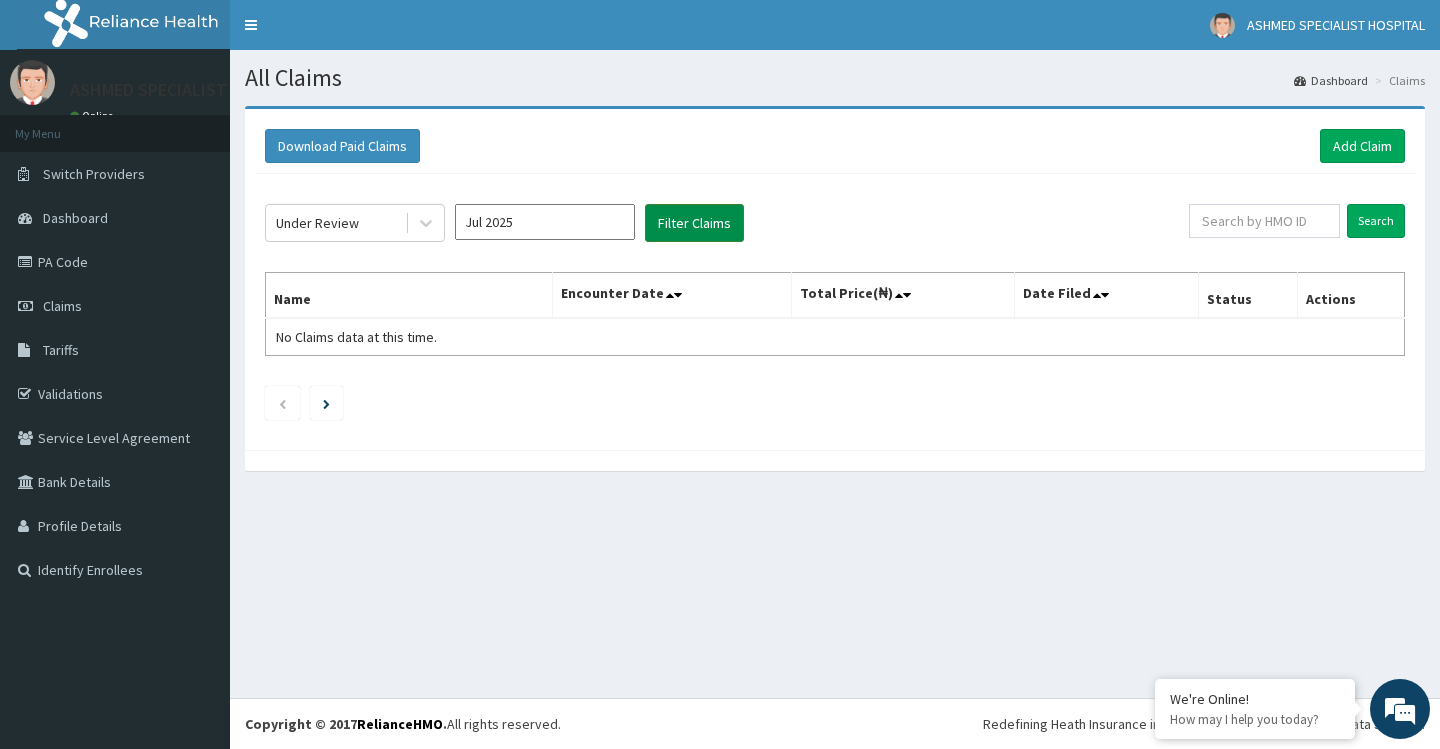 click on "Filter Claims" at bounding box center (694, 223) 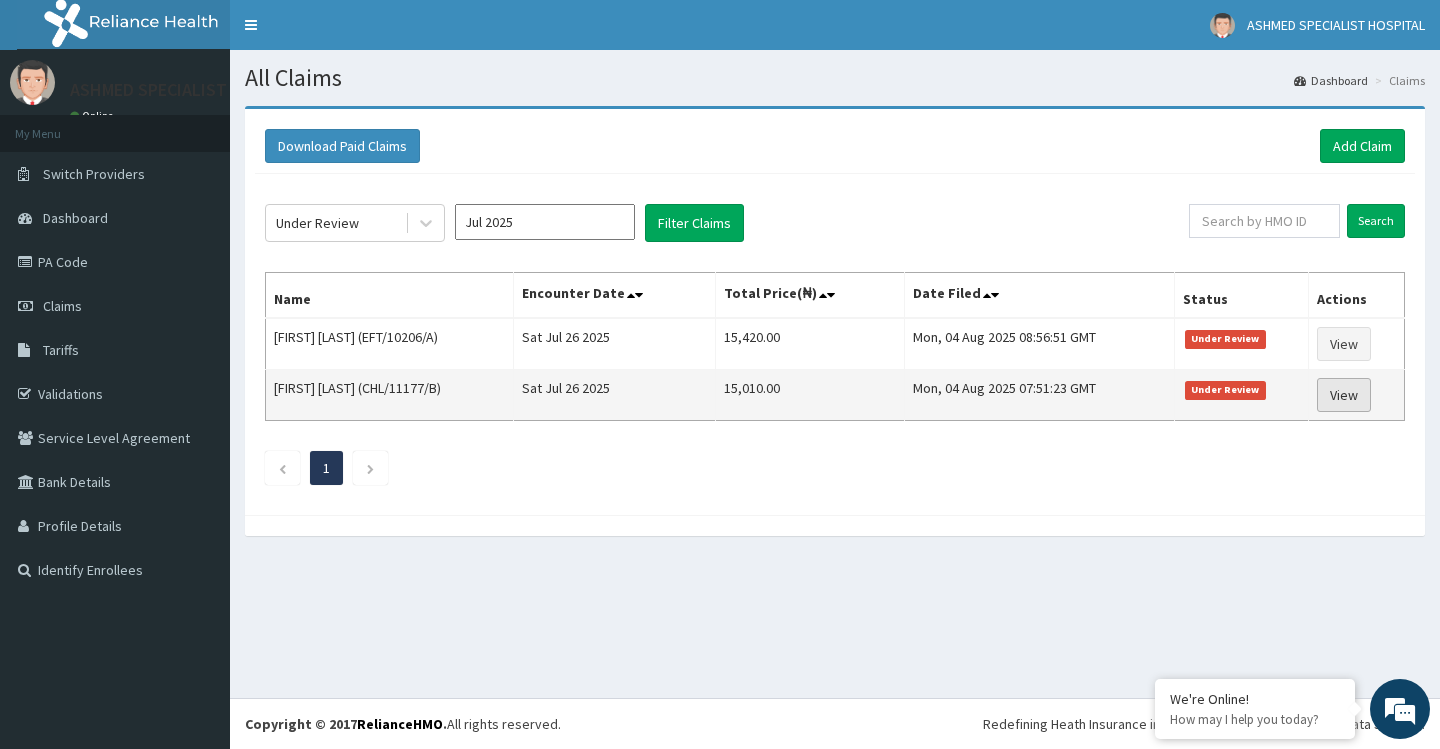 click on "View" at bounding box center (1344, 395) 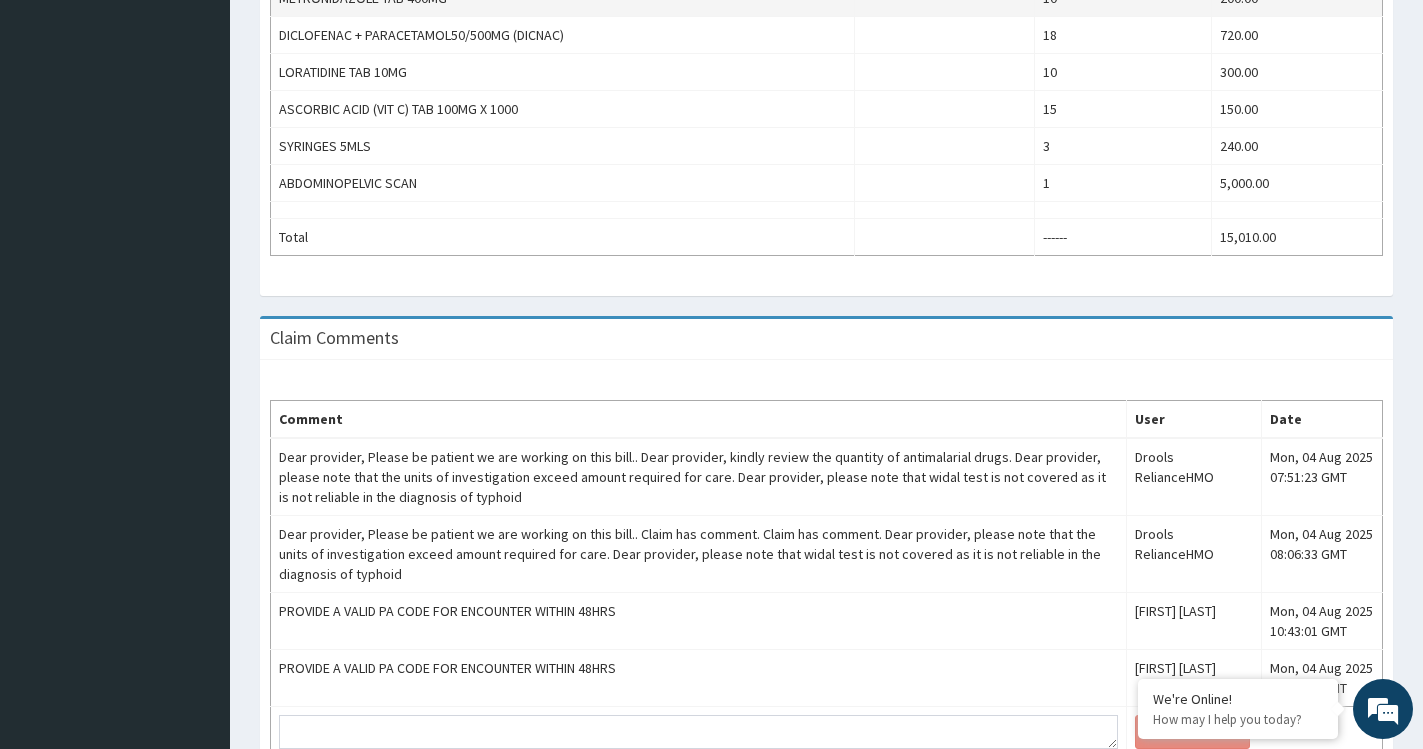 scroll, scrollTop: 1210, scrollLeft: 0, axis: vertical 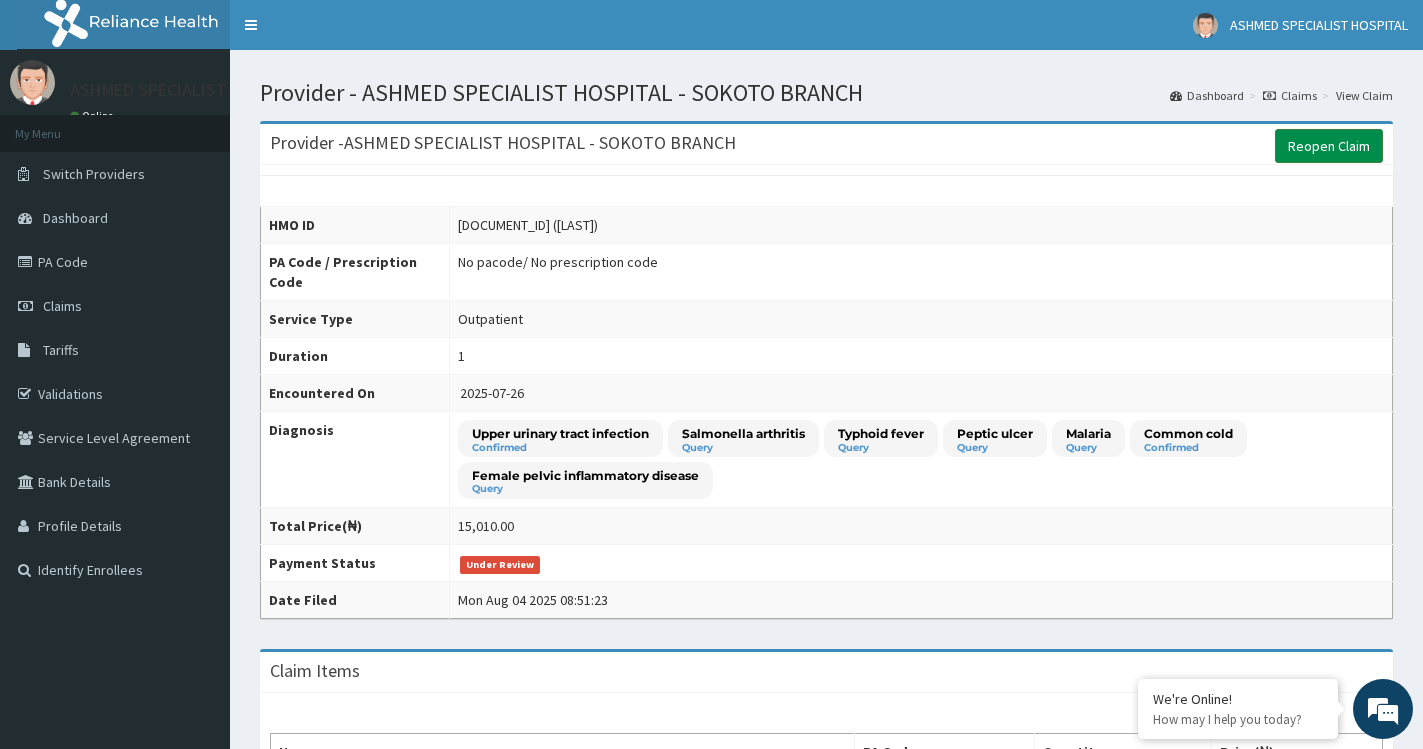 click on "Reopen Claim" at bounding box center [1329, 146] 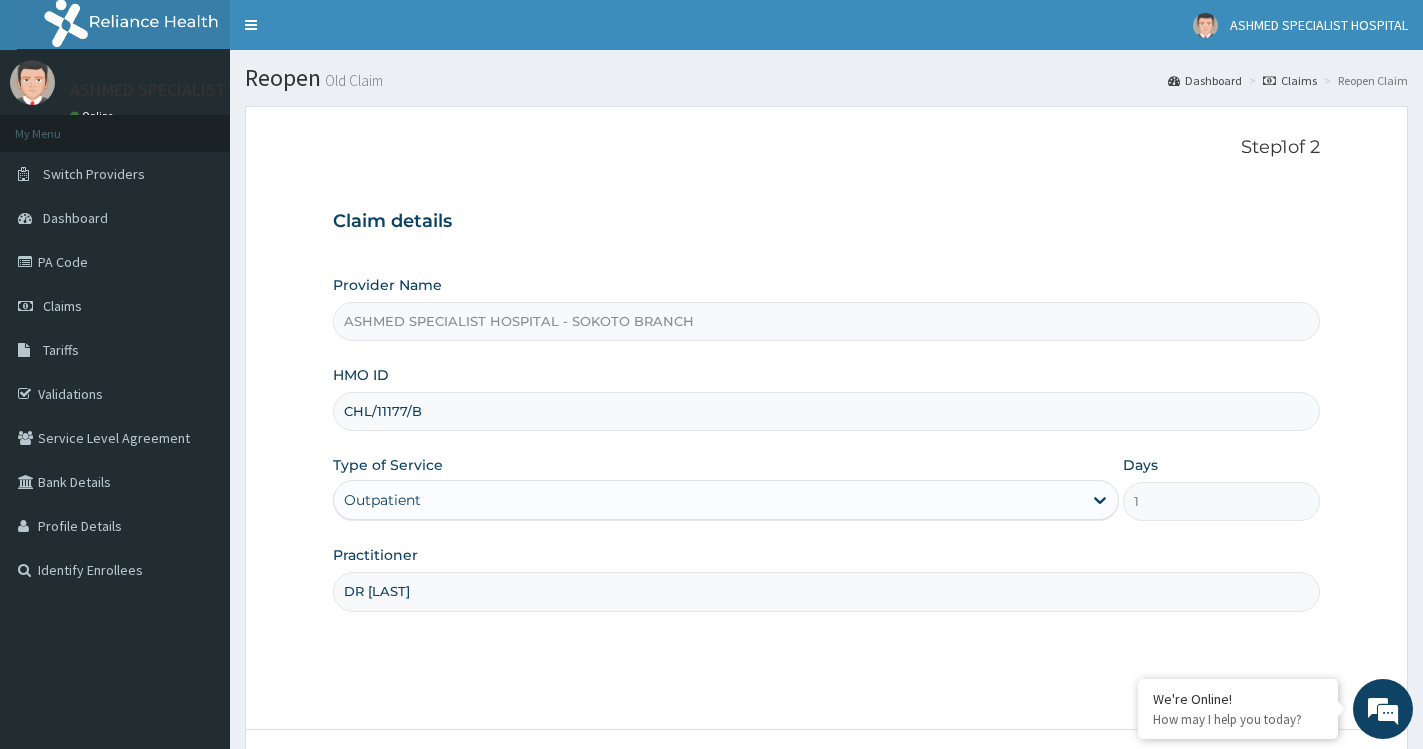 scroll, scrollTop: 160, scrollLeft: 0, axis: vertical 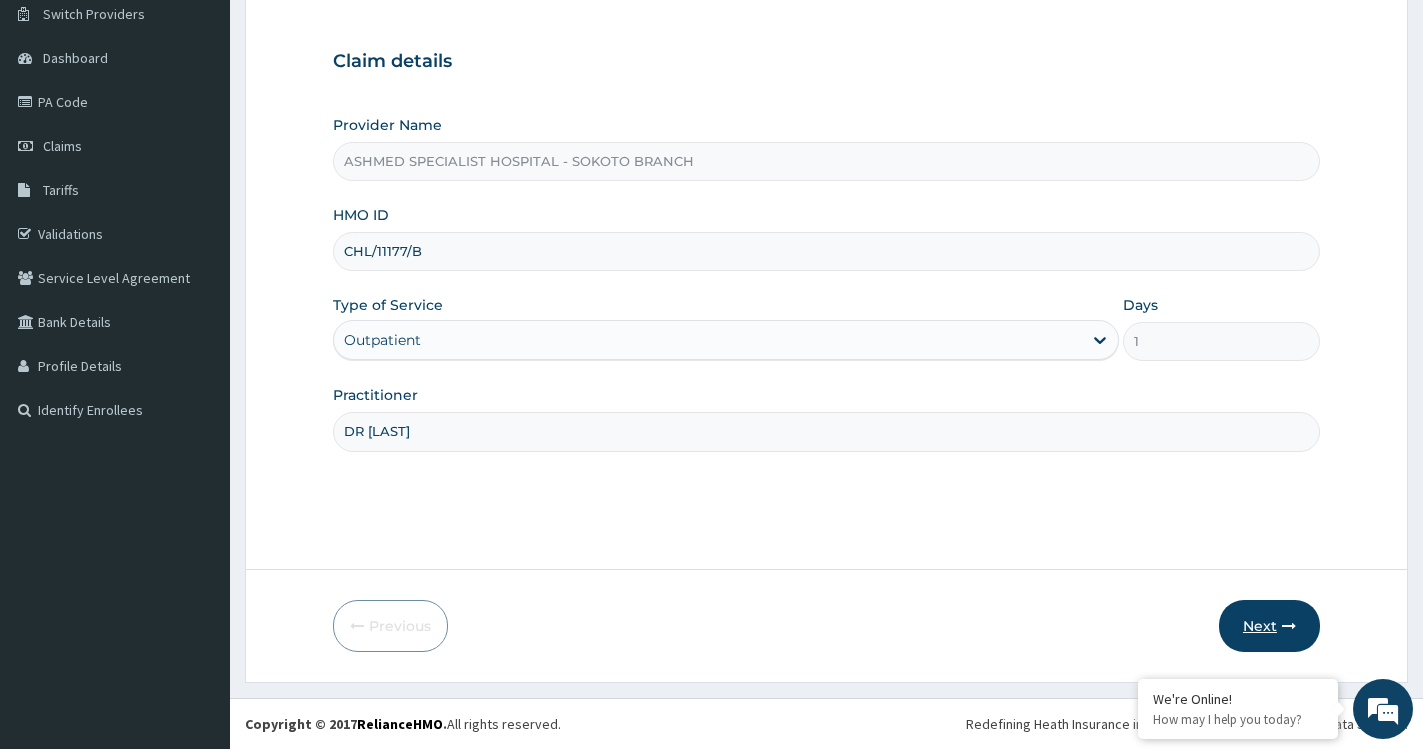 click on "Next" at bounding box center (1269, 626) 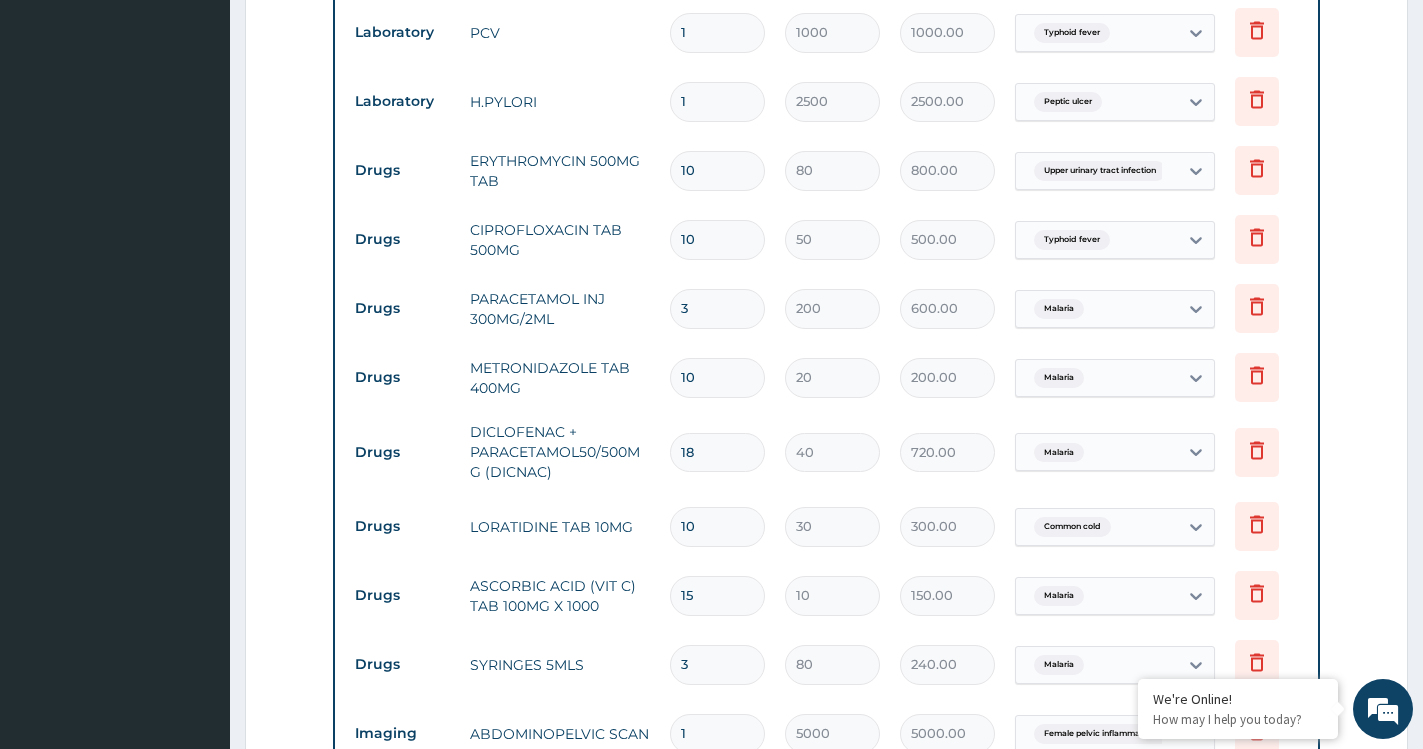 scroll, scrollTop: 840, scrollLeft: 0, axis: vertical 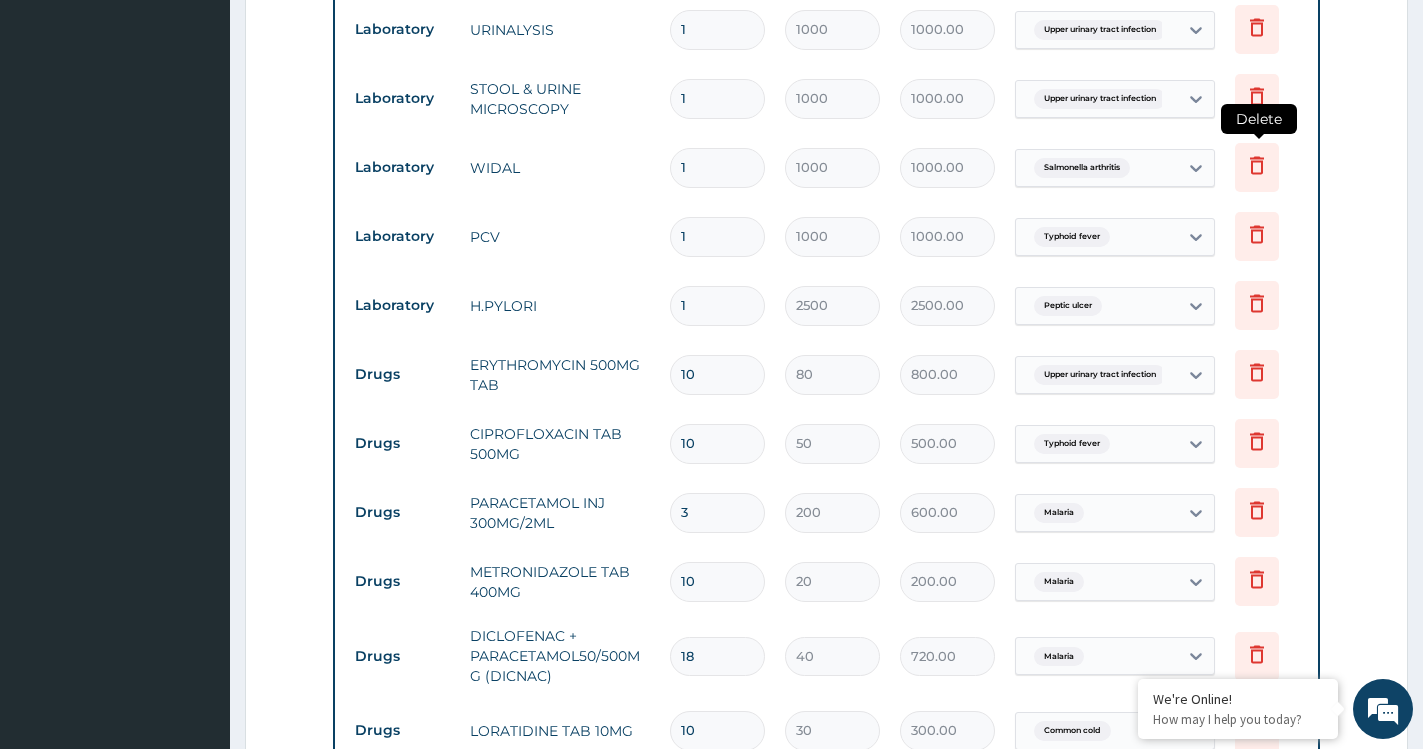click 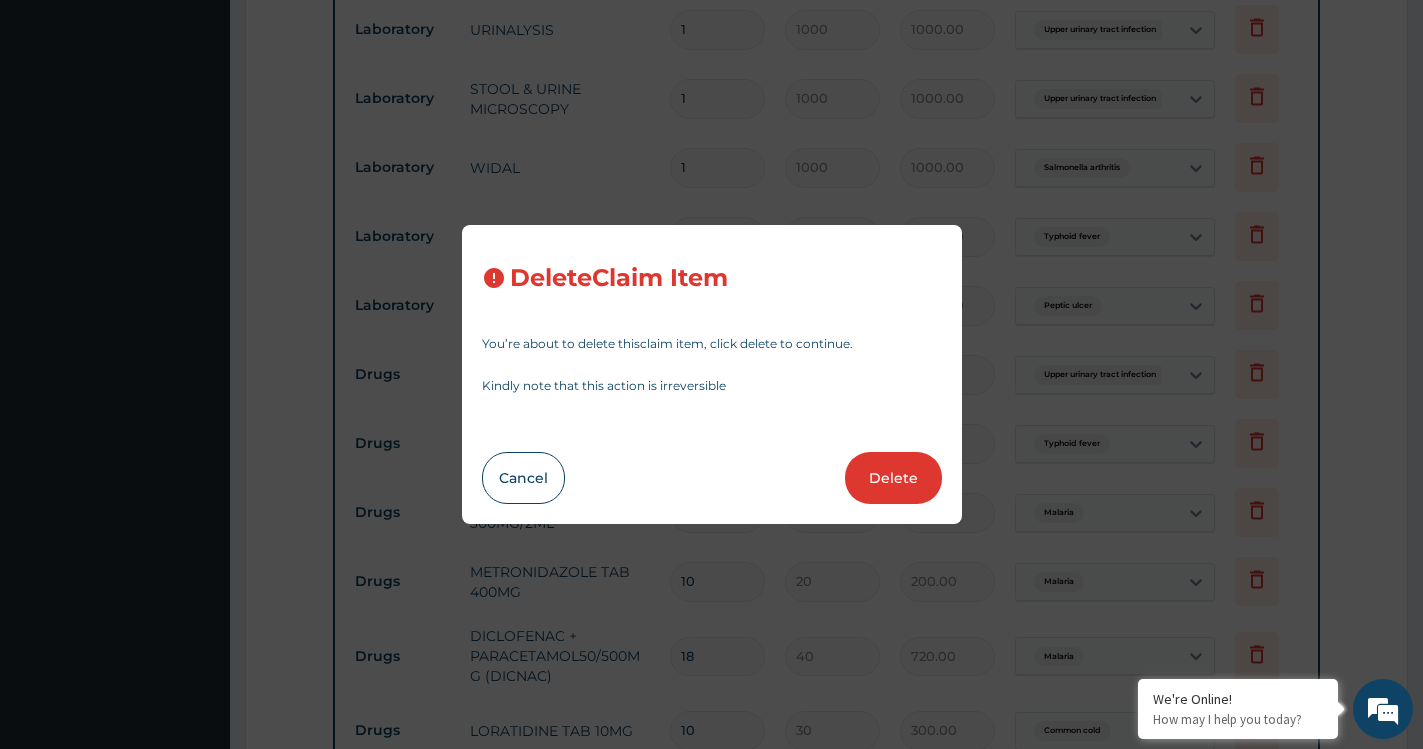 scroll, scrollTop: 0, scrollLeft: 0, axis: both 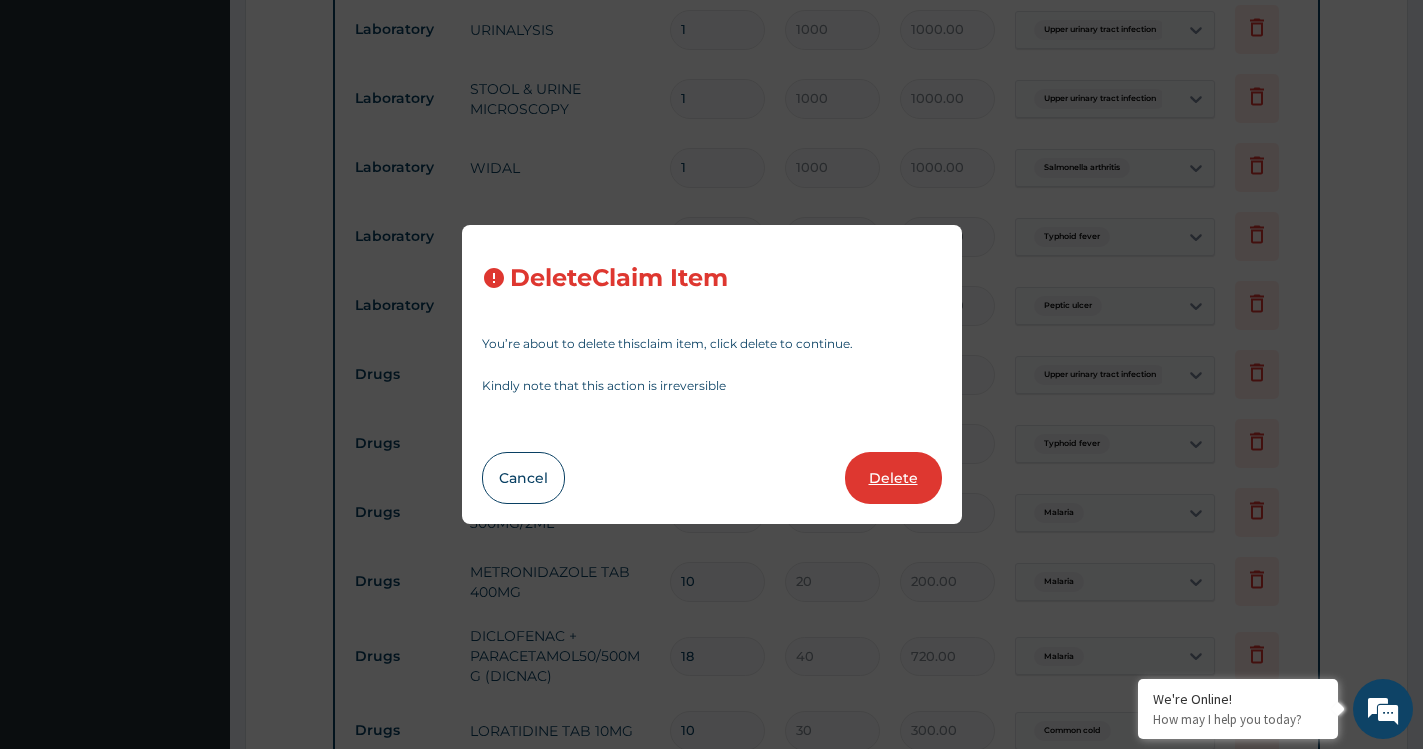 click on "Delete" at bounding box center (893, 478) 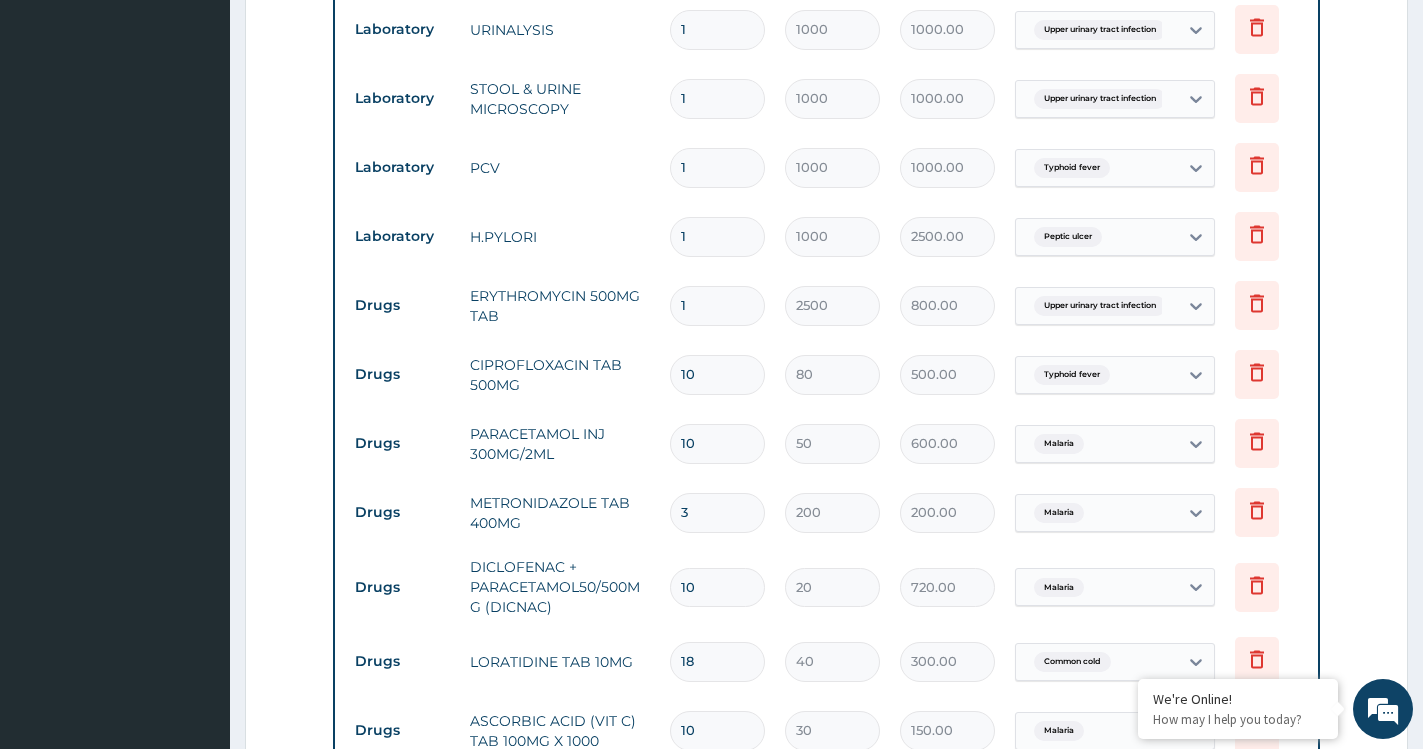 type on "2500" 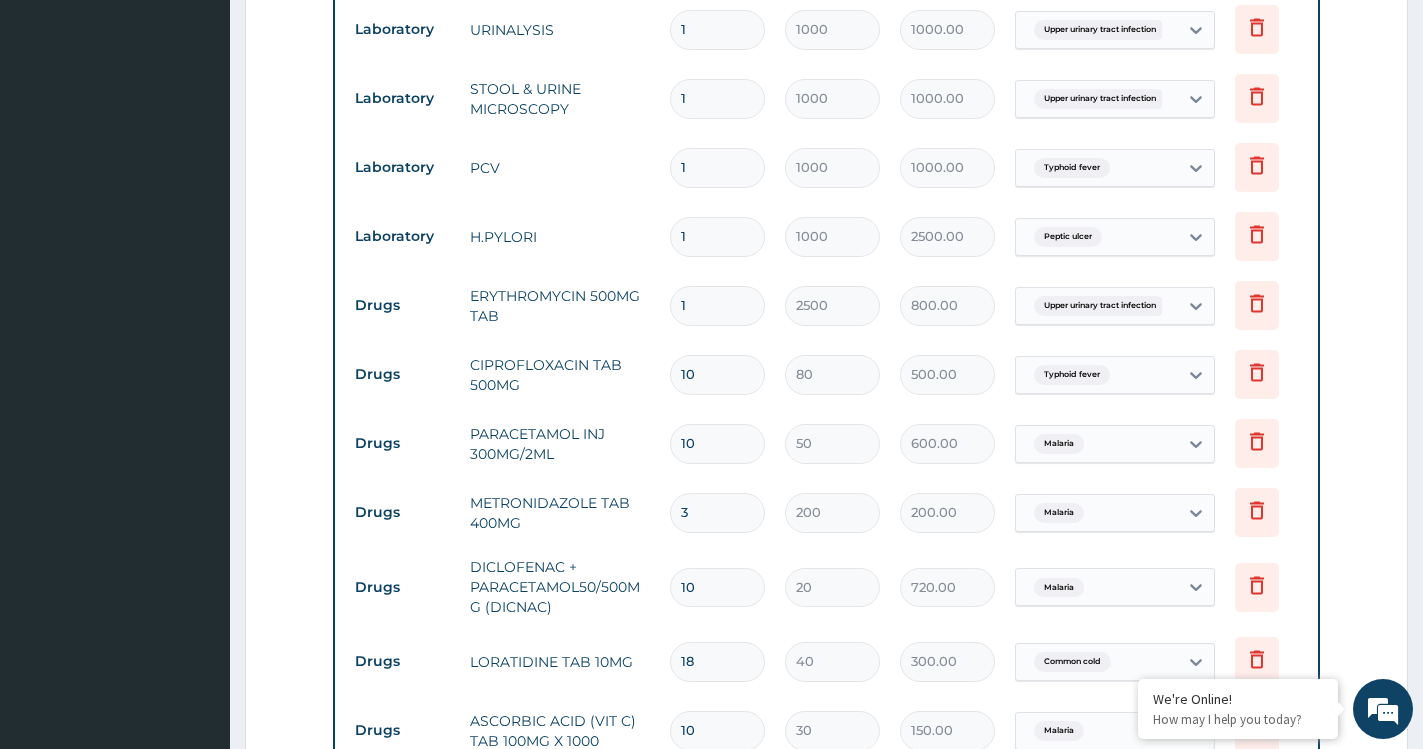 type on "2500.00" 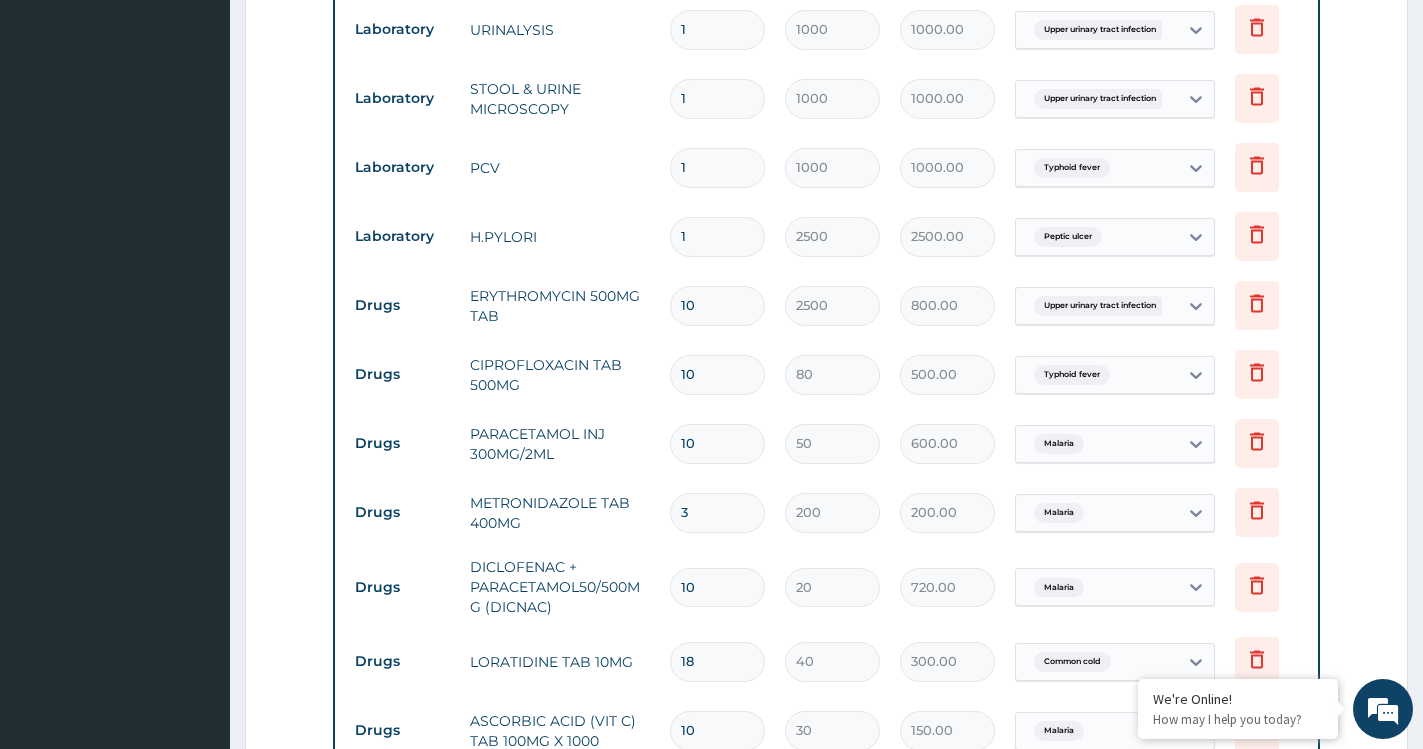 type on "80" 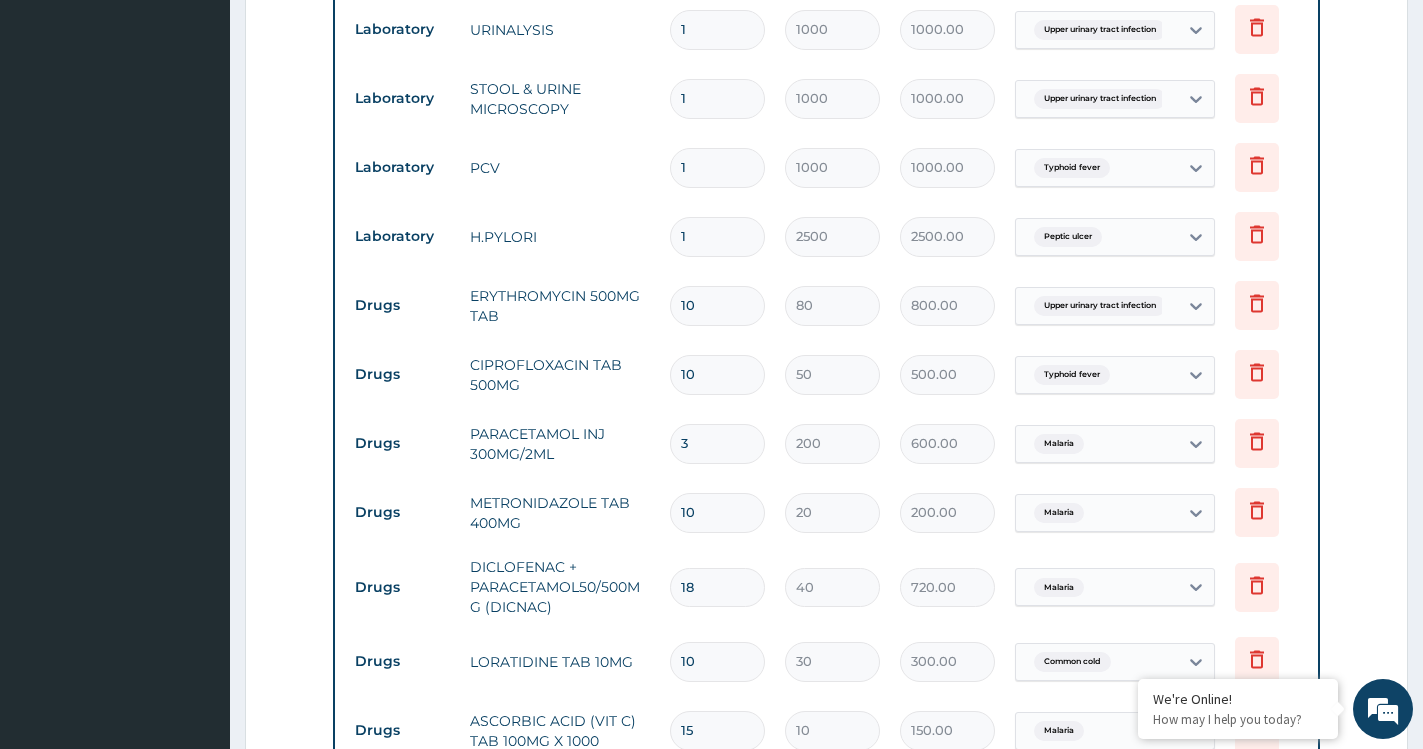 type on "150.00" 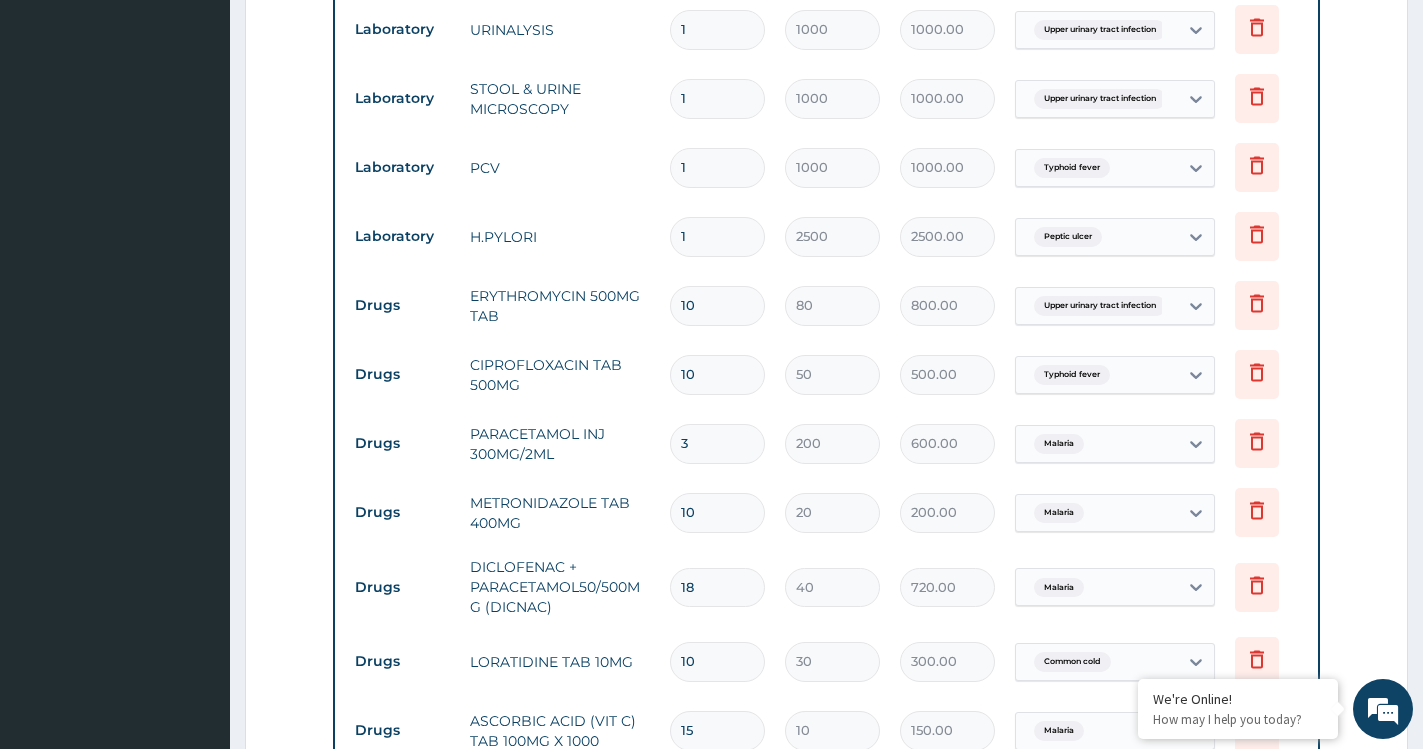 type on "80" 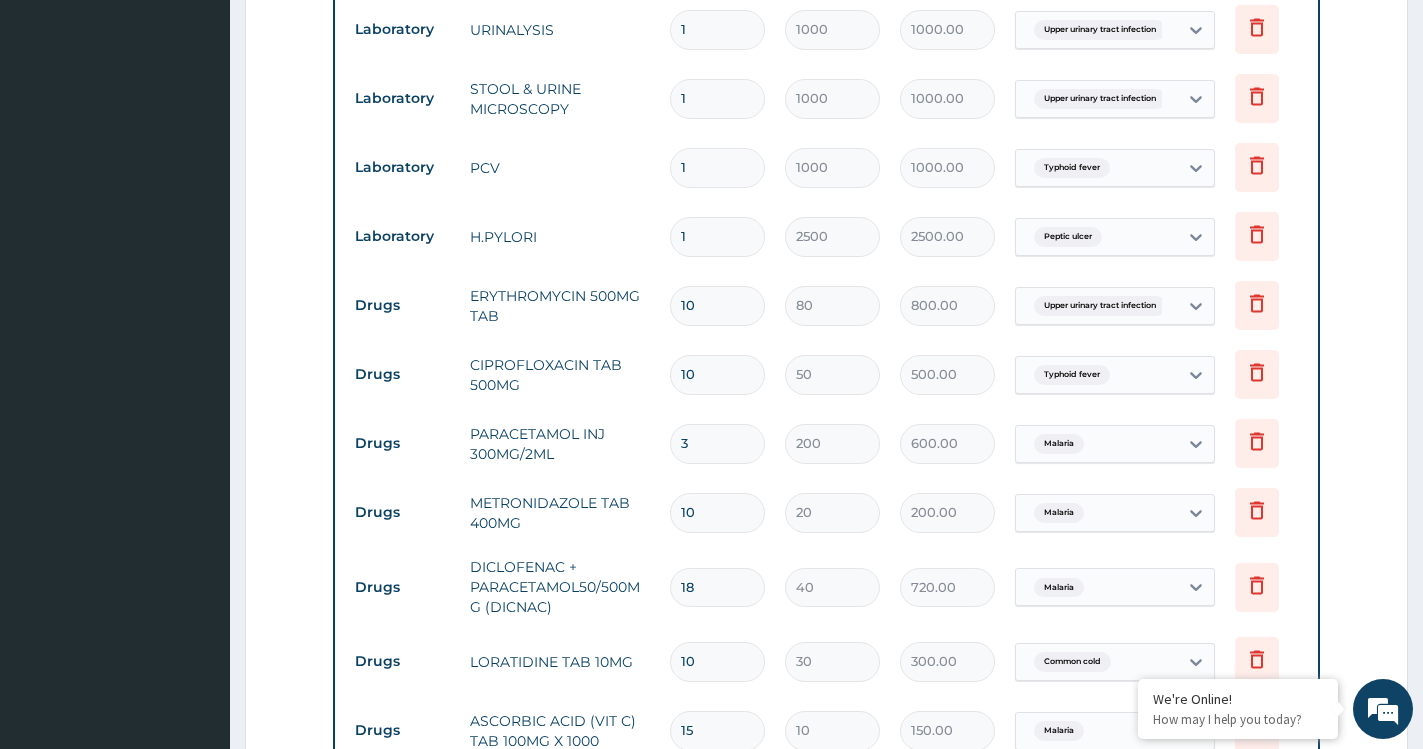 type on "240.00" 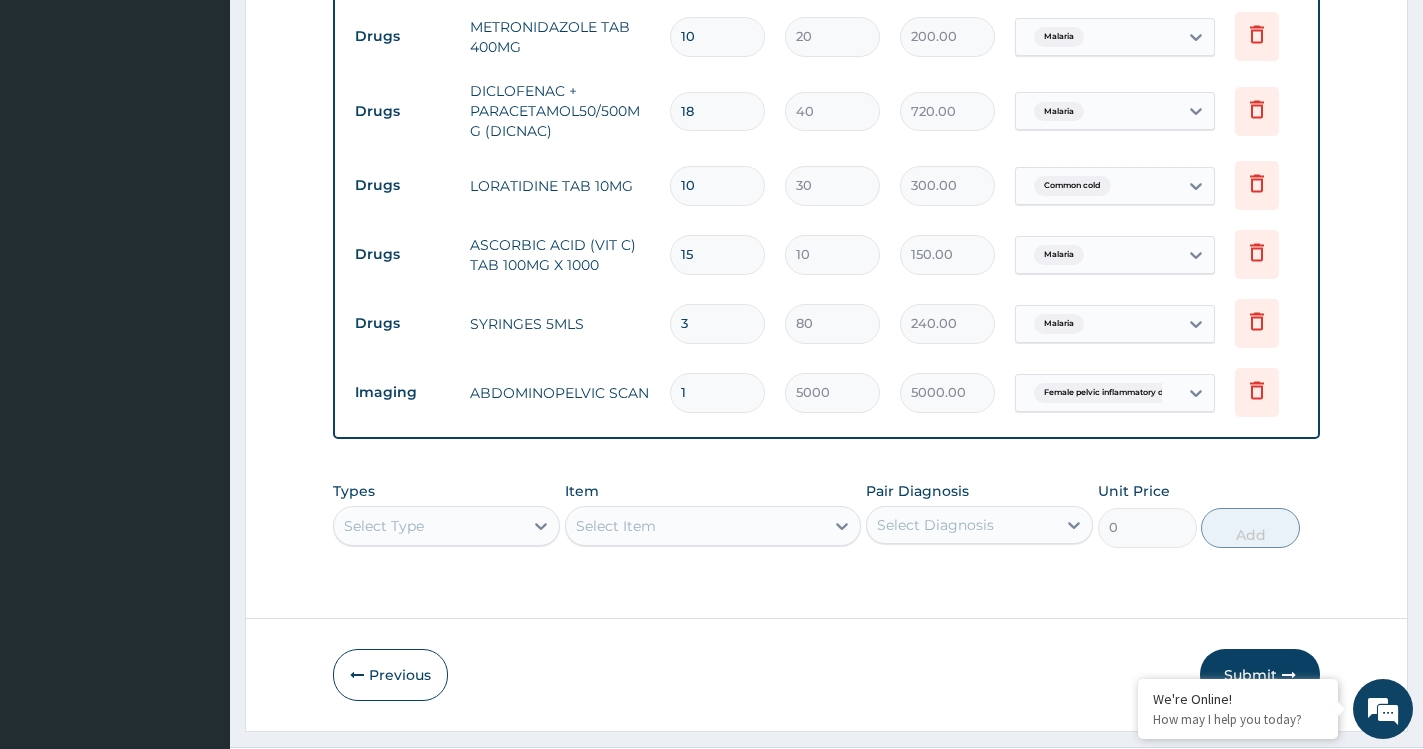 scroll, scrollTop: 1382, scrollLeft: 0, axis: vertical 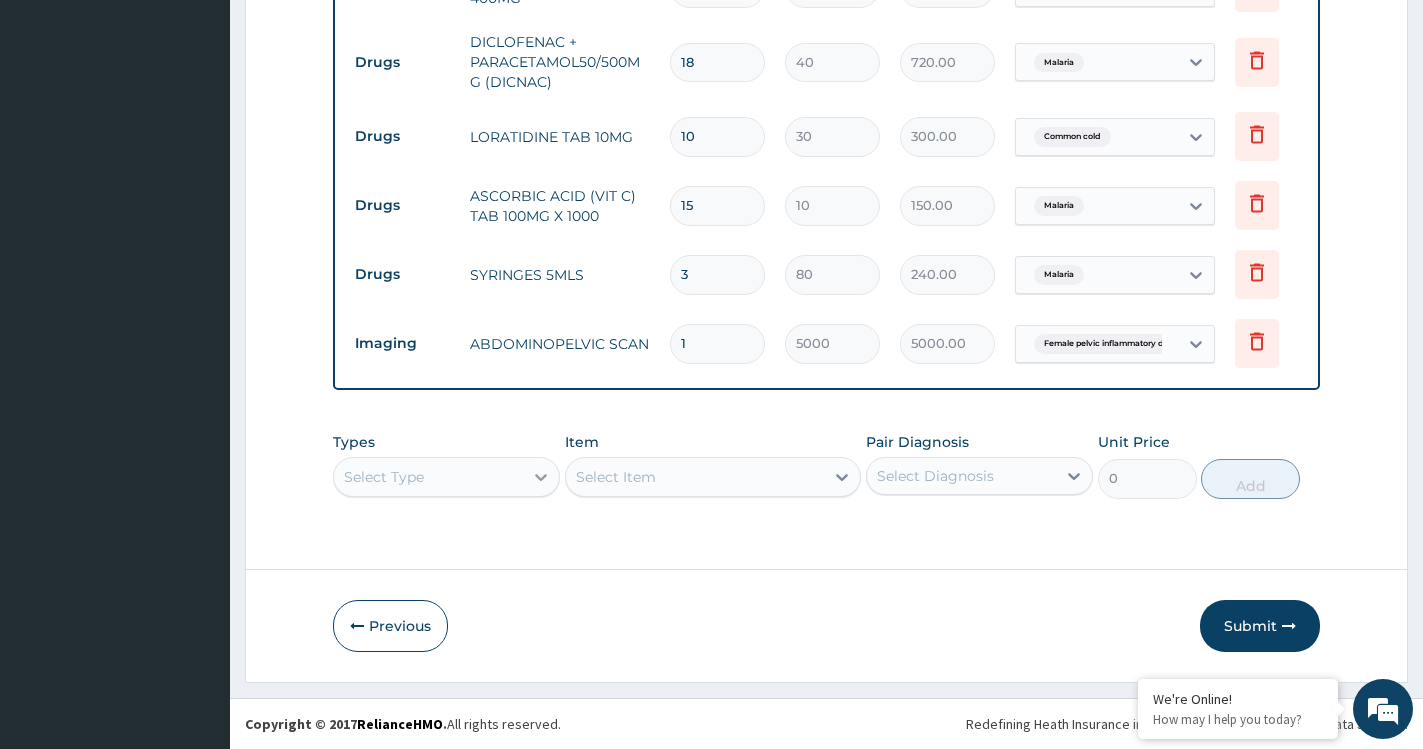 click 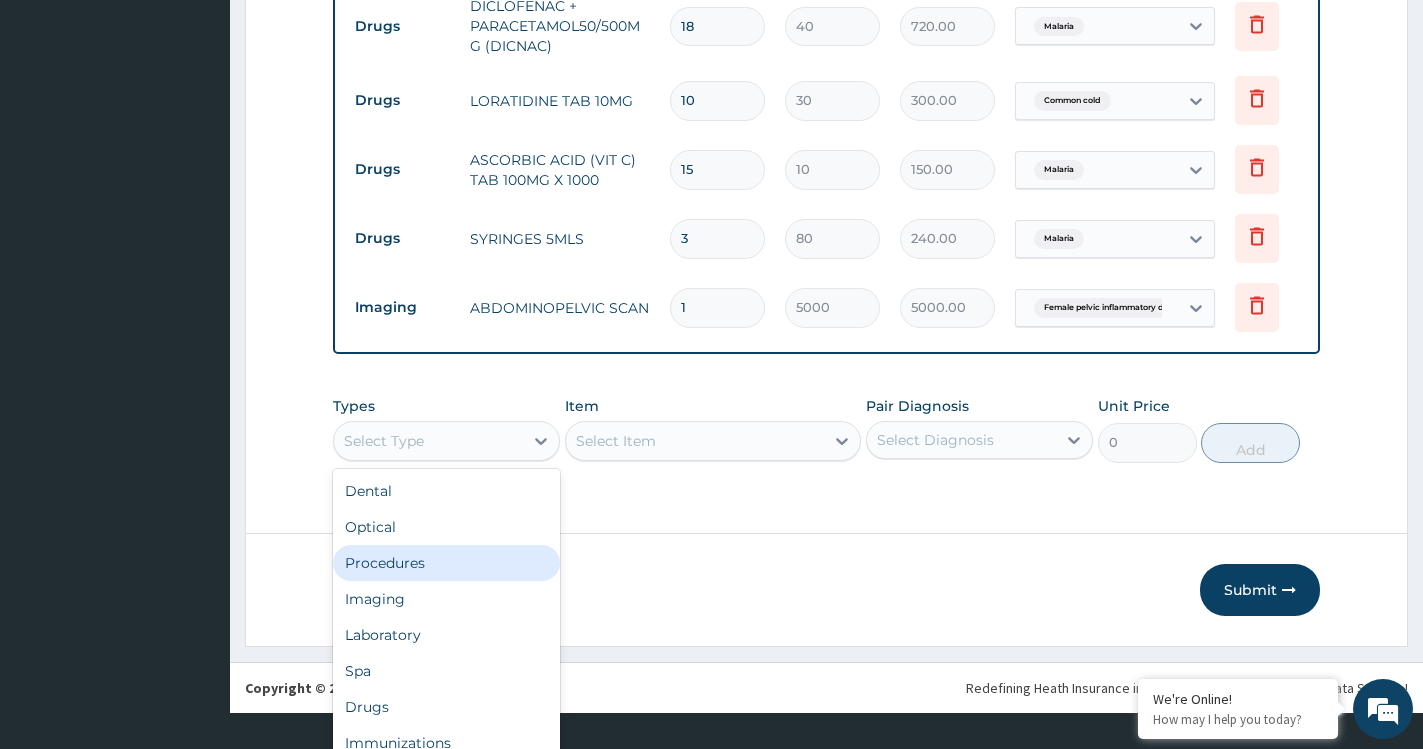 scroll, scrollTop: 55, scrollLeft: 0, axis: vertical 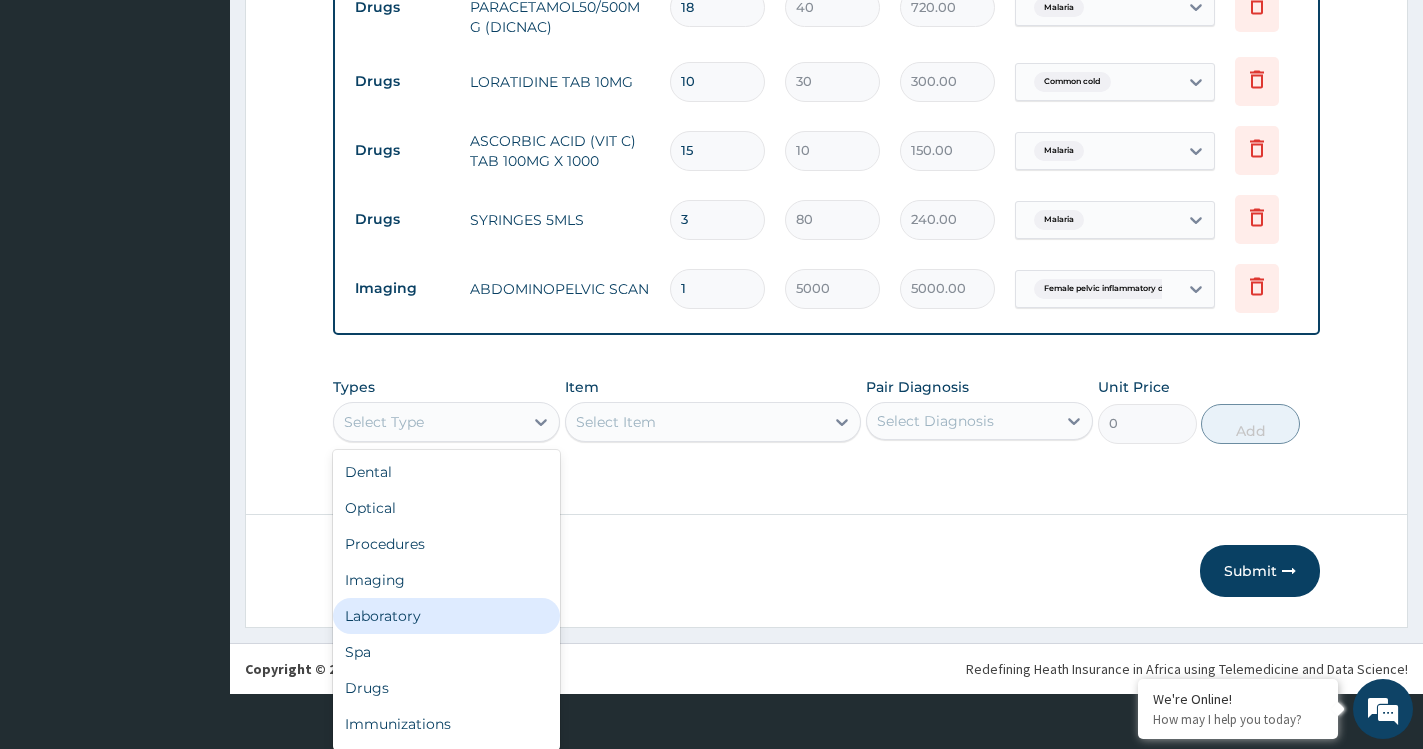 click on "Laboratory" at bounding box center (446, 616) 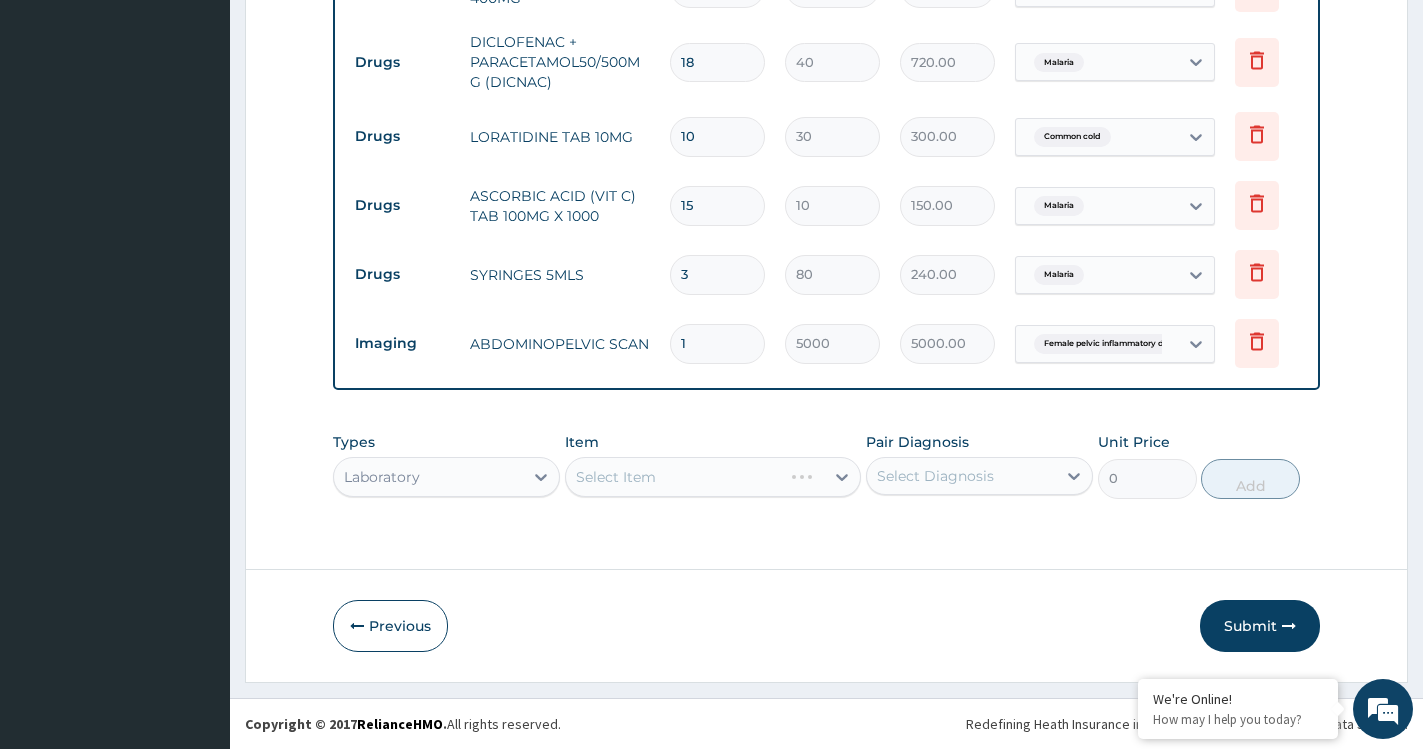 scroll, scrollTop: 0, scrollLeft: 0, axis: both 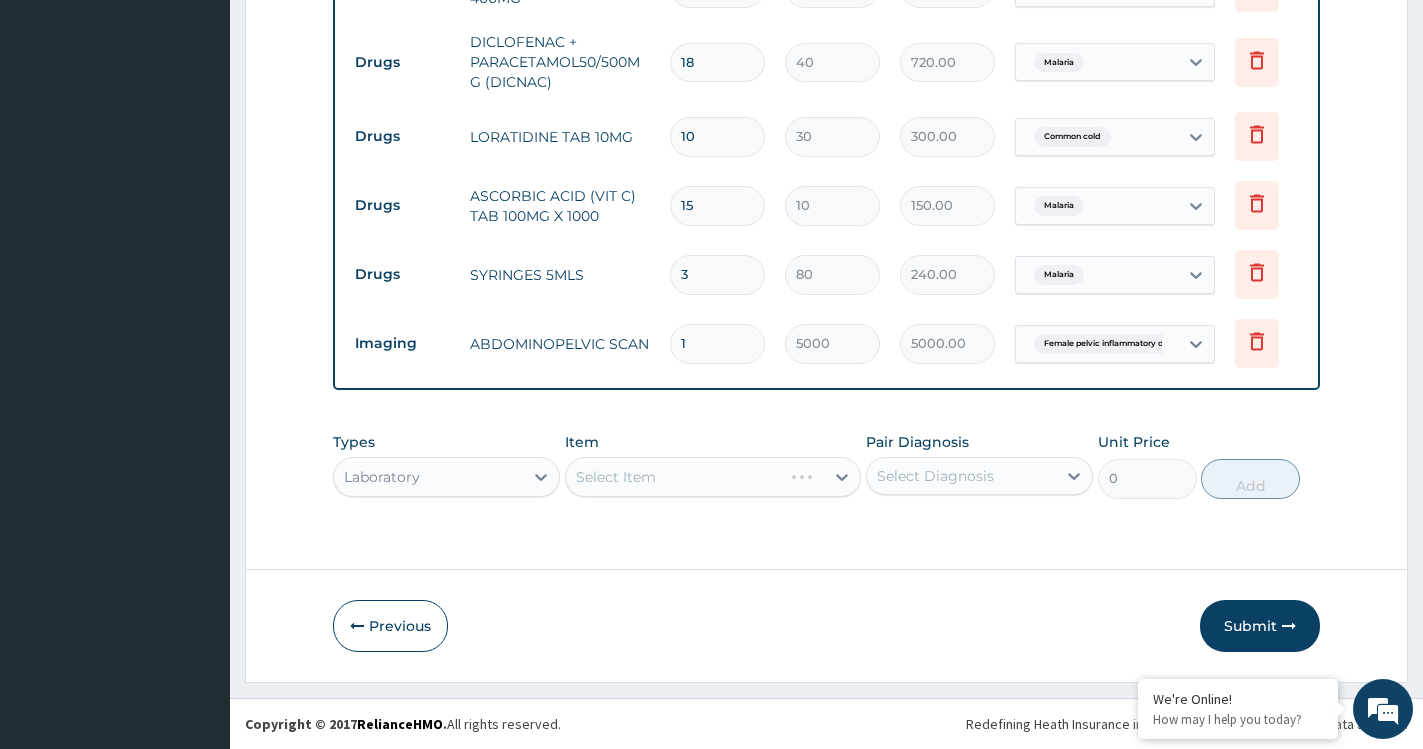 click on "Select Item" at bounding box center [713, 477] 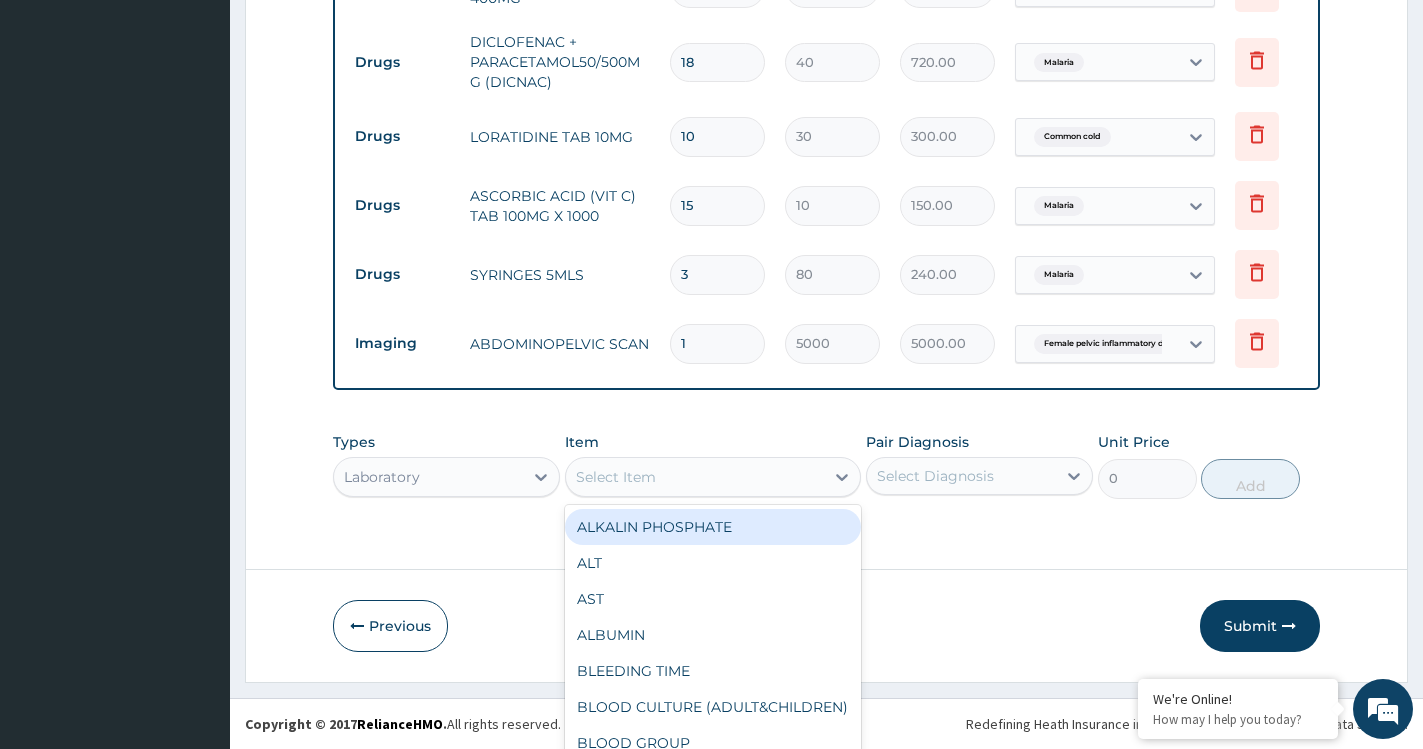 click on "option ALKALIN PHOSPHATE focused, 1 of 89. 89 results available. Use Up and Down to choose options, press Enter to select the currently focused option, press Escape to exit the menu, press Tab to select the option and exit the menu. Select Item ALKALIN PHOSPHATE ALT AST ALBUMIN BLEEDING TIME BLOOD CULTURE (ADULT&CHILDREN) BLOOD GROUP       BLOOD TRANSFUSION (WITH DONOR) POSITIVE PATIENT BLOOD TRANSFUSION (WITHOUT DONOR) CROSS-MATCHING CALCIUM/ PHOSHORUS CD4 COUNT CHOLESTEROL CHLAMYDIA CLOTTING TIME CKMB CREATINE CSF COUNT MICROSCOPY CSF COUNT CULTURE (M/C/S) CYTOLOGY EAR SWAB CULTURE (M/C/S)  ESR ESTRADIOL ESTRADIOL (IMMEDIATE RESULT) FBC + DIFF FBC + DIFF + PLATELETS FBC + DIFF + RETICS FBS/RBS 2HPP FOB FETO PROTEIN FSH GENOTYPE GLYCATED HAEMOGLOBIN HBsAg  HCV HEPATITIS B PROFILE  HISTOLOGY HDL HVS M/C/S LDL LH LIPID PROFILE LIVER FUNCTION TEST MALARIA PARASITE TEST MANTOUX BLOOD TRANSFUSION (WITH DONOR) NEG. PATIENT BLOOD TRANSFUSION (WITHOUT DONOR) NEG. PATIENT MICROFILARIA  OESTROGEN PCV PROGESTERONE RVS" at bounding box center (713, 477) 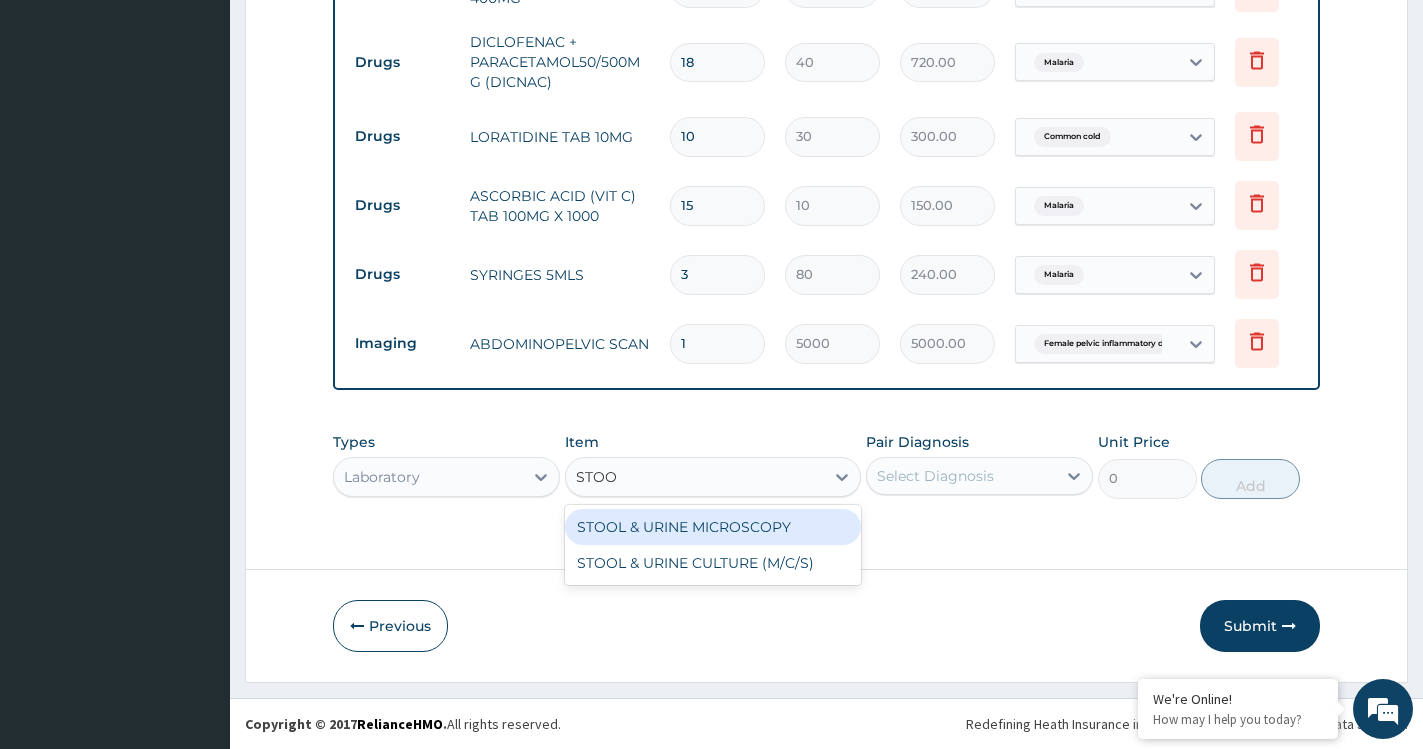 scroll, scrollTop: 0, scrollLeft: 0, axis: both 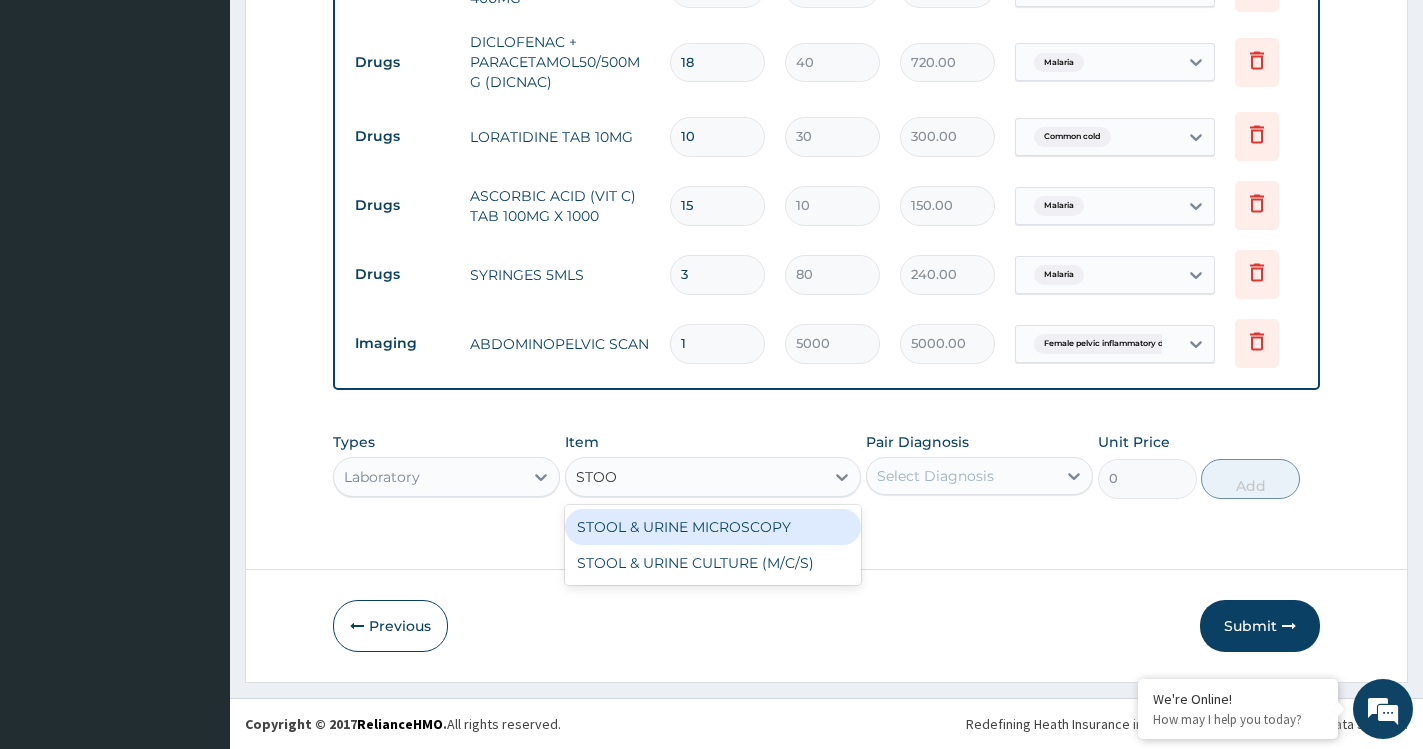 type on "STOOL" 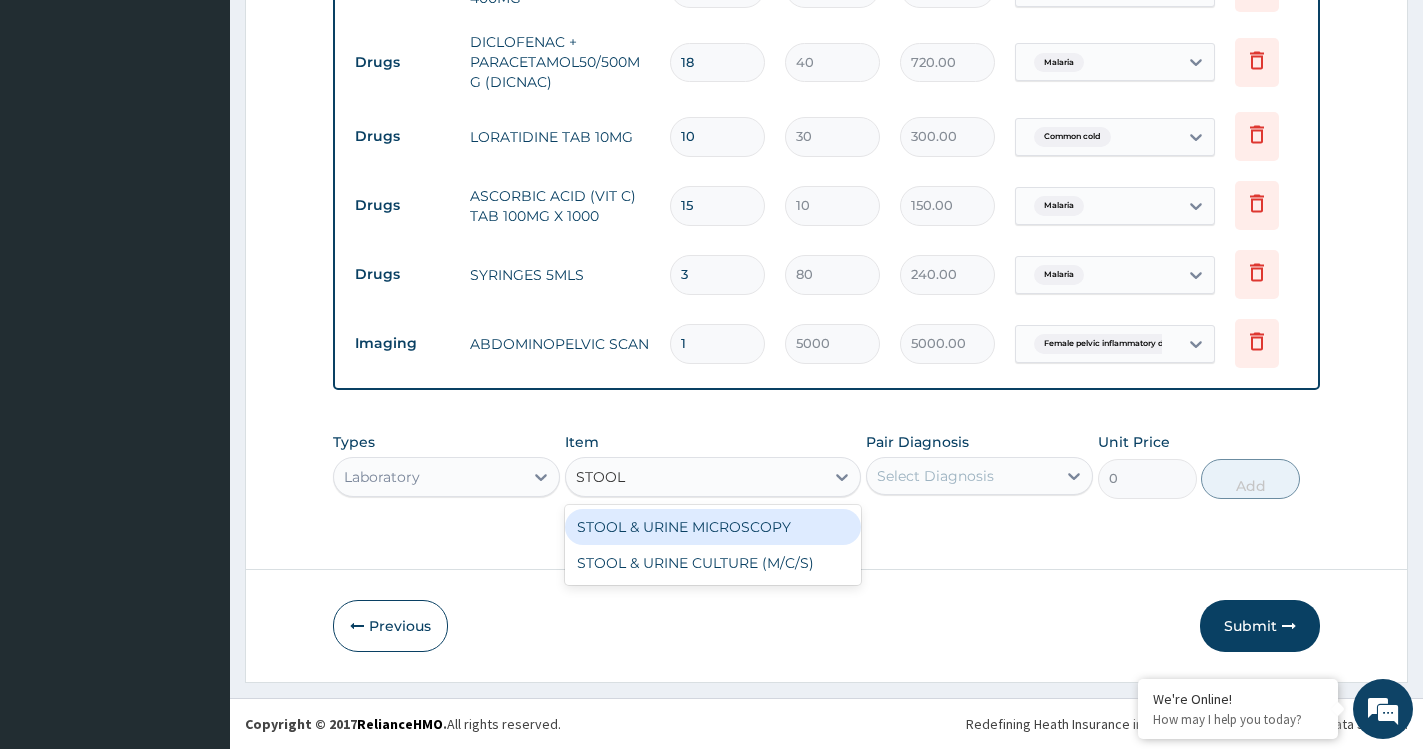 click on "STOOL & URINE MICROSCOPY" at bounding box center [713, 527] 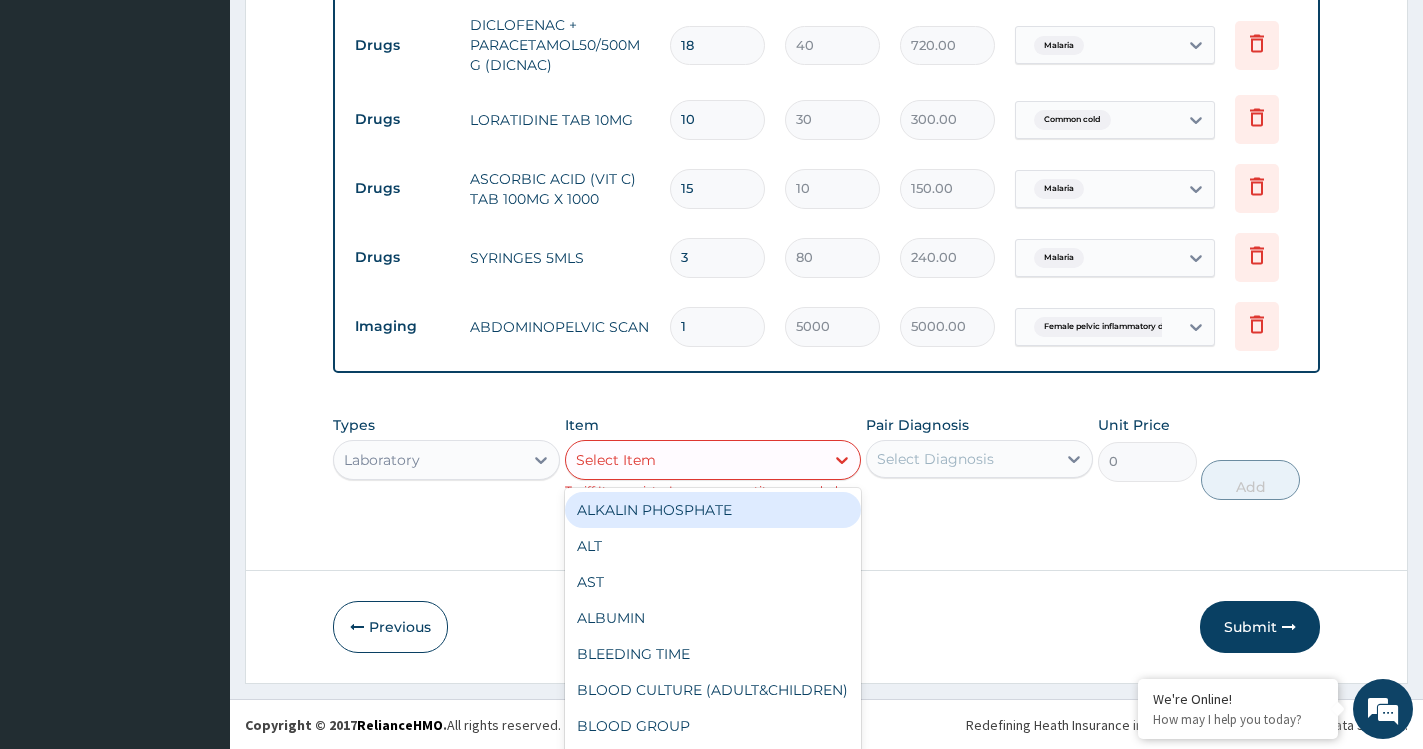 click on "Item option STOOL & URINE MICROSCOPY, selected. option ALKALIN PHOSPHATE focused, 1 of 89. 89 results available. Use Up and Down to choose options, press Enter to select the currently focused option, press Escape to exit the menu, press Tab to select the option and exit the menu. Select Item ALKALIN PHOSPHATE ALT AST ALBUMIN BLEEDING TIME BLOOD CULTURE (ADULT&CHILDREN) BLOOD GROUP       BLOOD TRANSFUSION (WITH DONOR) POSITIVE PATIENT BLOOD TRANSFUSION (WITHOUT DONOR) CROSS-MATCHING CALCIUM/ PHOSHORUS CD4 COUNT CHOLESTEROL CHLAMYDIA CLOTTING TIME CKMB CREATINE CSF COUNT MICROSCOPY CSF COUNT CULTURE (M/C/S) CYTOLOGY EAR SWAB CULTURE (M/C/S)  ESR ESTRADIOL ESTRADIOL (IMMEDIATE RESULT) FBC + DIFF FBC + DIFF + PLATELETS FBC + DIFF + RETICS FBS/RBS 2HPP FOB FETO PROTEIN FSH GENOTYPE GLYCATED HAEMOGLOBIN HBsAg  HCV HEPATITIS B PROFILE  HISTOLOGY HDL HVS M/C/S LDL LH LIPID PROFILE LIVER FUNCTION TEST MALARIA PARASITE TEST MANTOUX BLOOD TRANSFUSION (WITH DONOR) NEG. PATIENT MICROFILARIA  OESTROGEN PCV PROGESTERONE RVS" at bounding box center (713, 457) 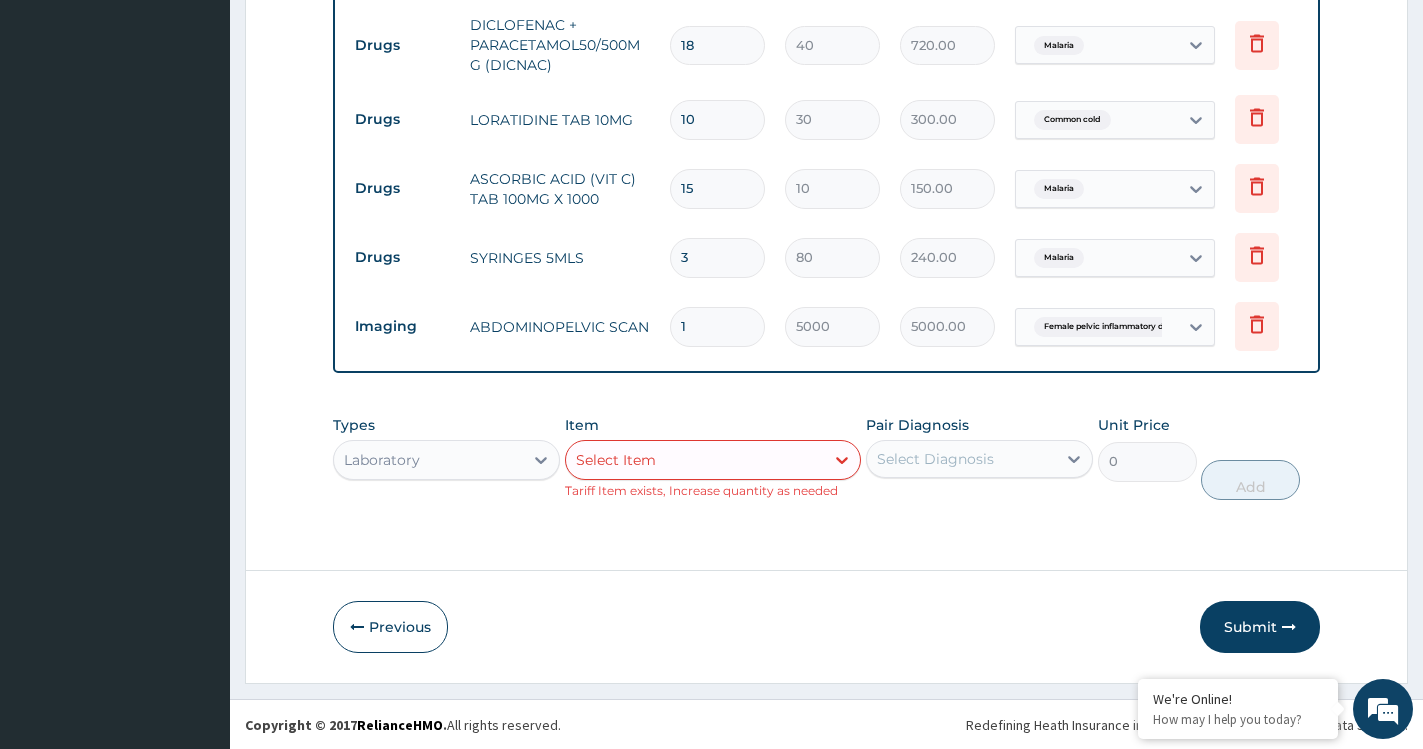 click on "Types Laboratory Item Select Item Tariff Item exists, Increase quantity as needed Pair Diagnosis Select Diagnosis Unit Price 0 Add" at bounding box center [826, 457] 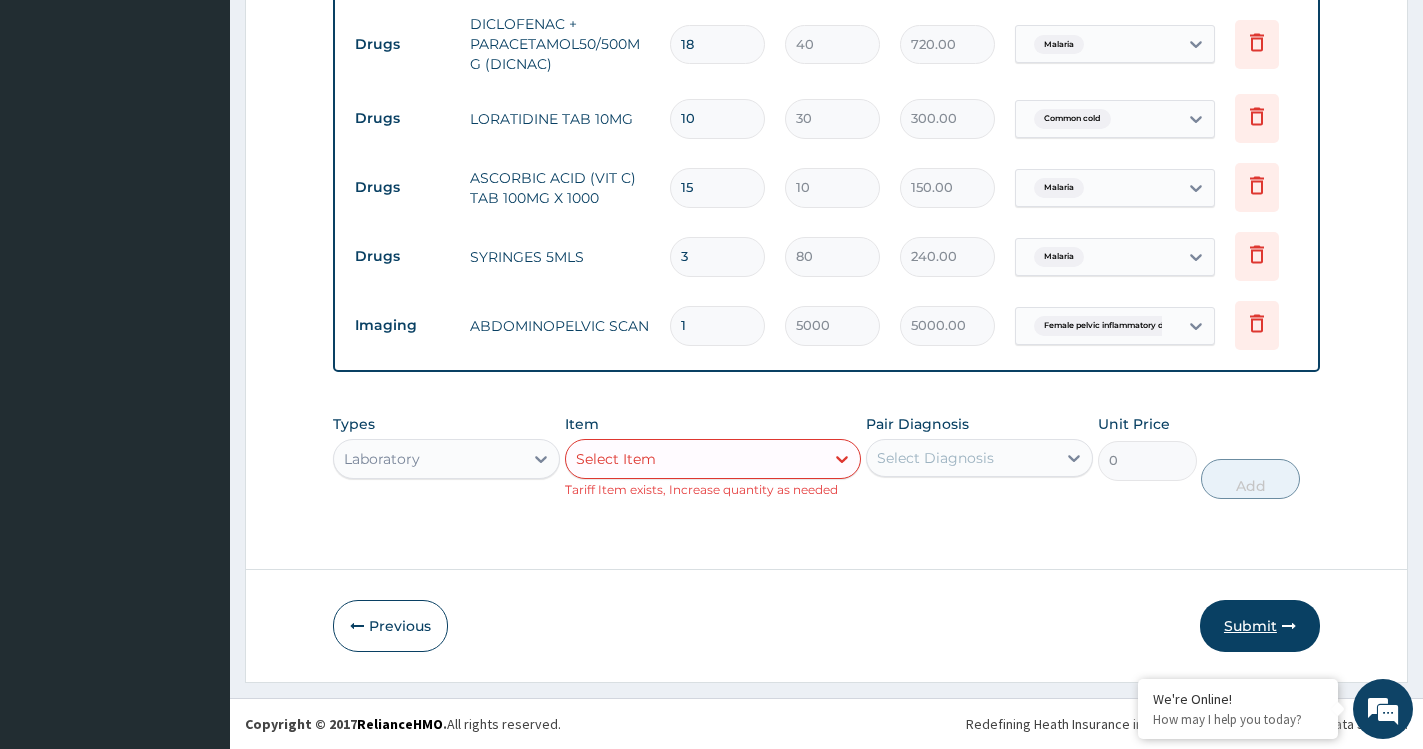 click on "Submit" at bounding box center (1260, 626) 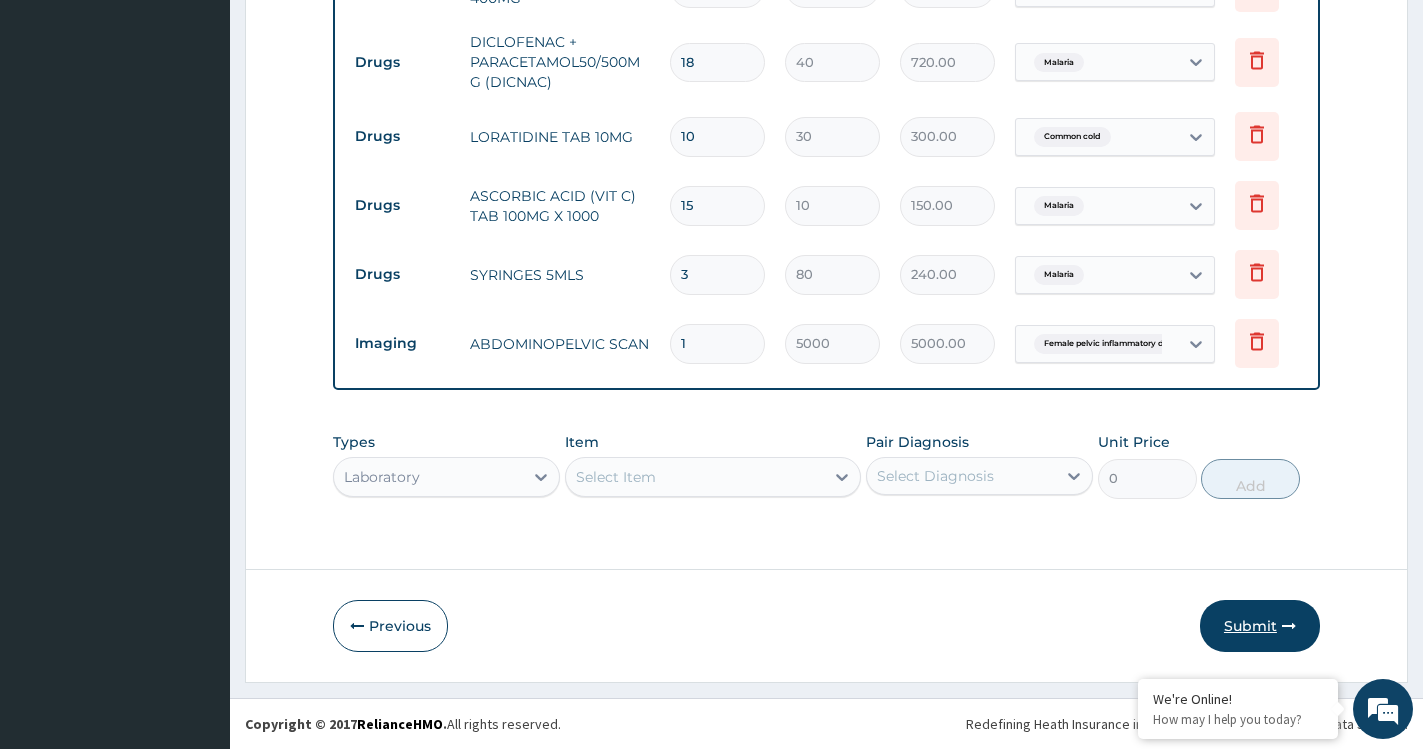 scroll, scrollTop: 1382, scrollLeft: 0, axis: vertical 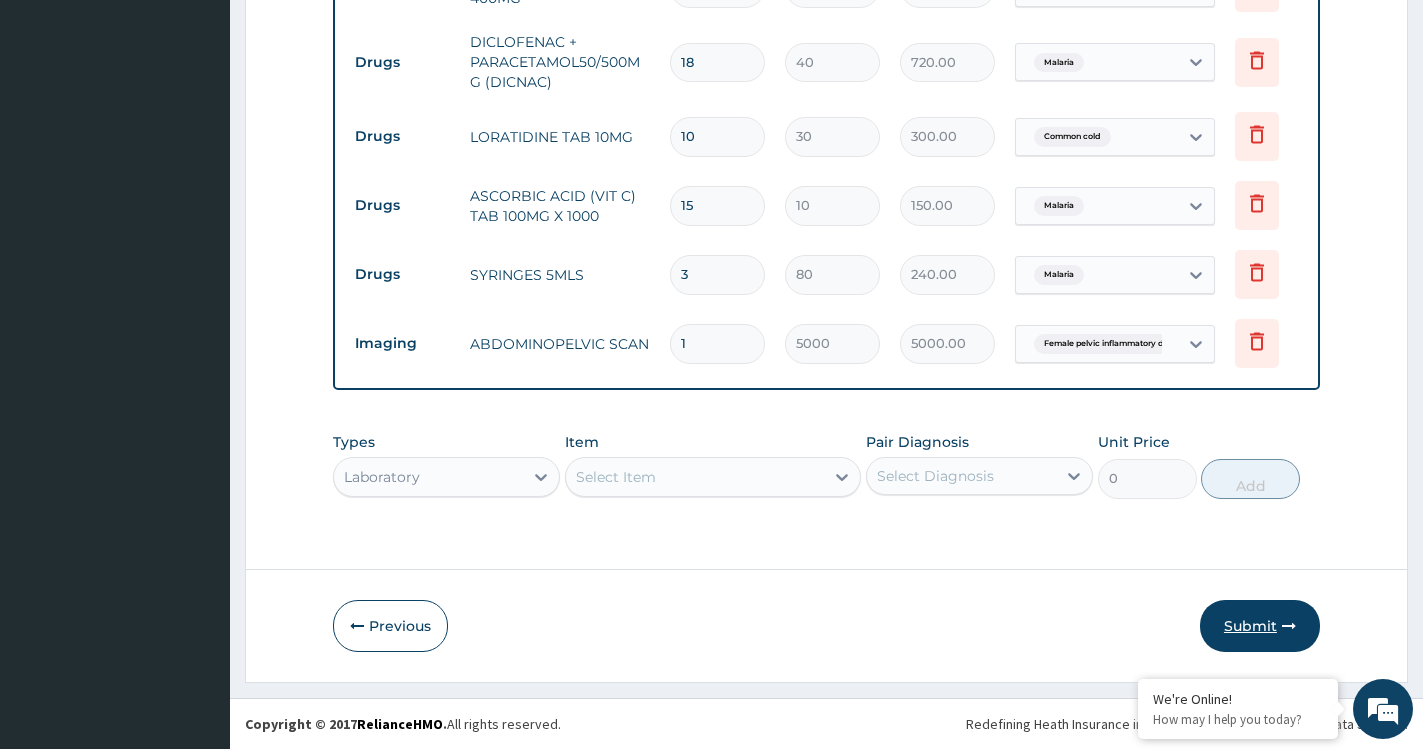 click on "Submit" at bounding box center (1260, 626) 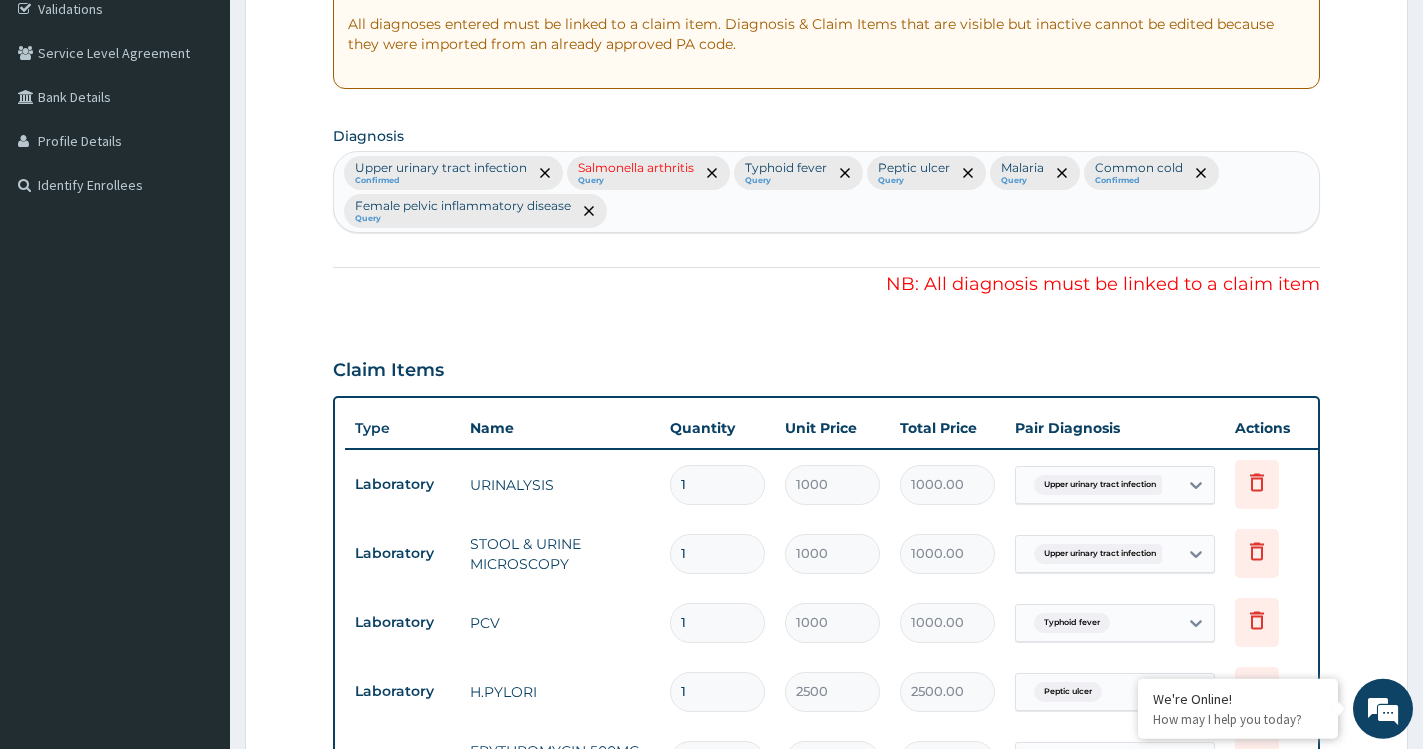 scroll, scrollTop: 294, scrollLeft: 0, axis: vertical 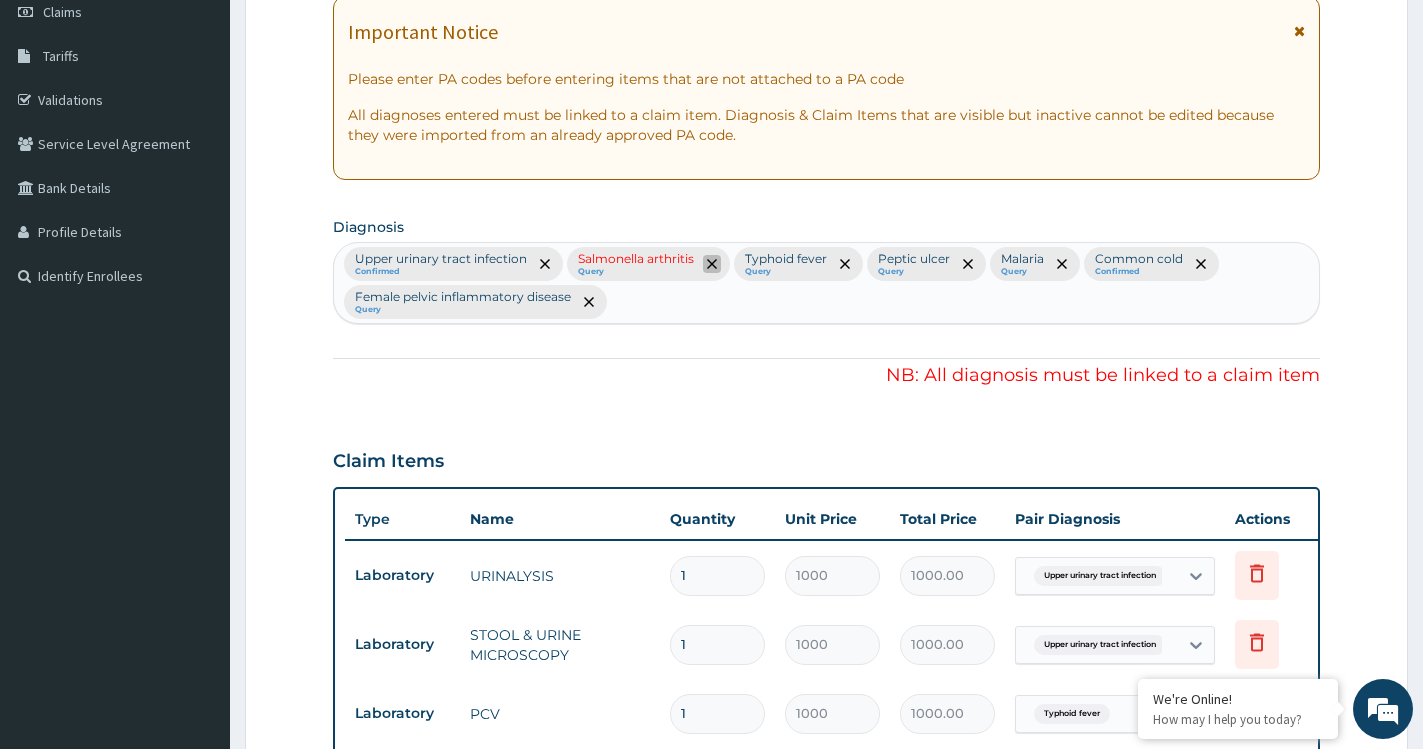 click at bounding box center [712, 264] 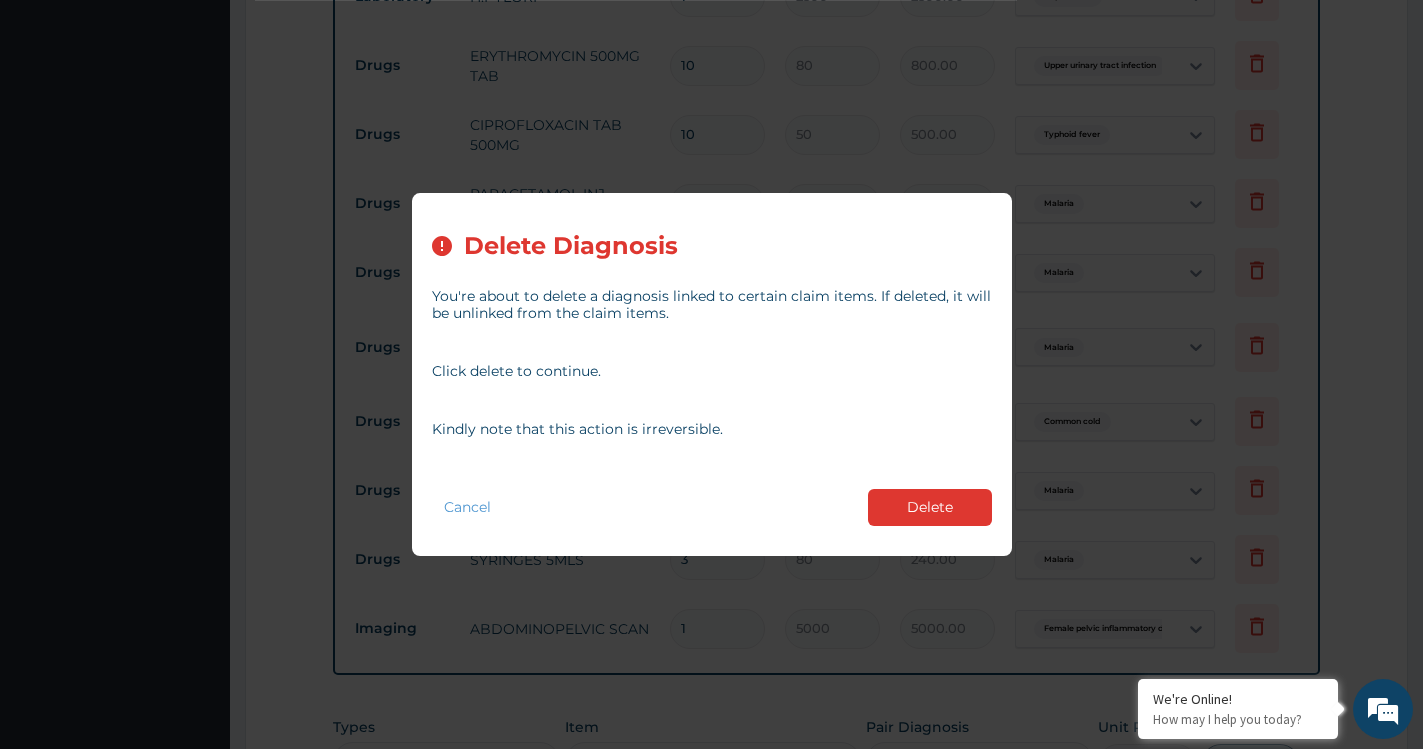 scroll, scrollTop: 1110, scrollLeft: 0, axis: vertical 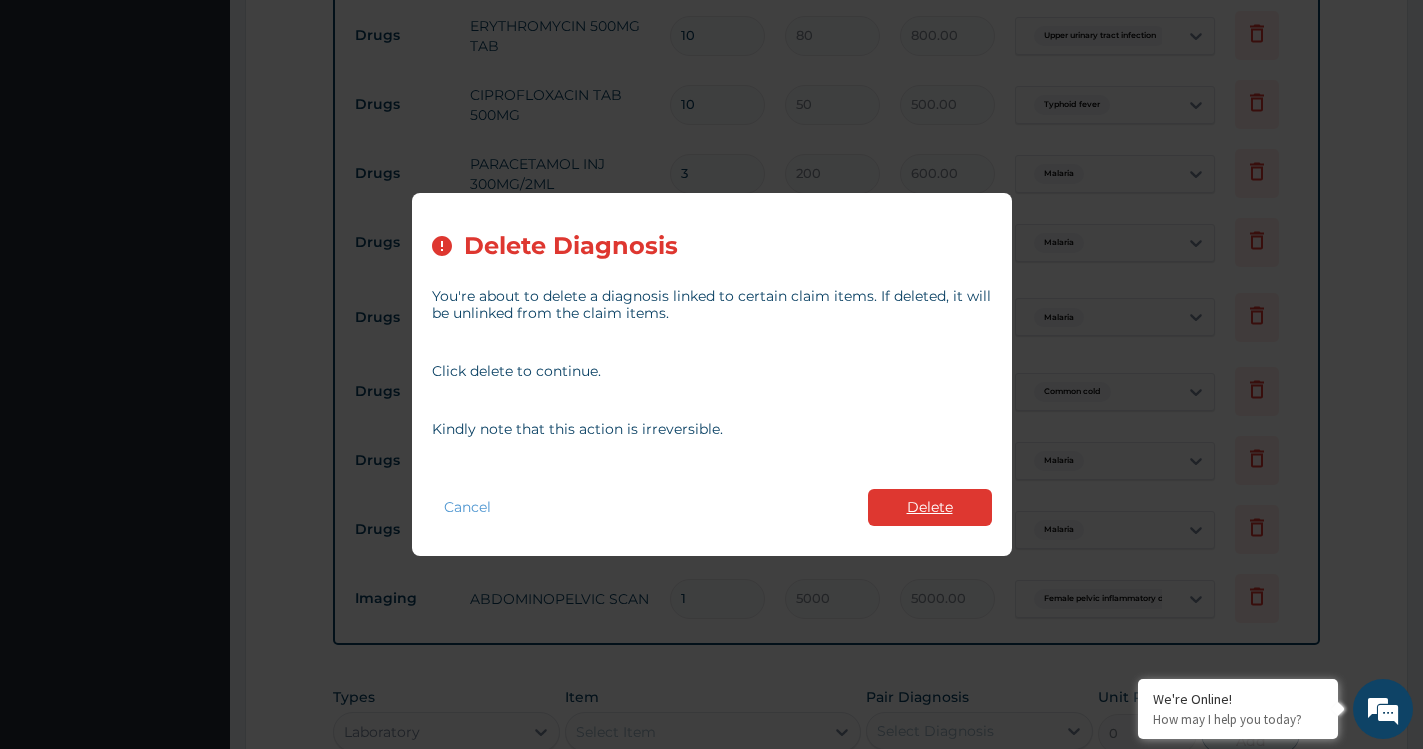click on "Delete" at bounding box center [930, 507] 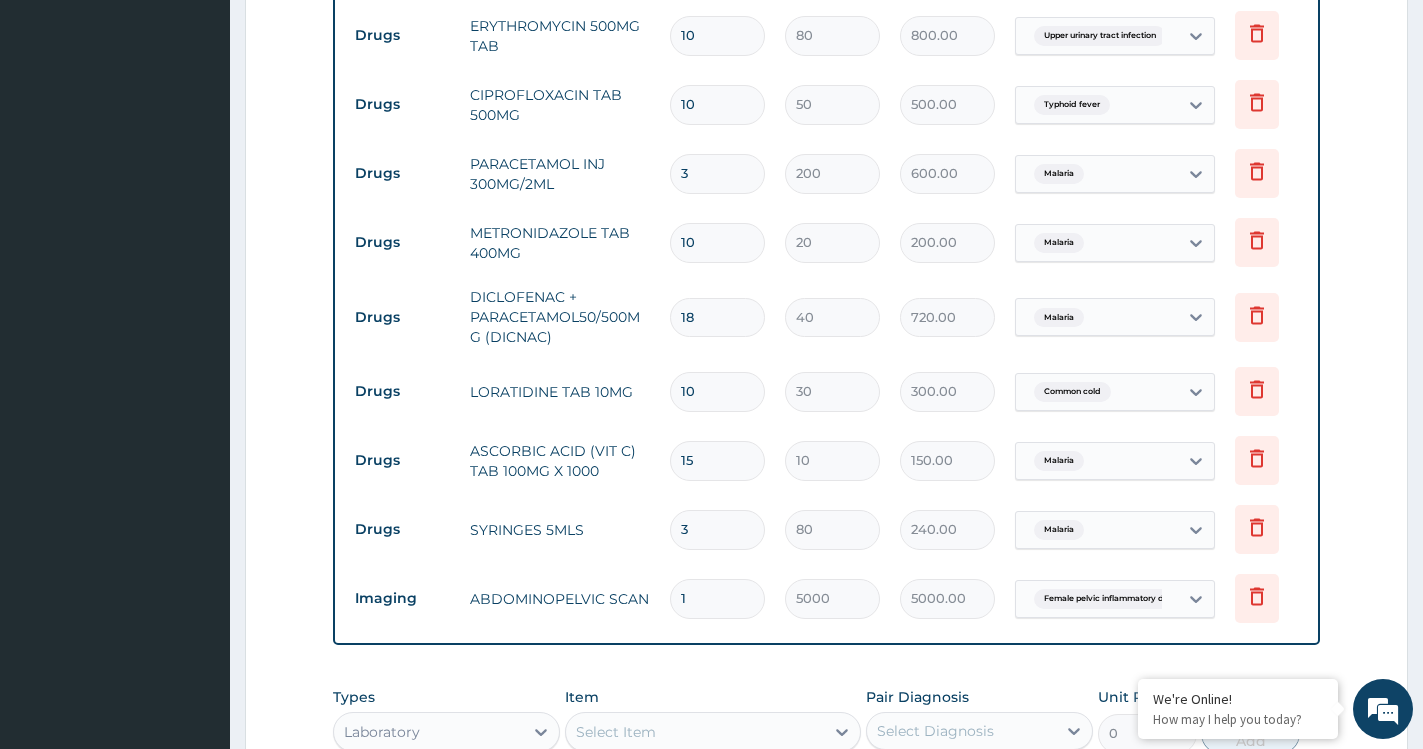 scroll, scrollTop: 1382, scrollLeft: 0, axis: vertical 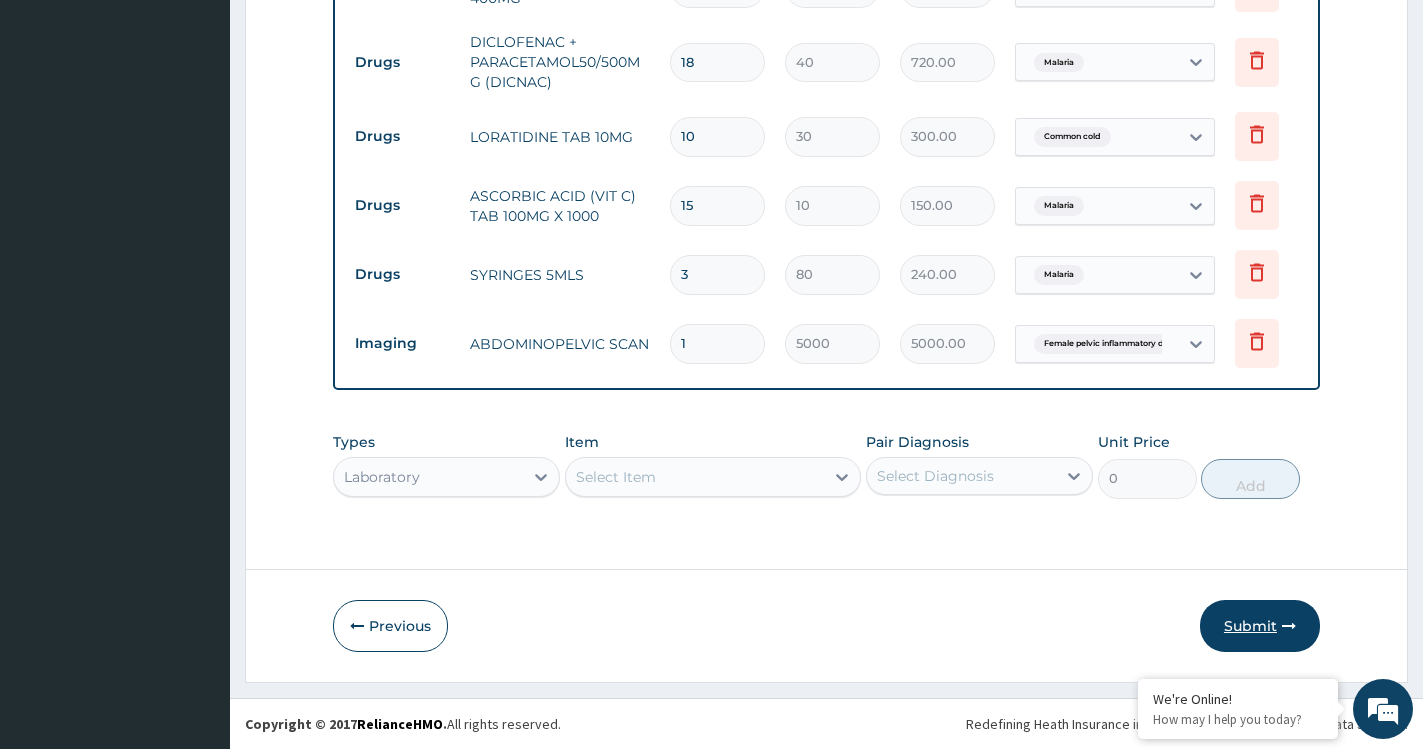 click on "Submit" at bounding box center [1260, 626] 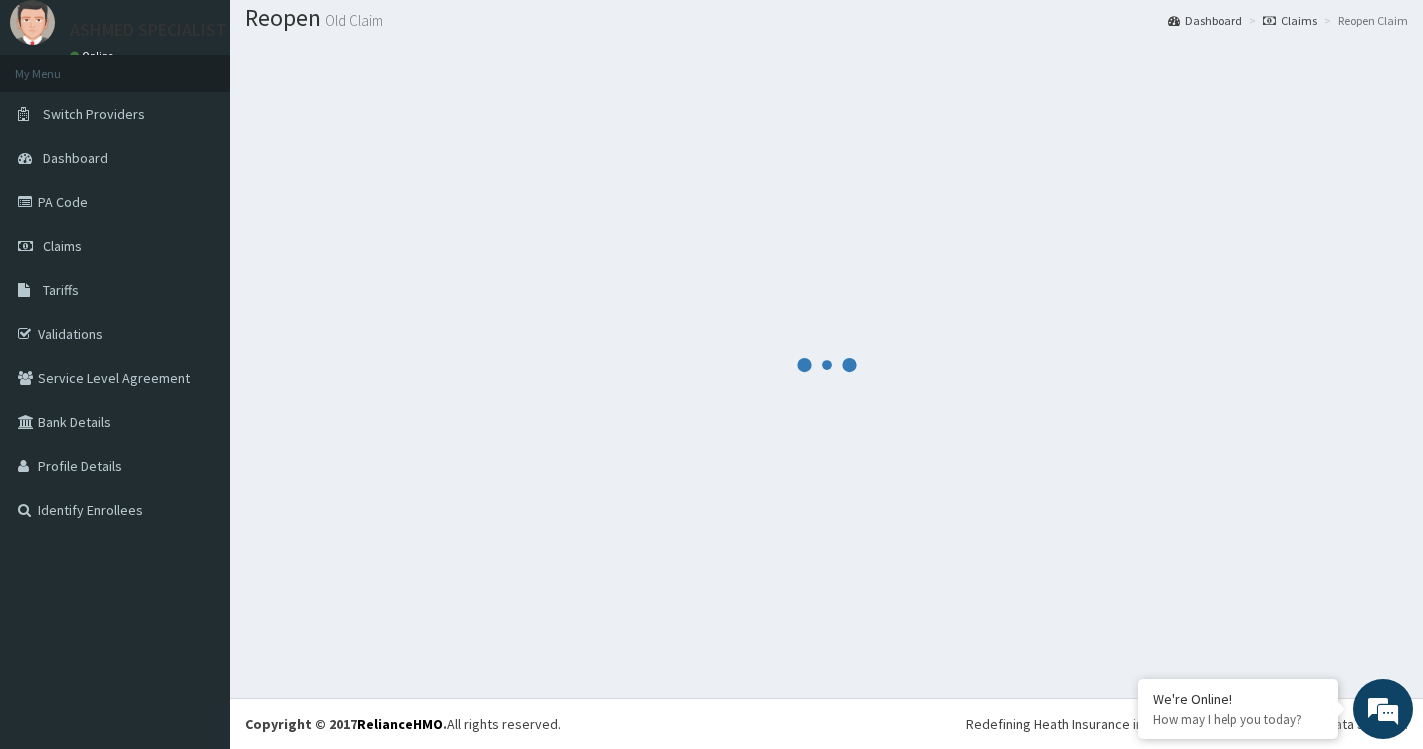 scroll, scrollTop: 60, scrollLeft: 0, axis: vertical 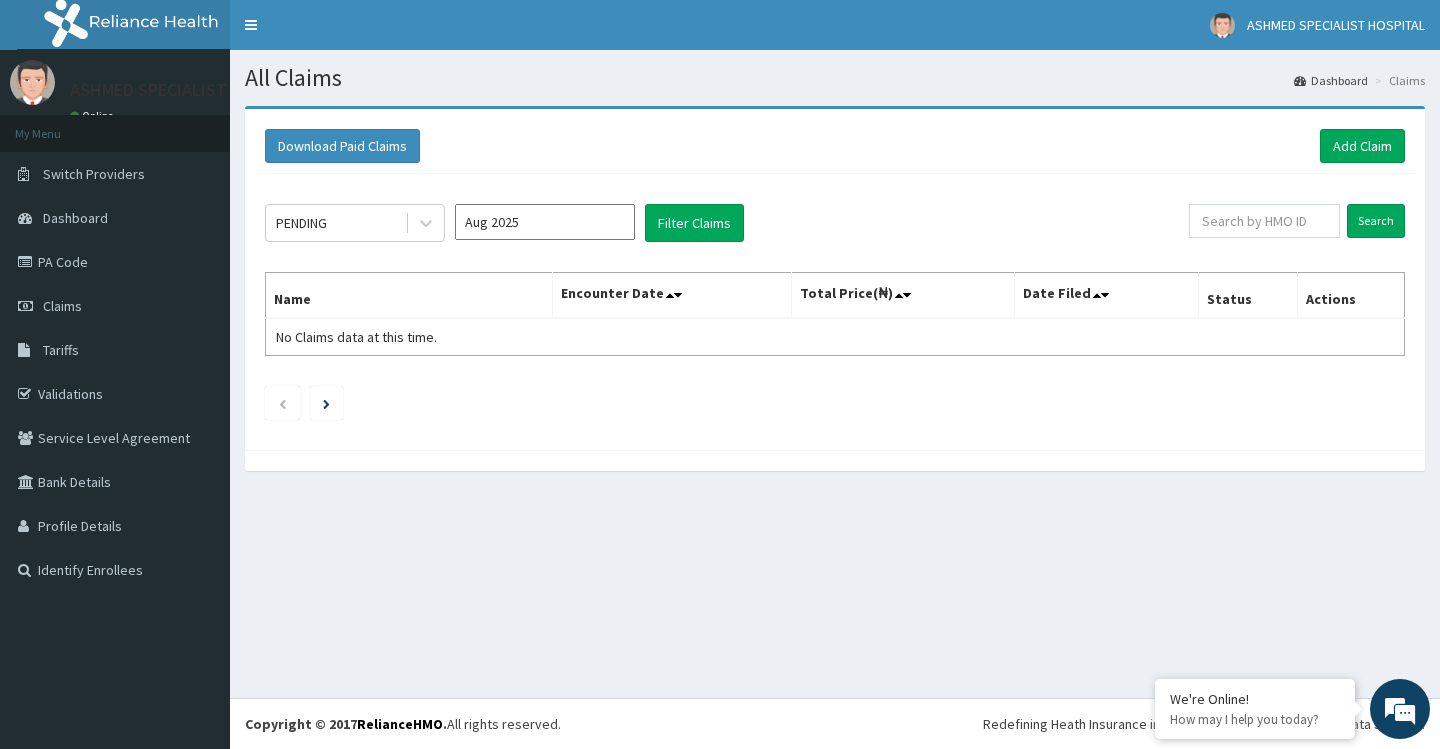 click on "PENDING Aug 2025 Filter Claims Search Name Encounter Date Total Price(₦) Date Filed Status Actions No Claims data at this time." 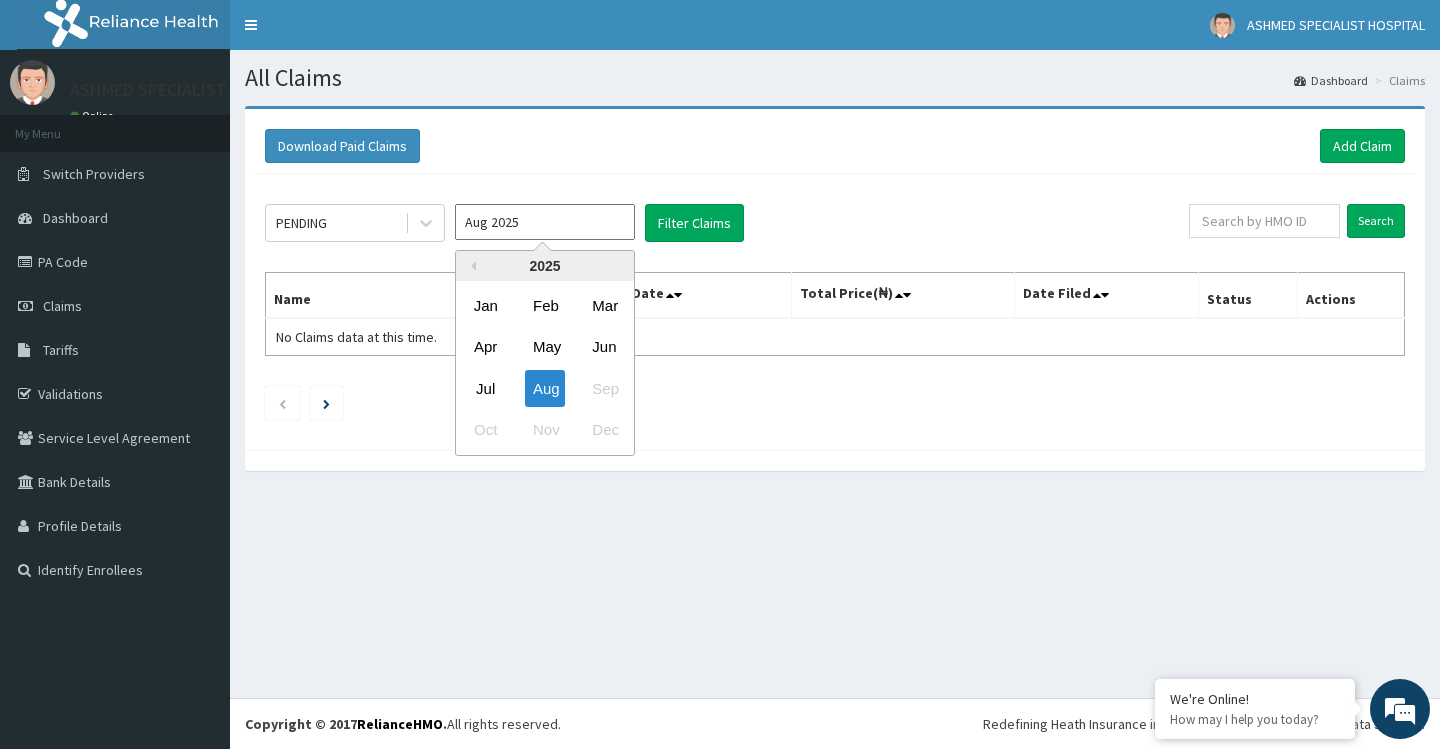 click on "Aug 2025" at bounding box center (545, 222) 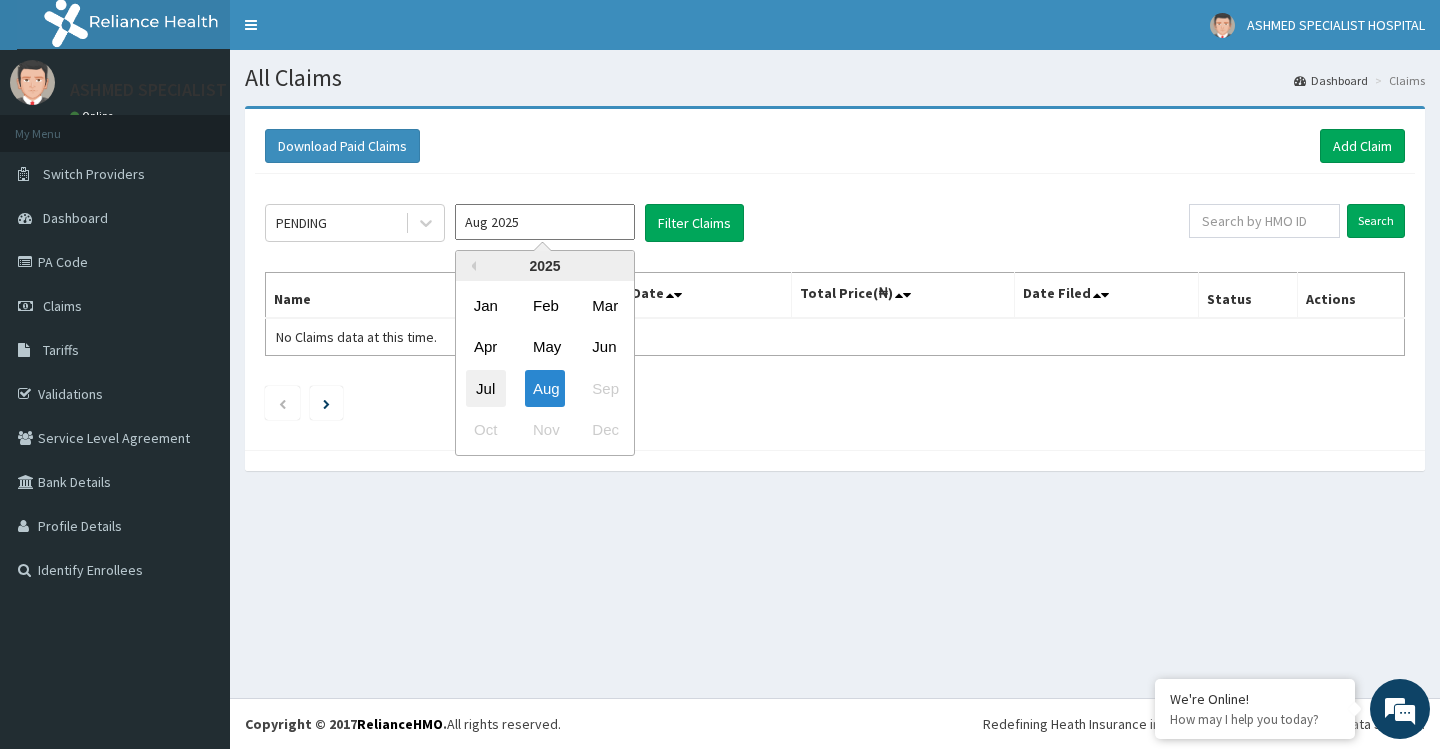 click on "Jul" at bounding box center [486, 388] 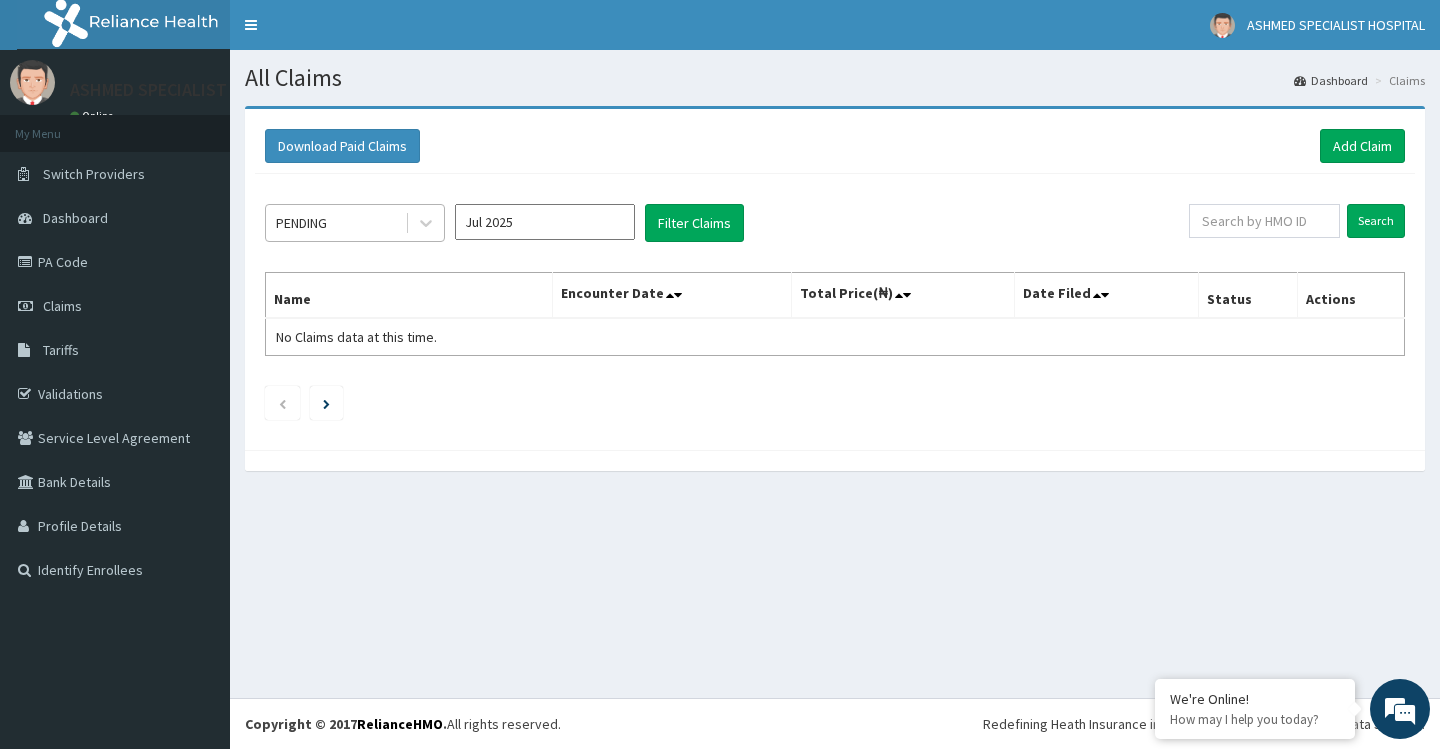 click on "PENDING" at bounding box center (335, 223) 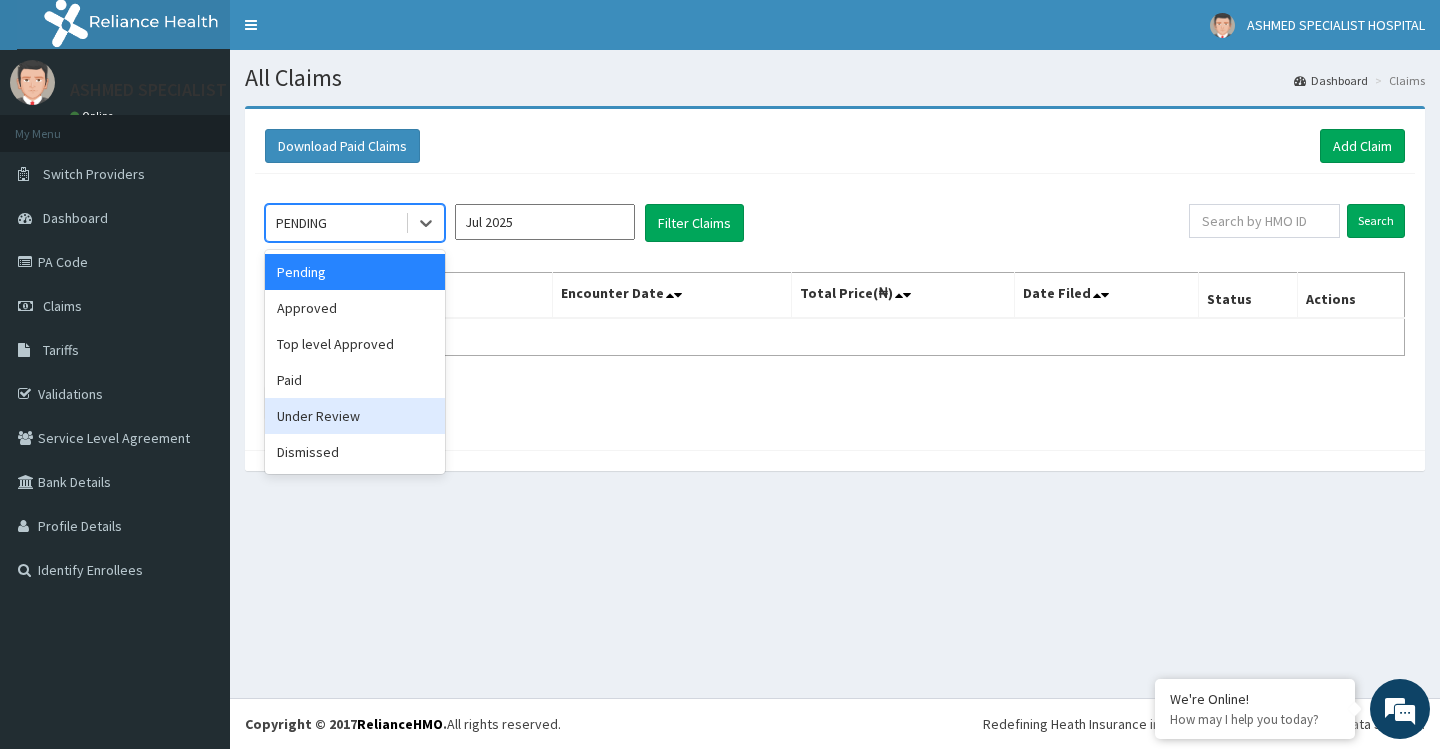 click on "Under Review" at bounding box center [355, 416] 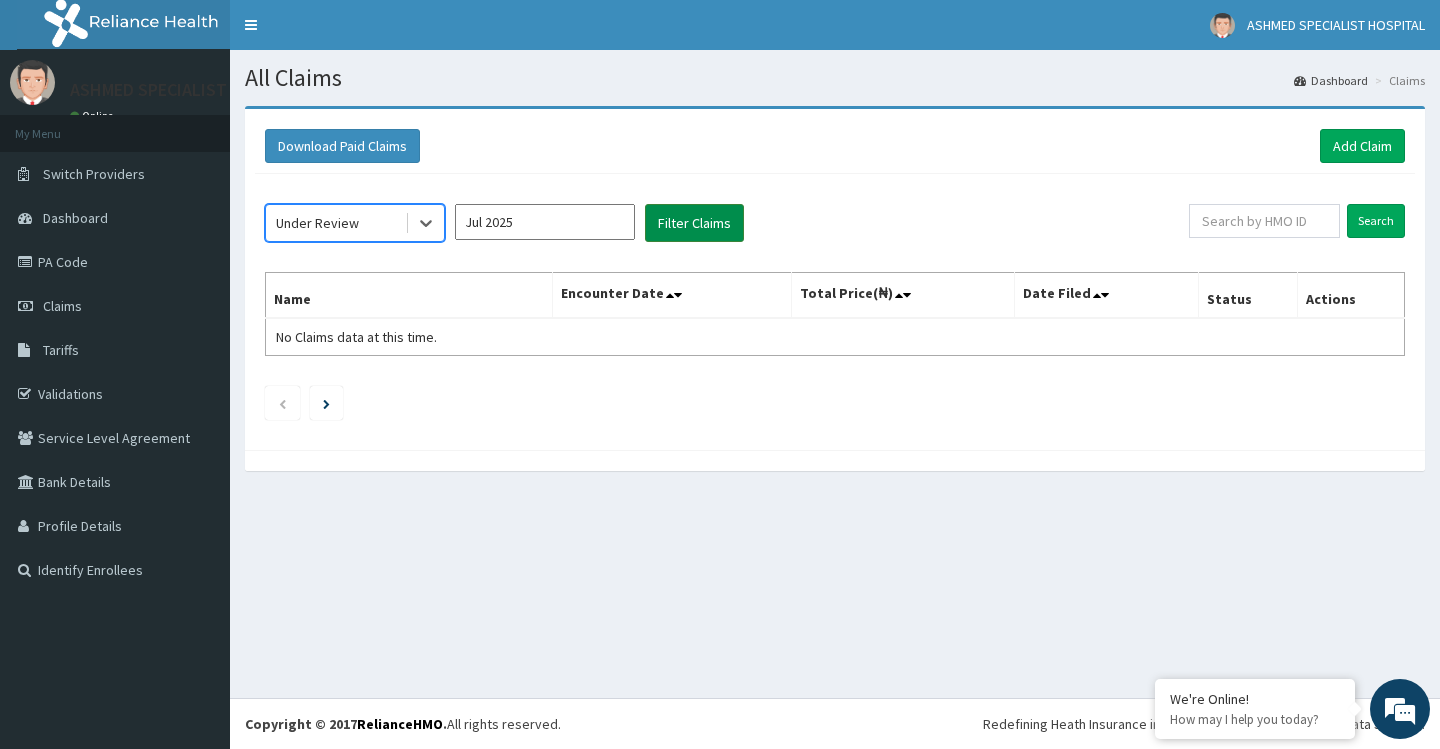 click on "Filter Claims" at bounding box center (694, 223) 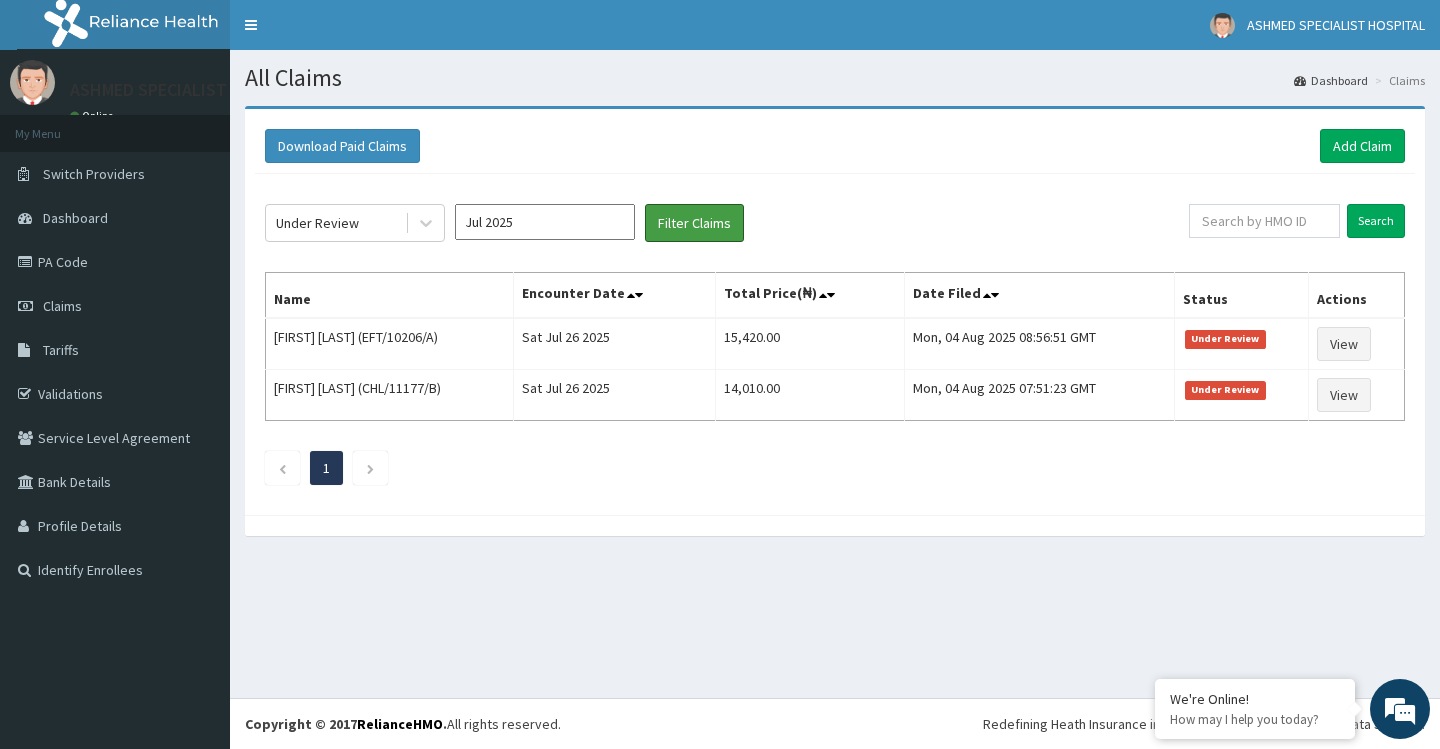 scroll, scrollTop: 0, scrollLeft: 0, axis: both 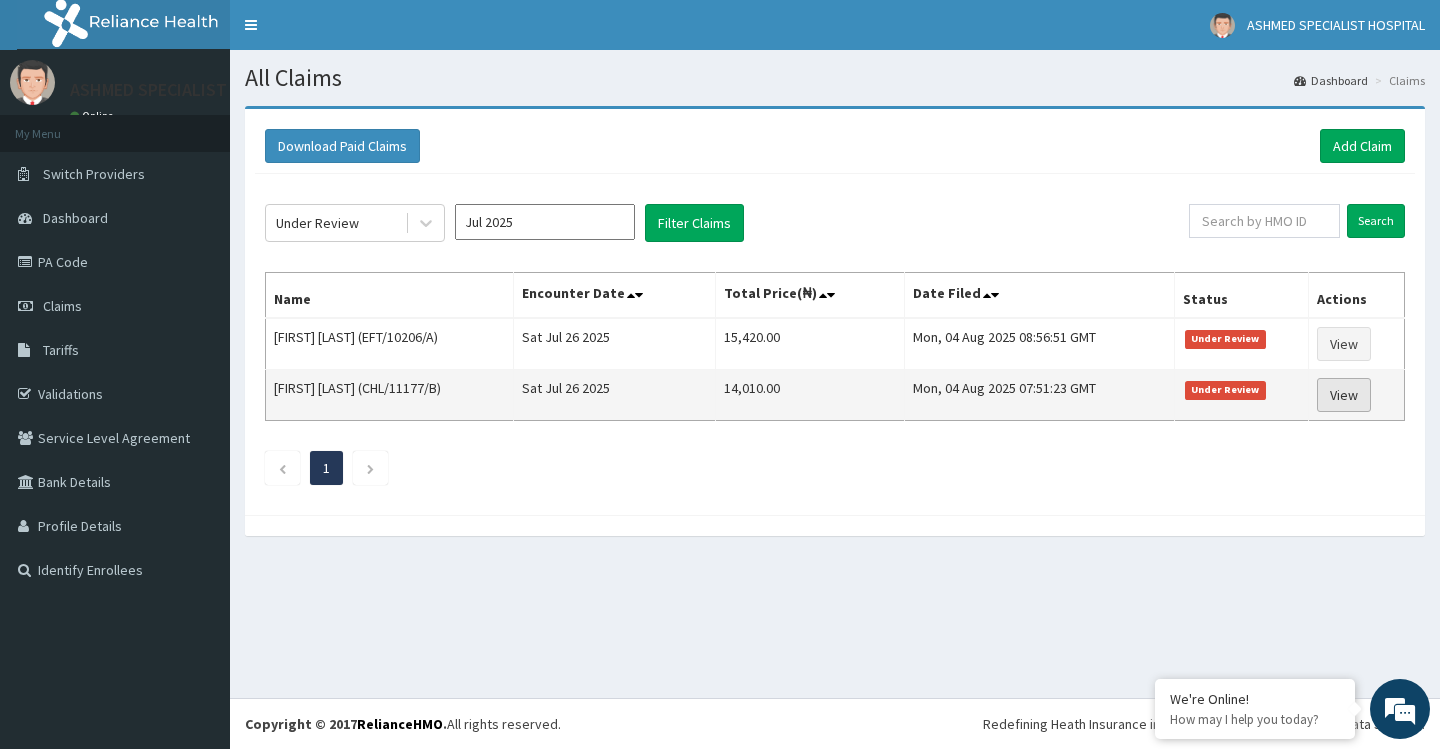 click on "View" at bounding box center [1344, 395] 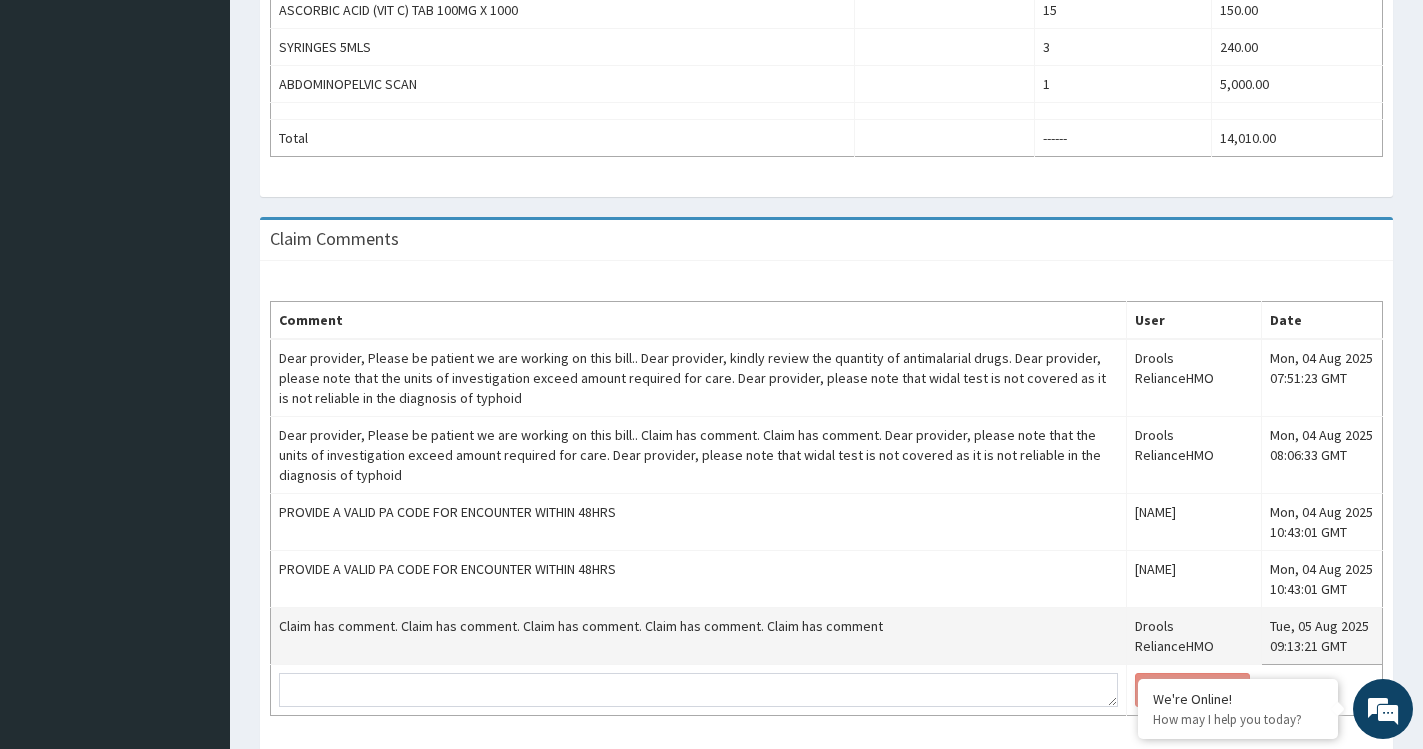 scroll, scrollTop: 1168, scrollLeft: 0, axis: vertical 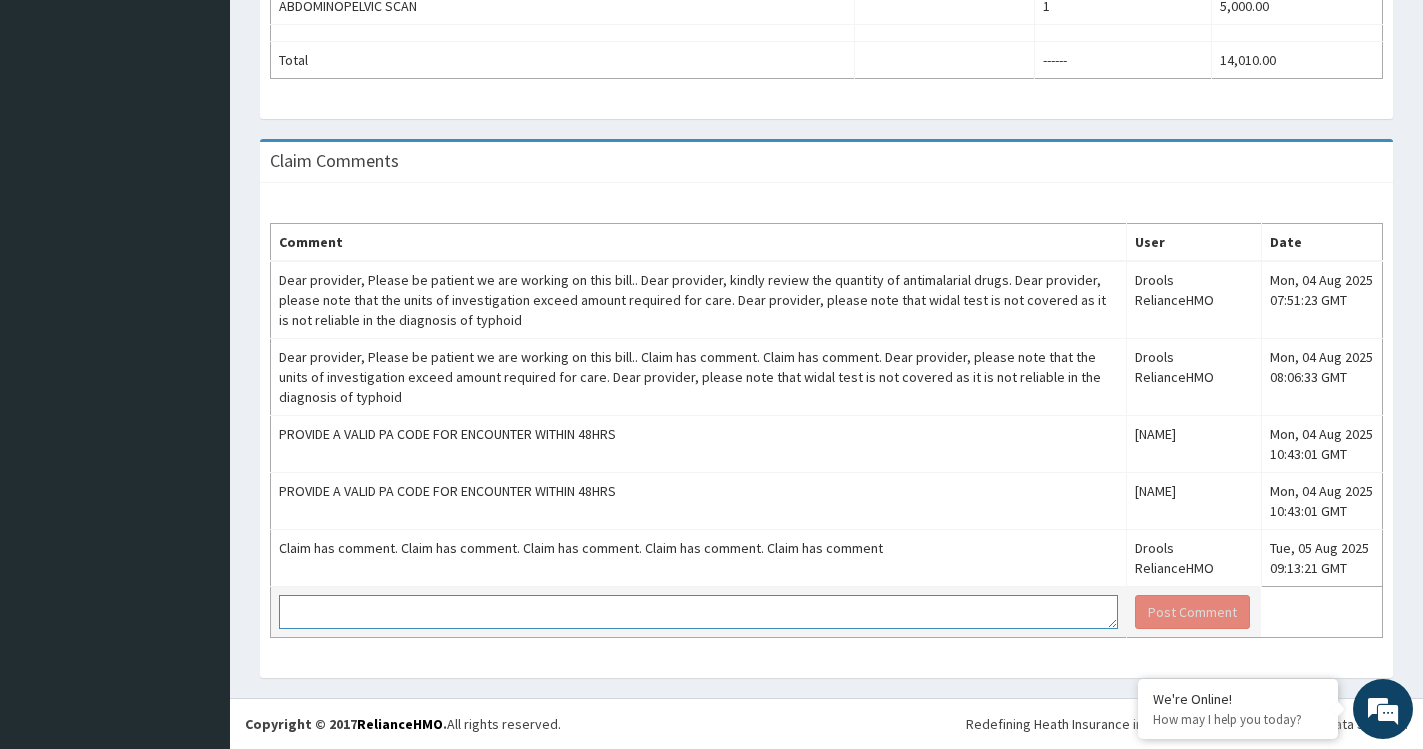 click at bounding box center (698, 612) 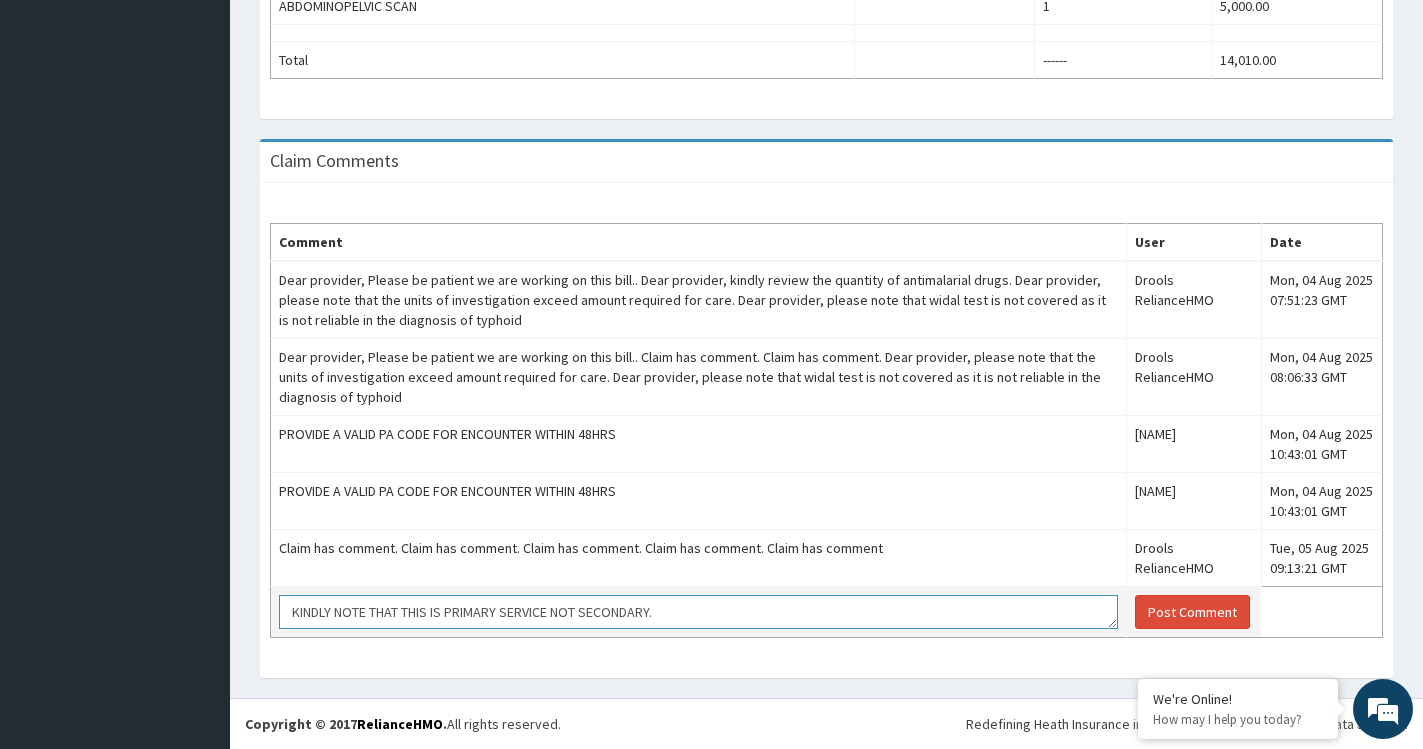 click on "KINDLY NOTE THAT THIS IS PRIMARY SERVICE NOT SECONDARY." at bounding box center (698, 612) 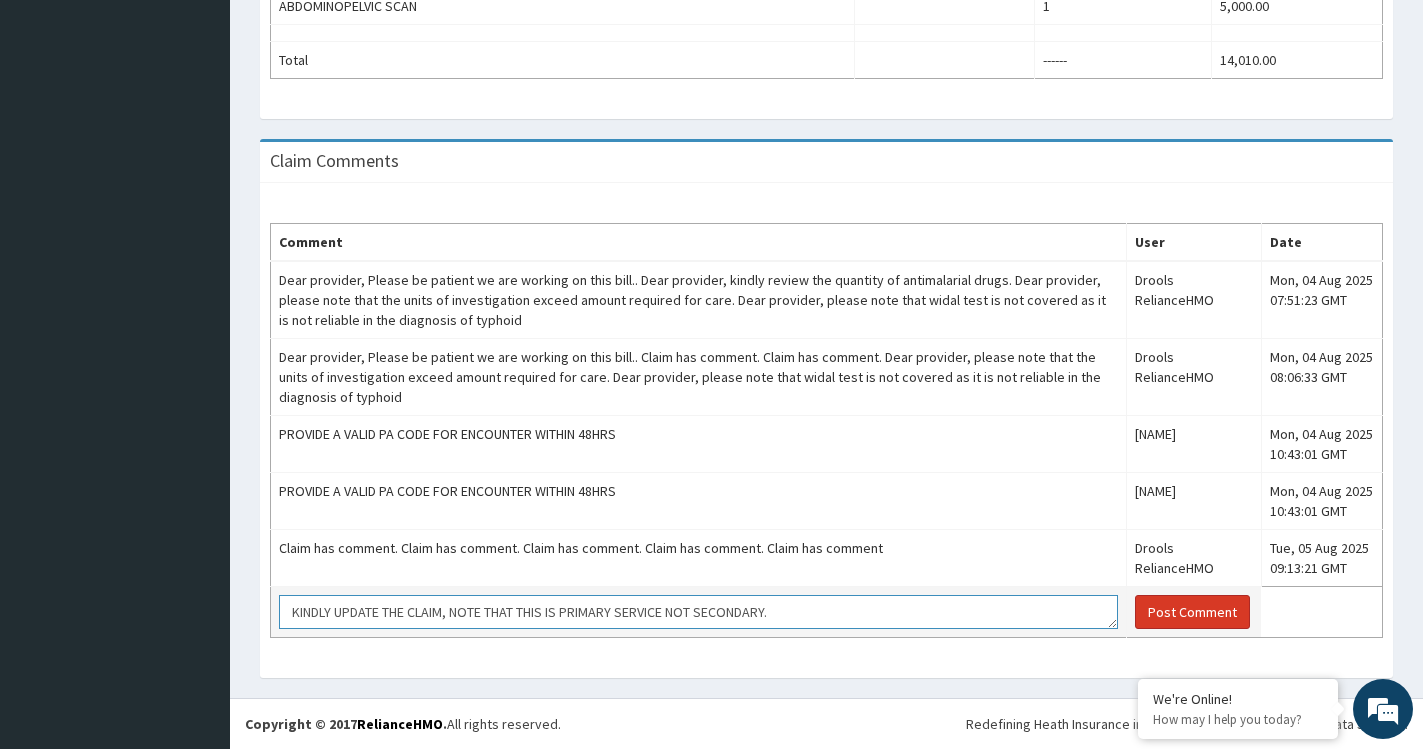 type on "KINDLY UPDATE THE CLAIM, NOTE THAT THIS IS PRIMARY SERVICE NOT SECONDARY." 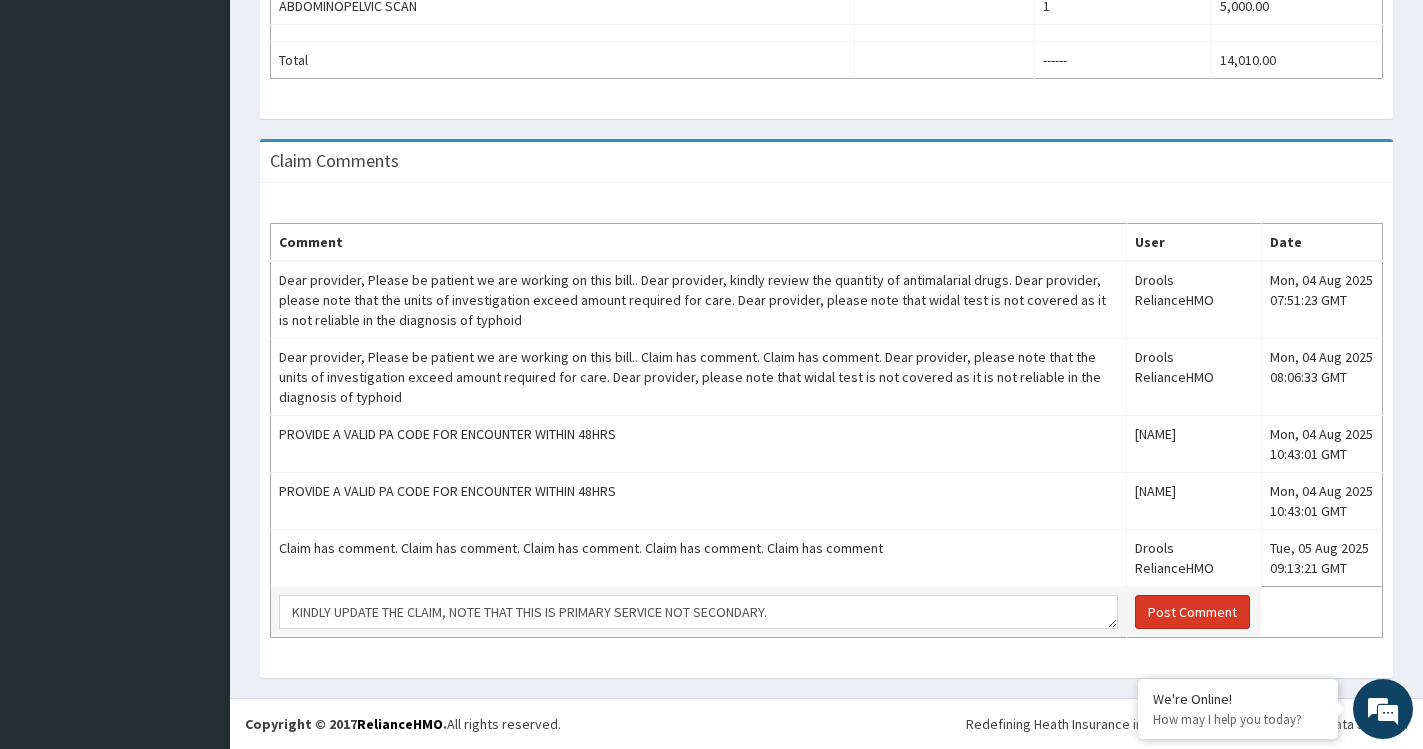 click on "Post Comment" at bounding box center [1192, 612] 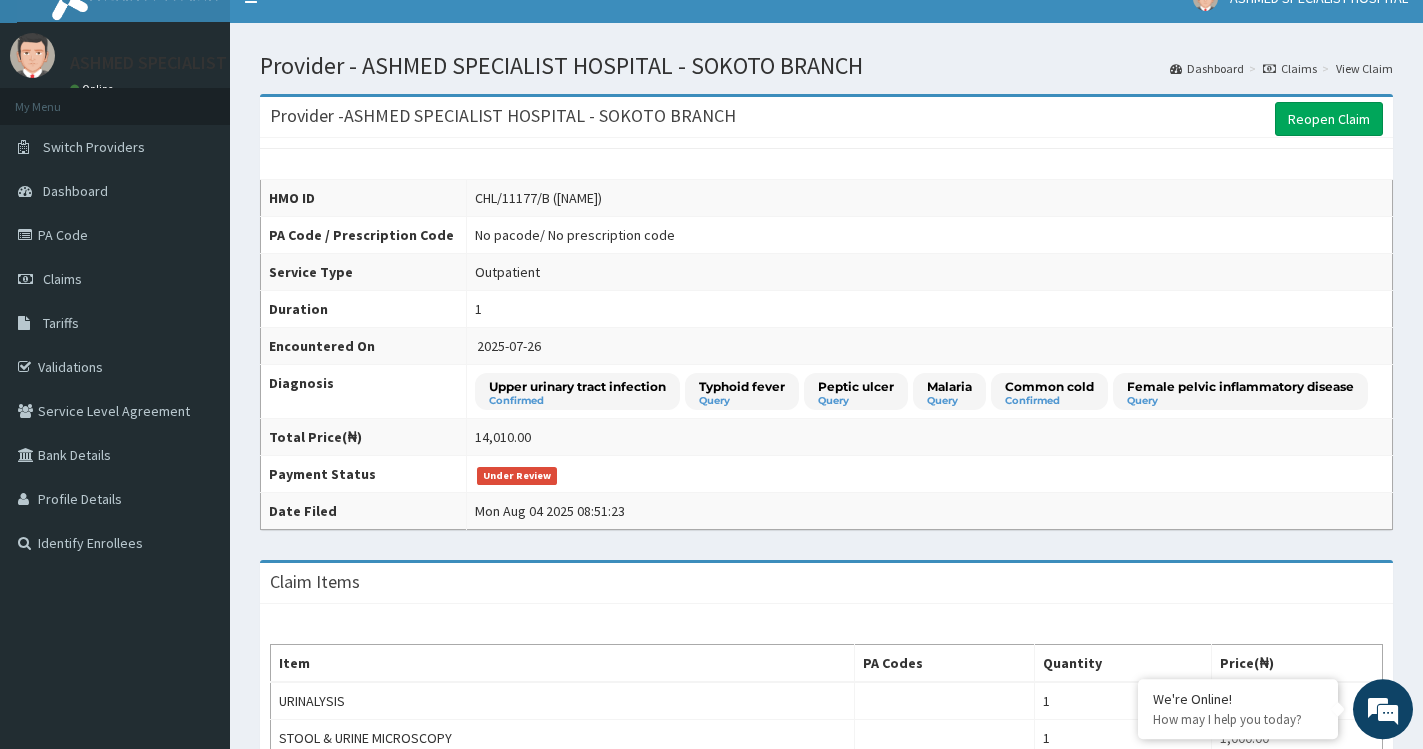 scroll, scrollTop: 0, scrollLeft: 0, axis: both 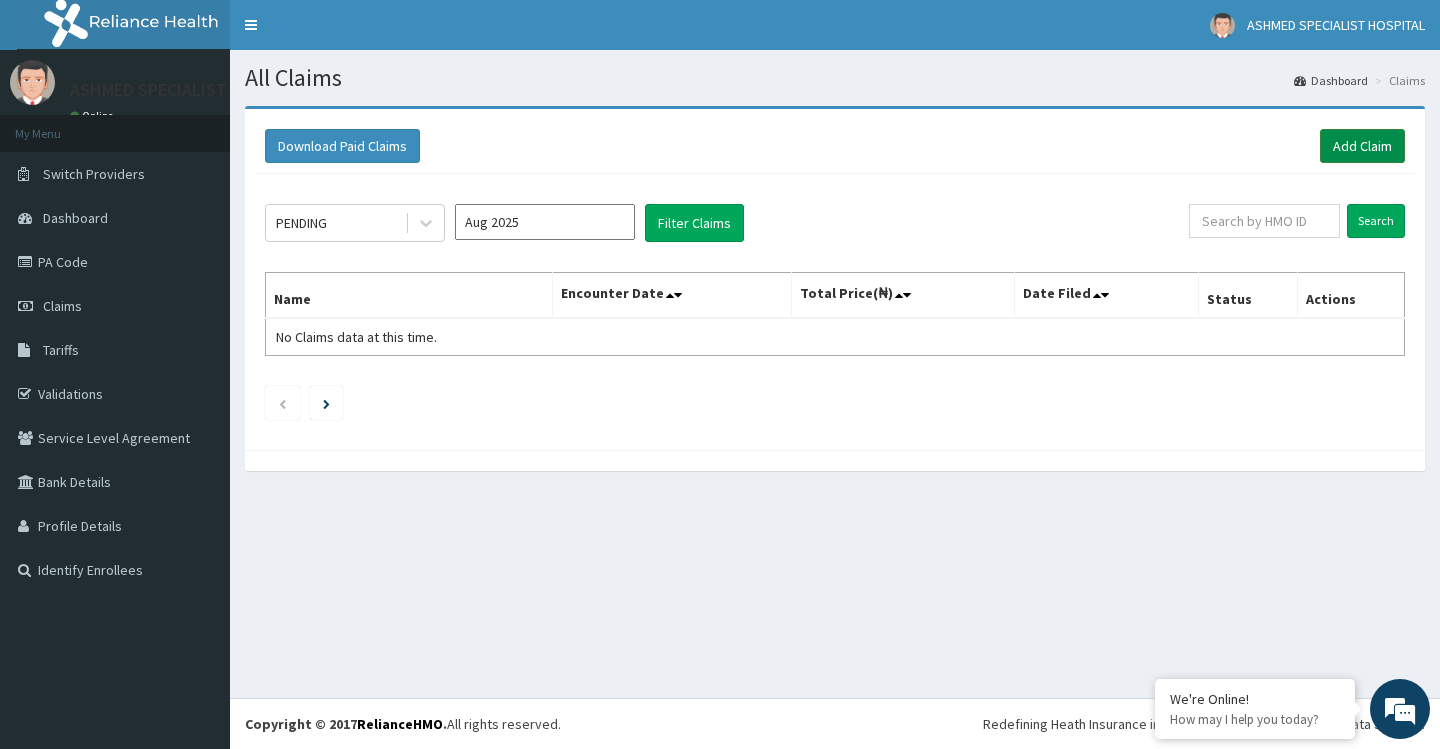 click on "Add Claim" at bounding box center [1362, 146] 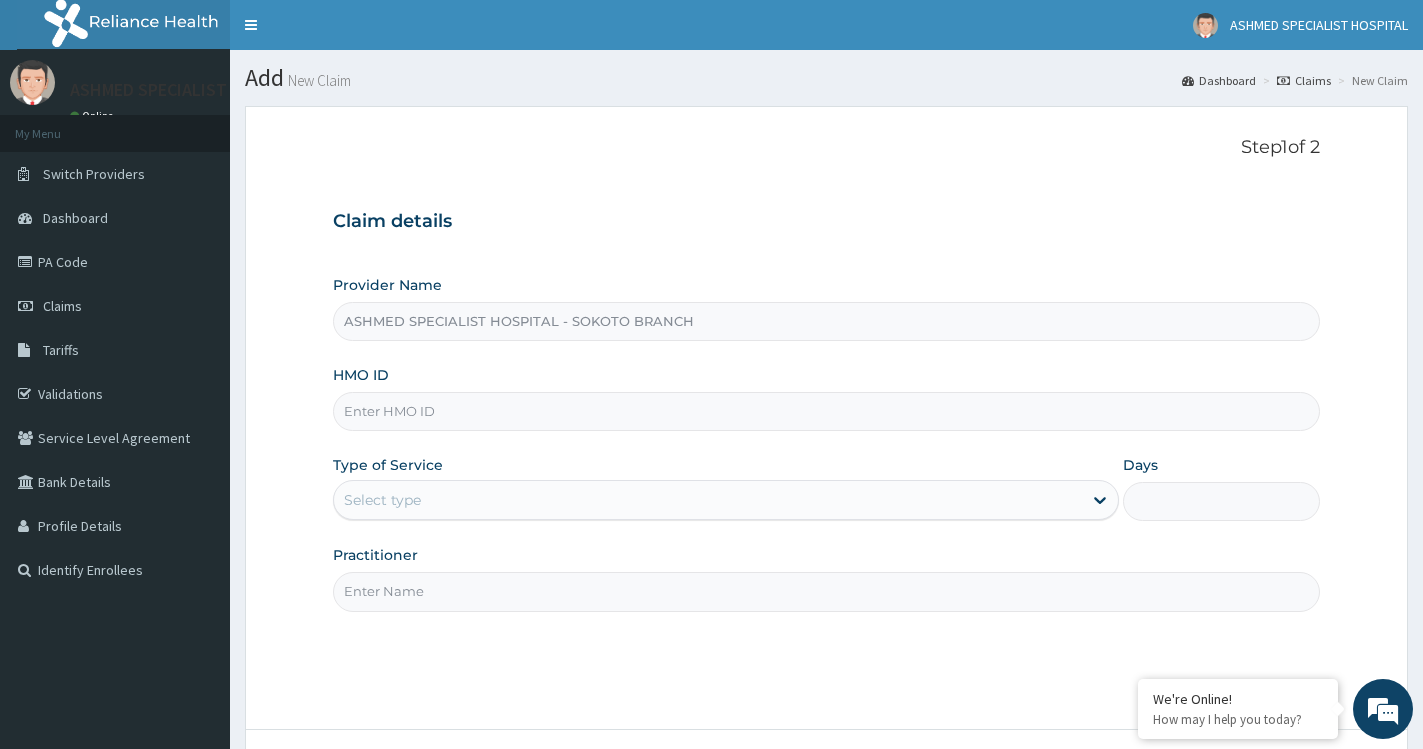 scroll, scrollTop: 0, scrollLeft: 0, axis: both 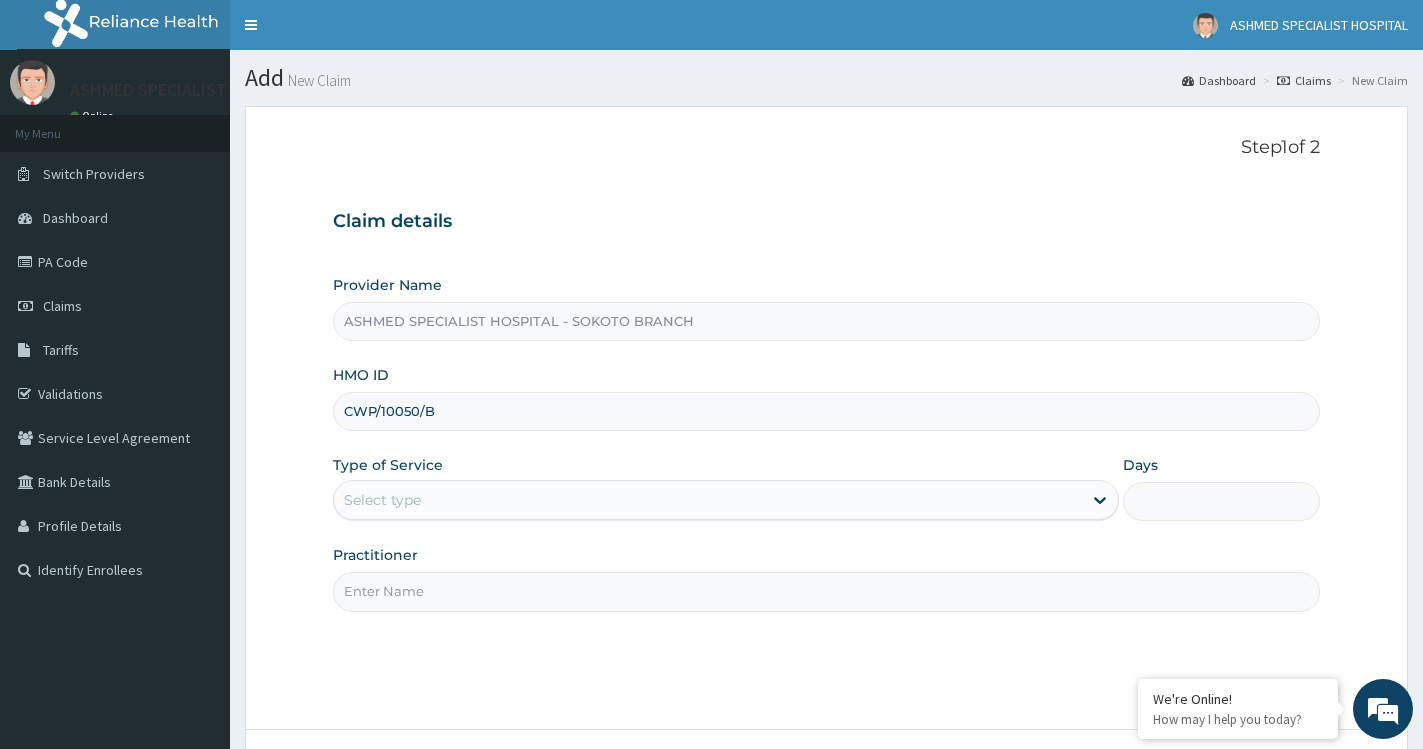 type on "CWP/10050/B" 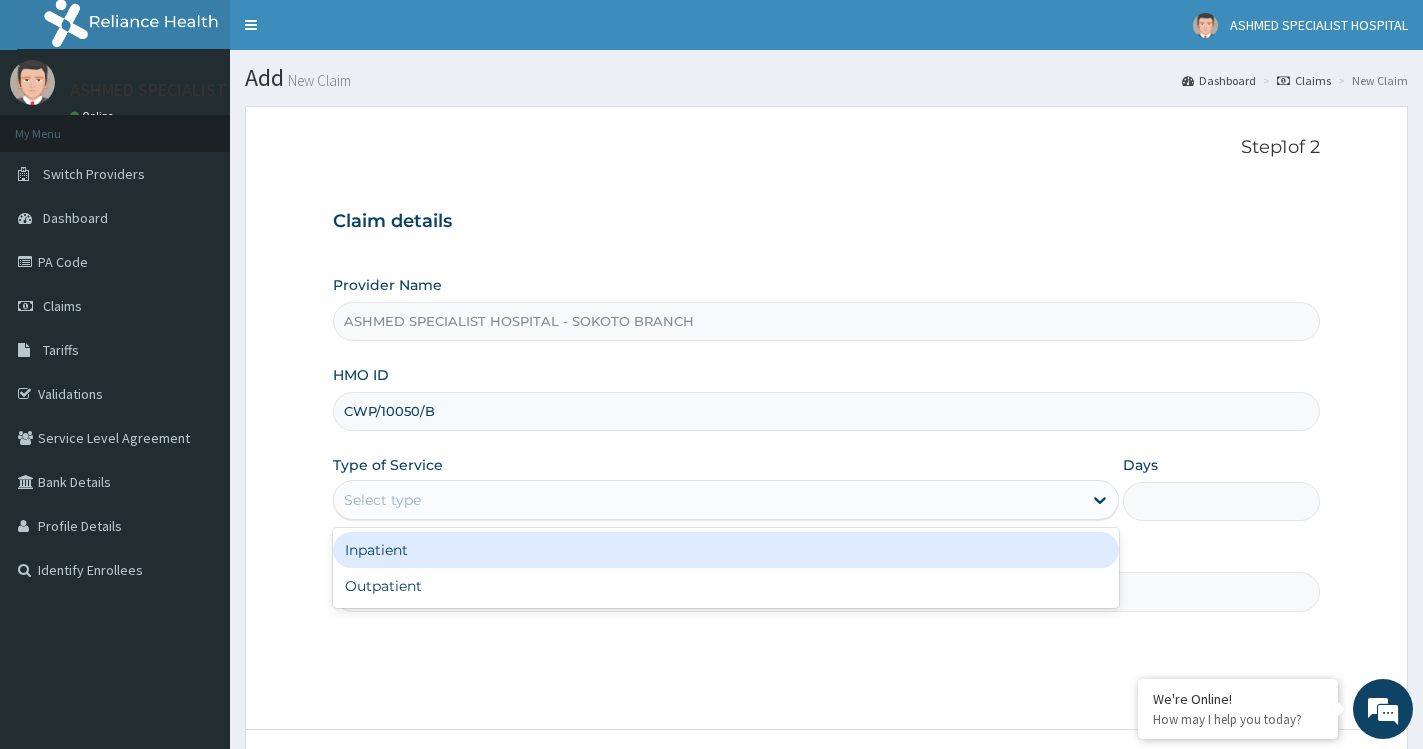 click on "Select type" at bounding box center [708, 500] 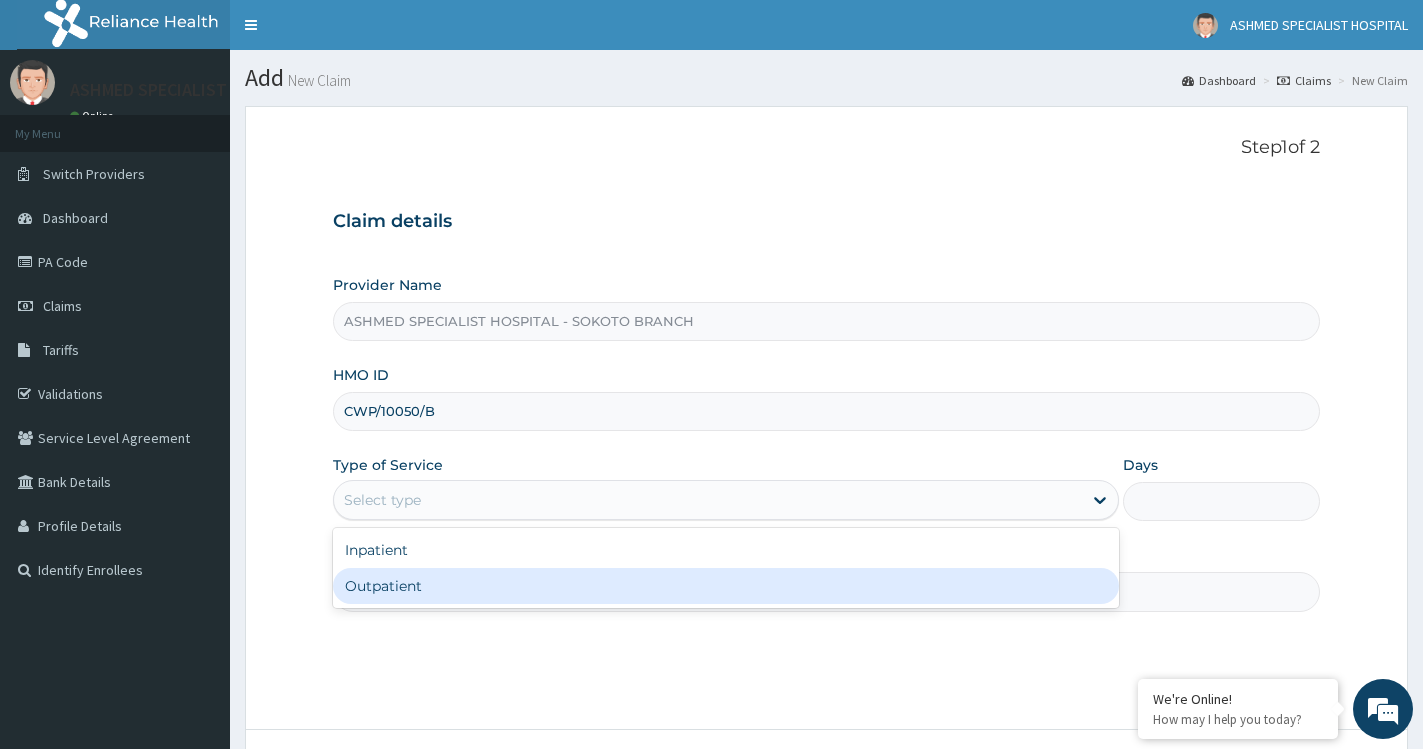 click on "Outpatient" at bounding box center (726, 586) 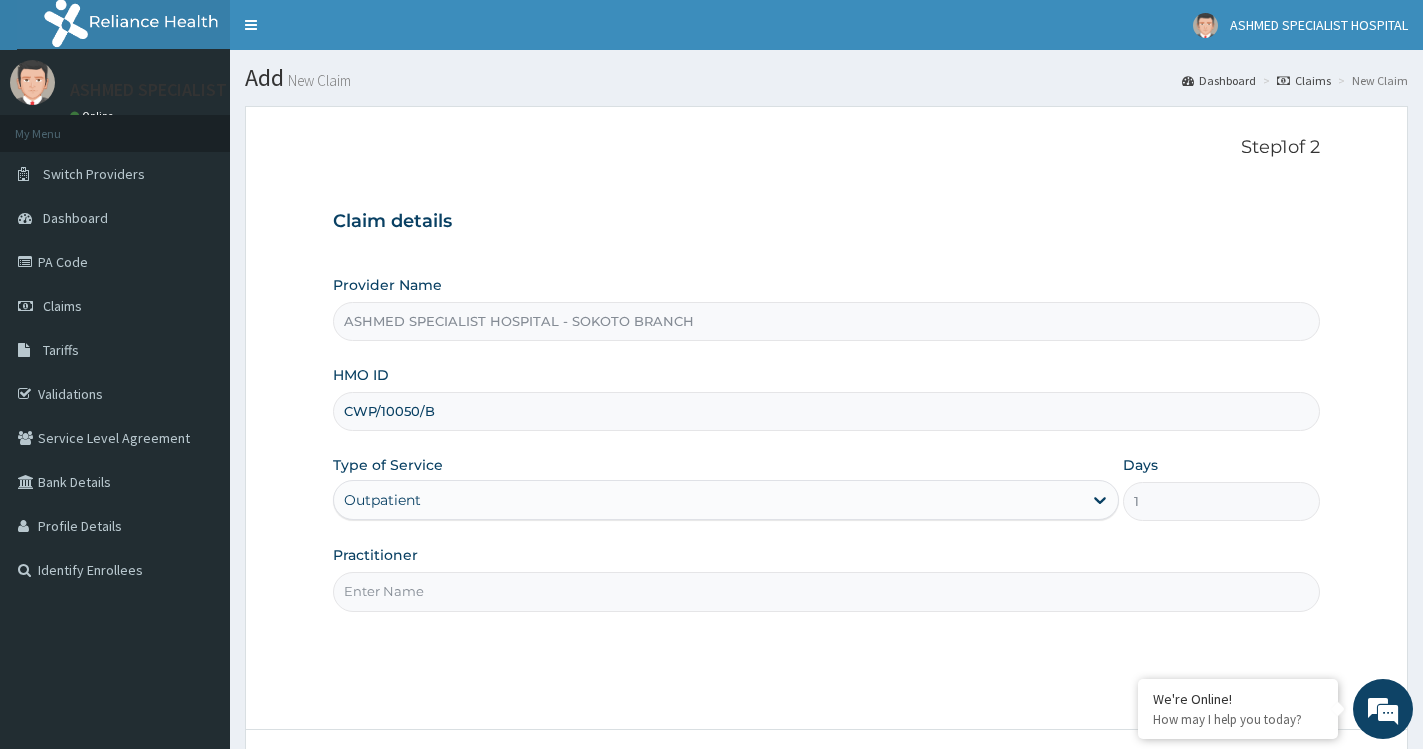 click on "Practitioner" at bounding box center (826, 591) 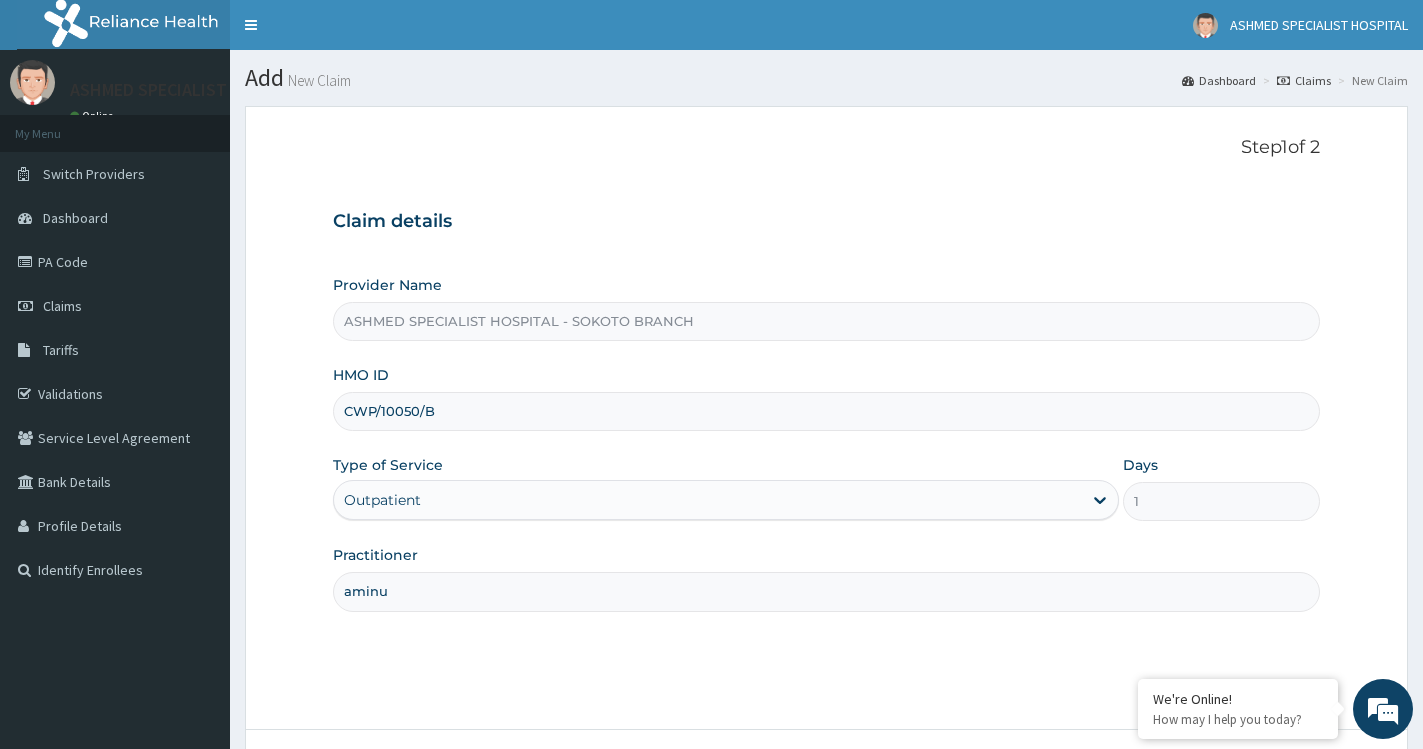 type on "aminu" 